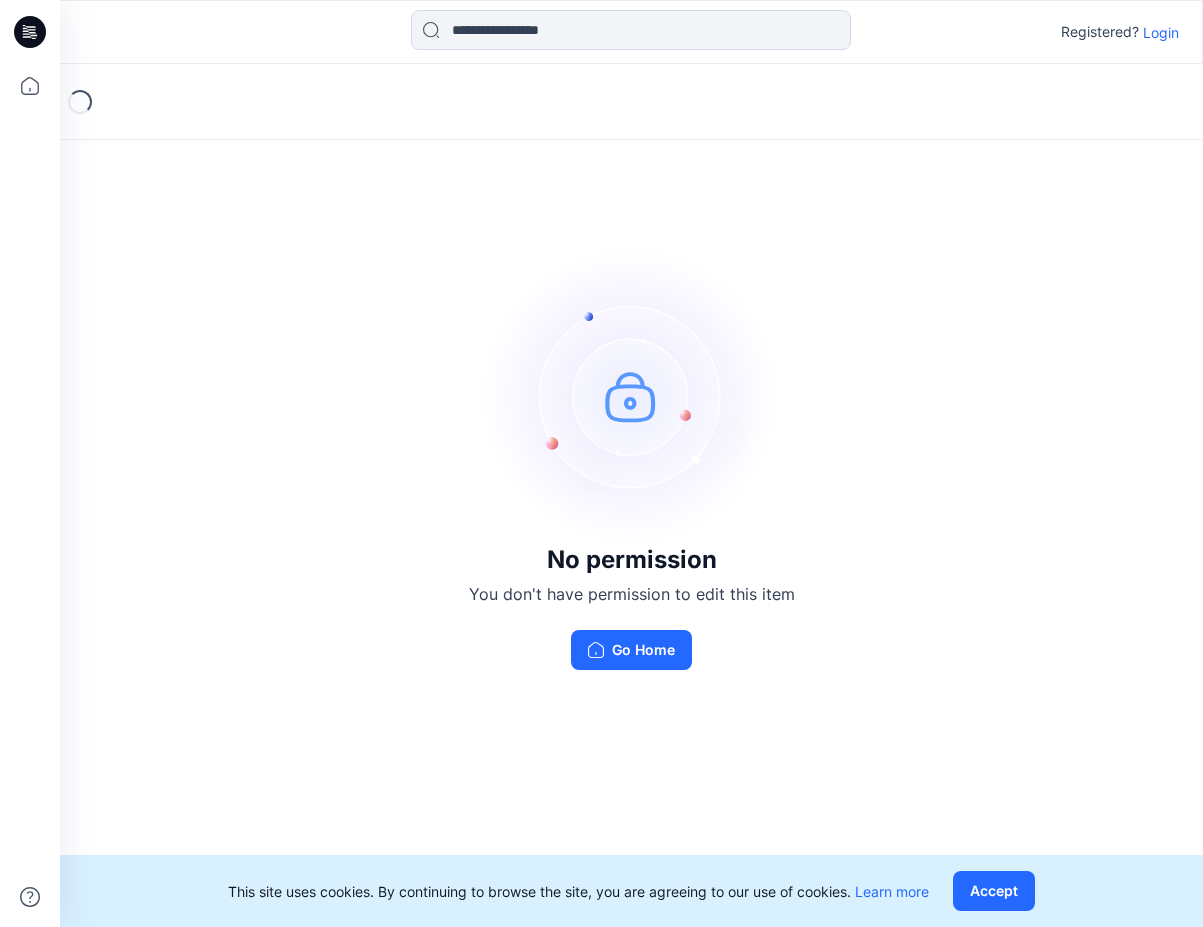 scroll, scrollTop: 0, scrollLeft: 0, axis: both 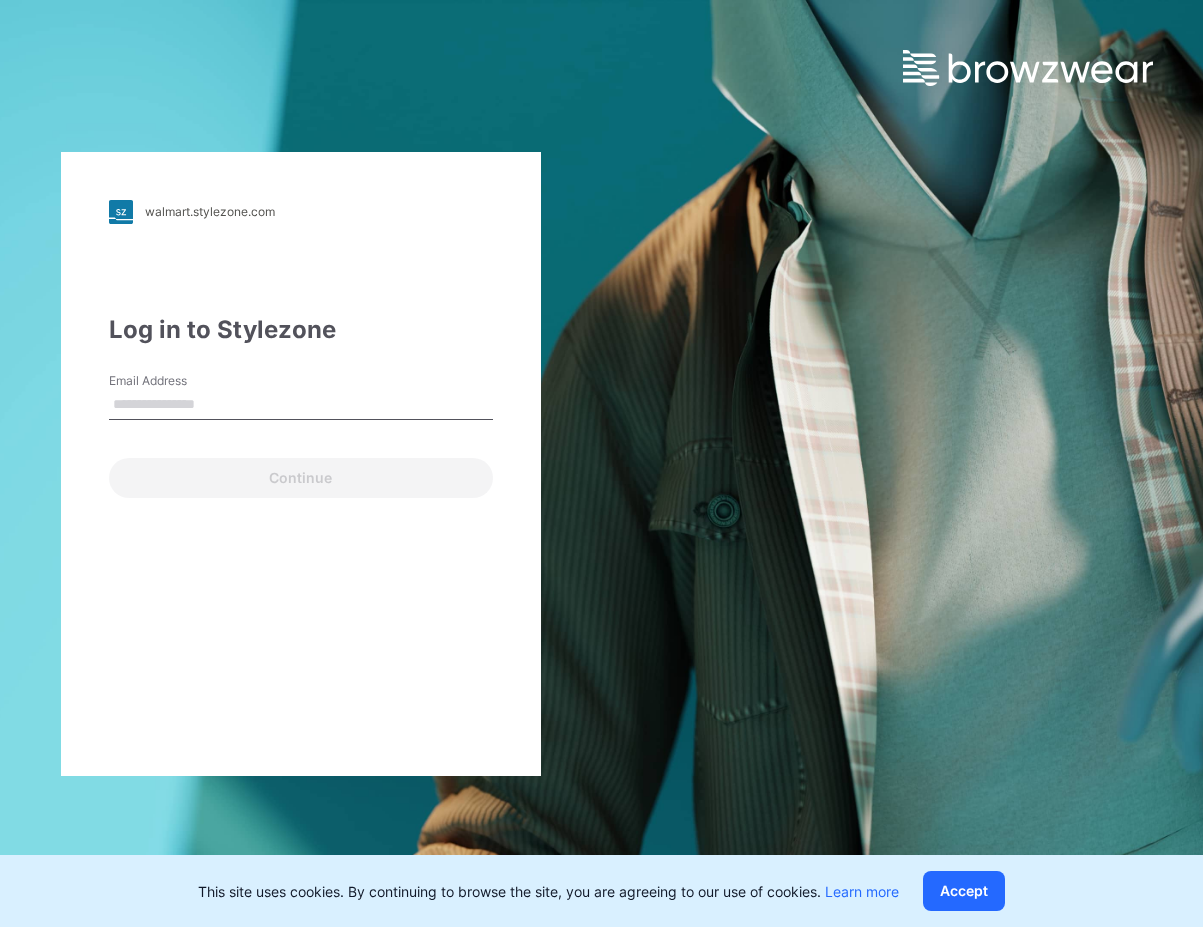 click on "Email Address" at bounding box center (301, 405) 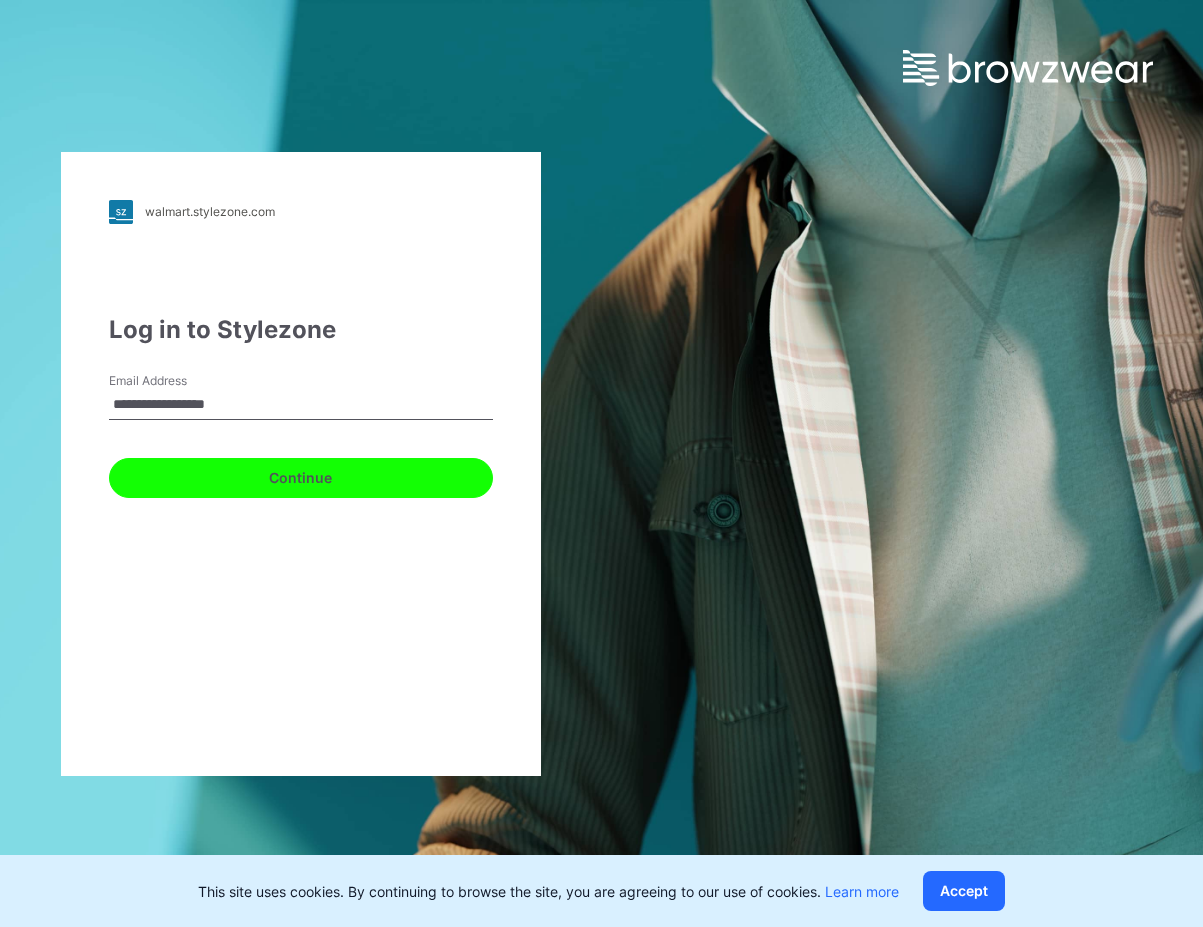 click on "Continue" at bounding box center (301, 478) 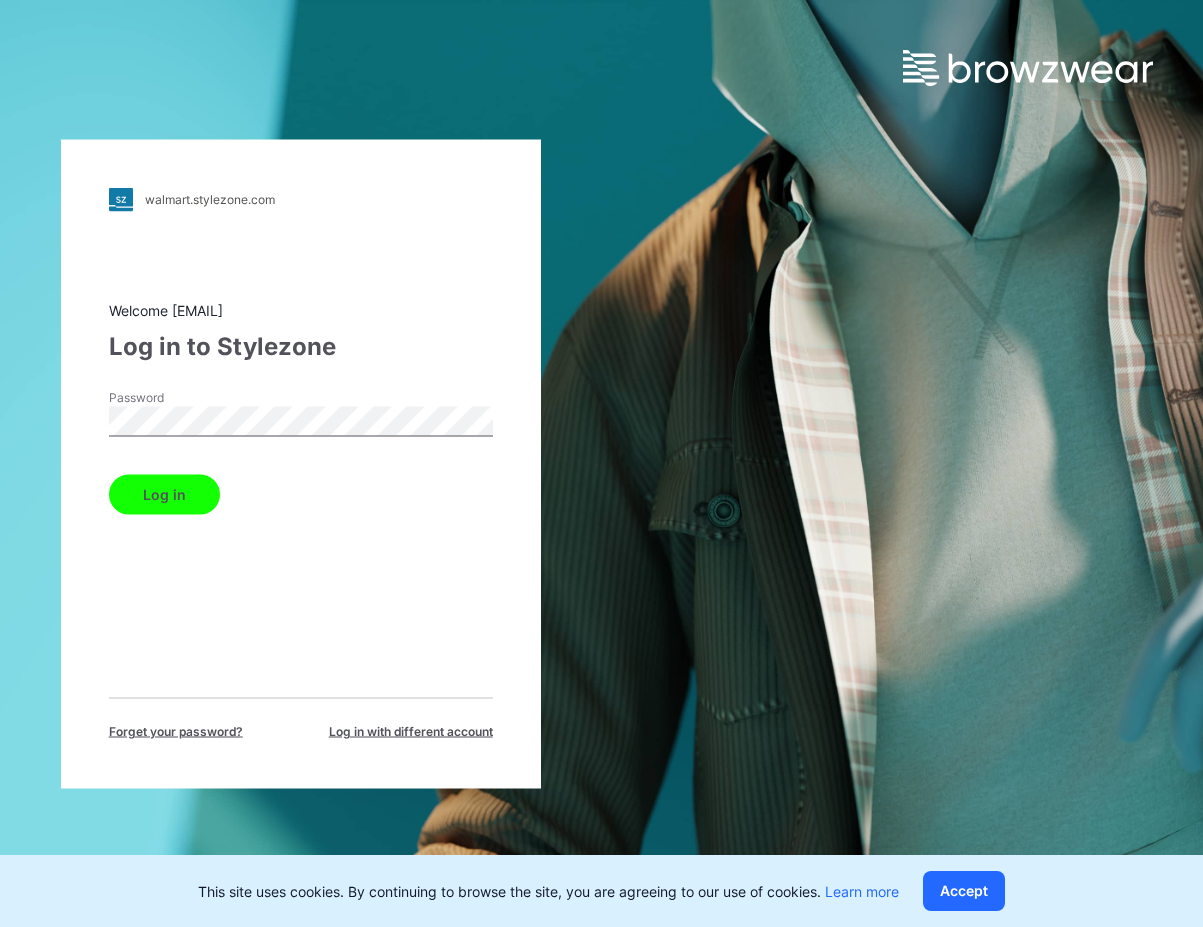 click on "Log in" at bounding box center (164, 494) 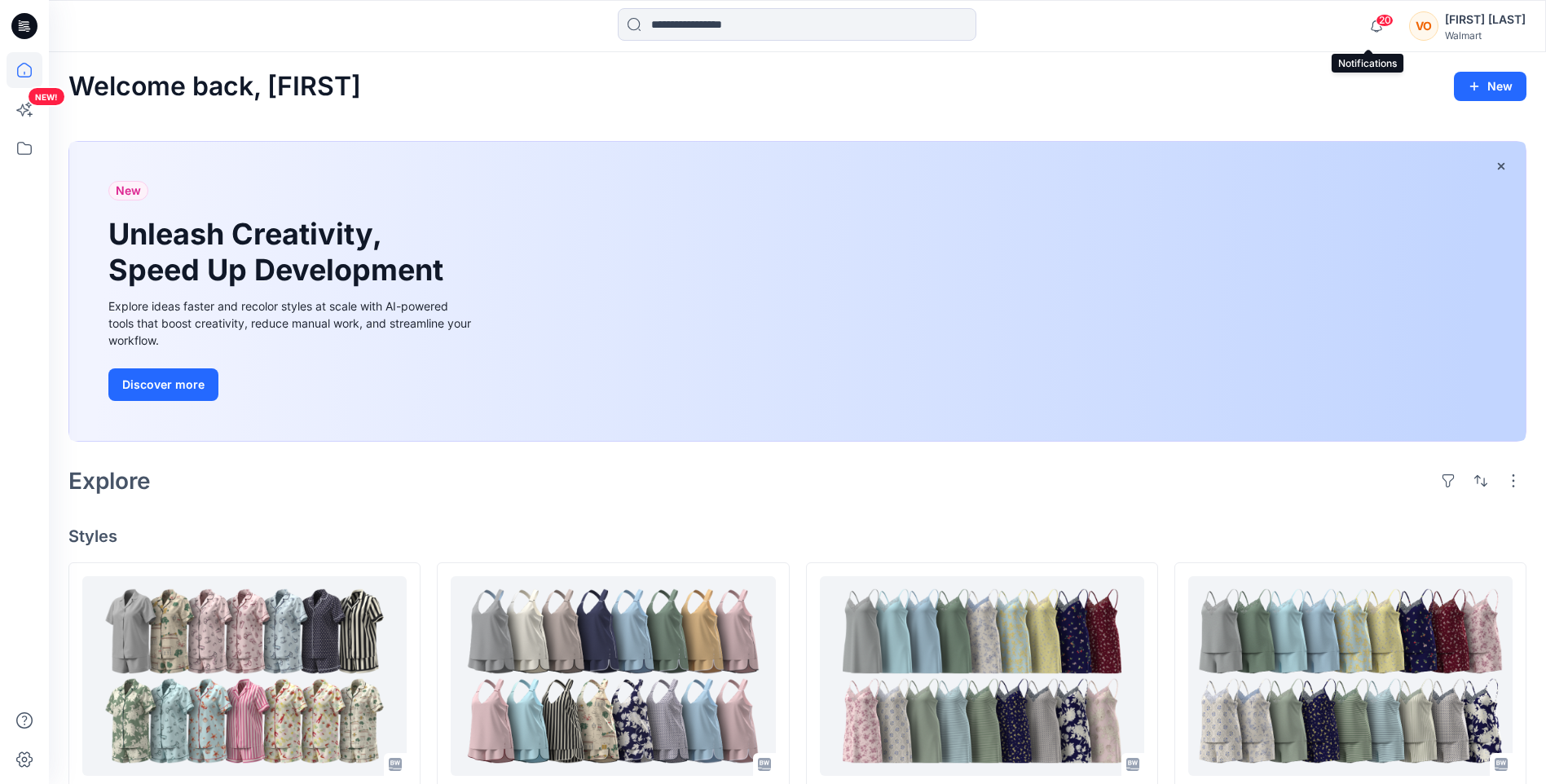 click on "20" at bounding box center [1385, 20] 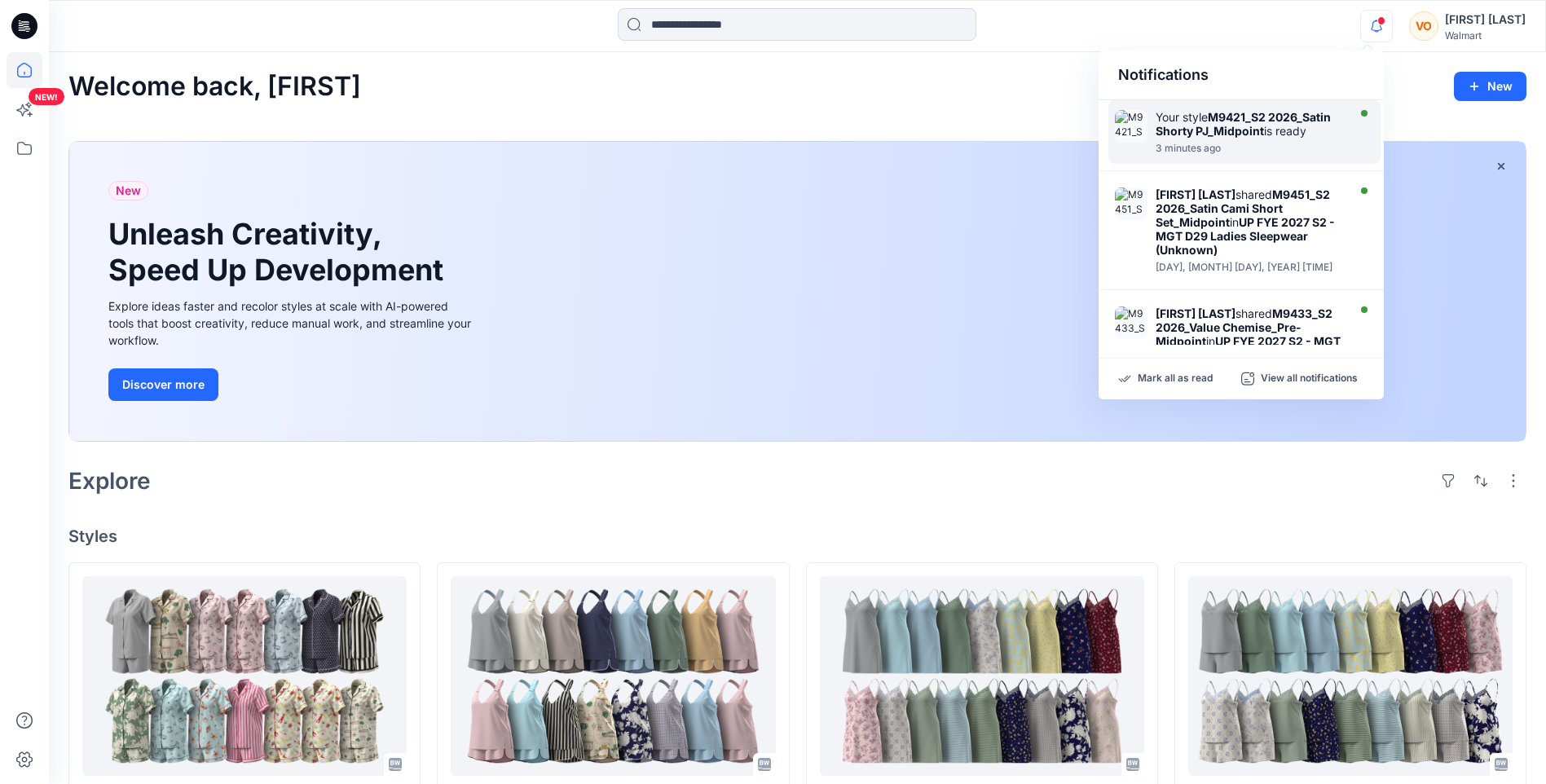 click at bounding box center (1249, 139) 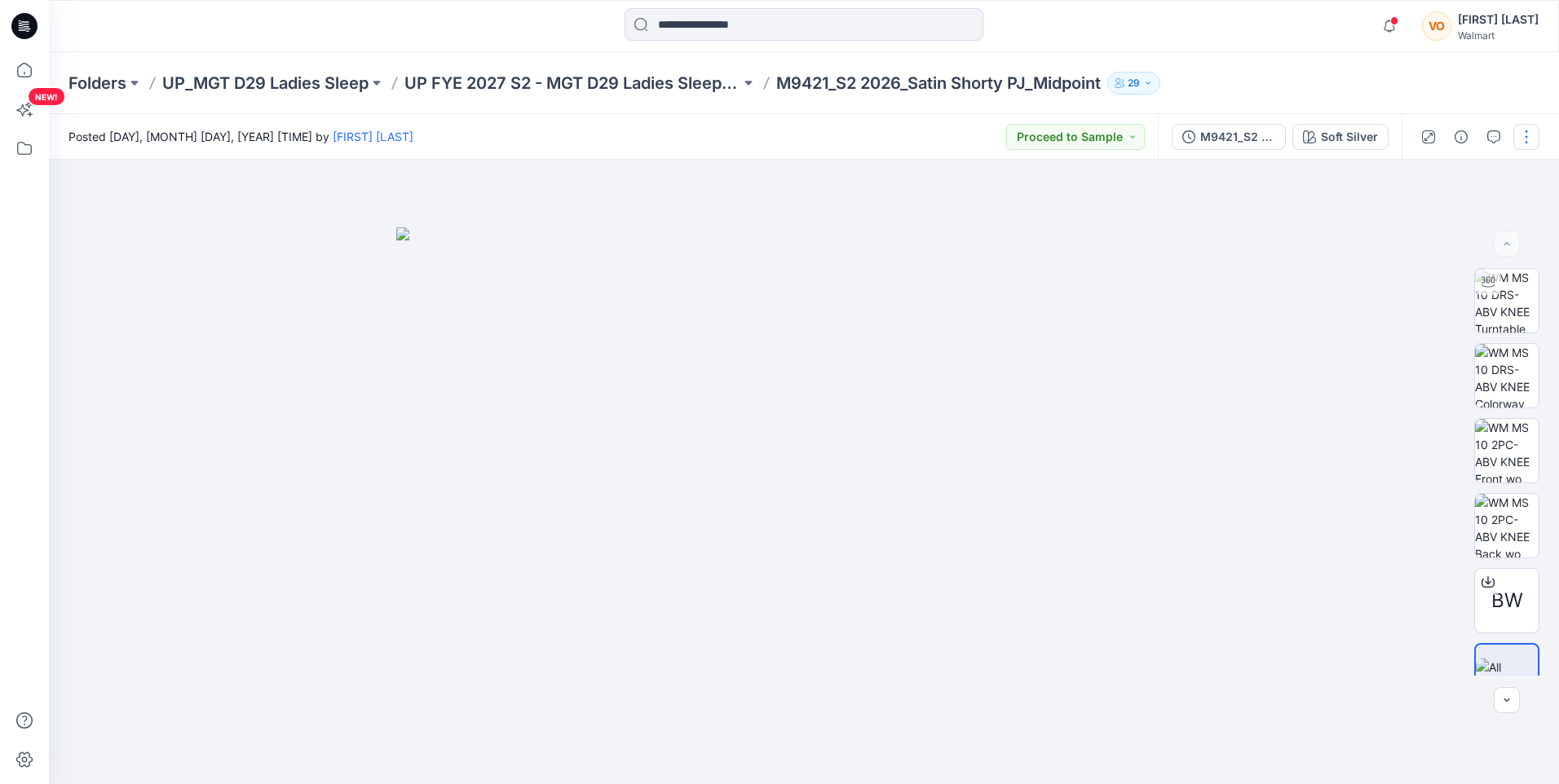 click at bounding box center (1526, 137) 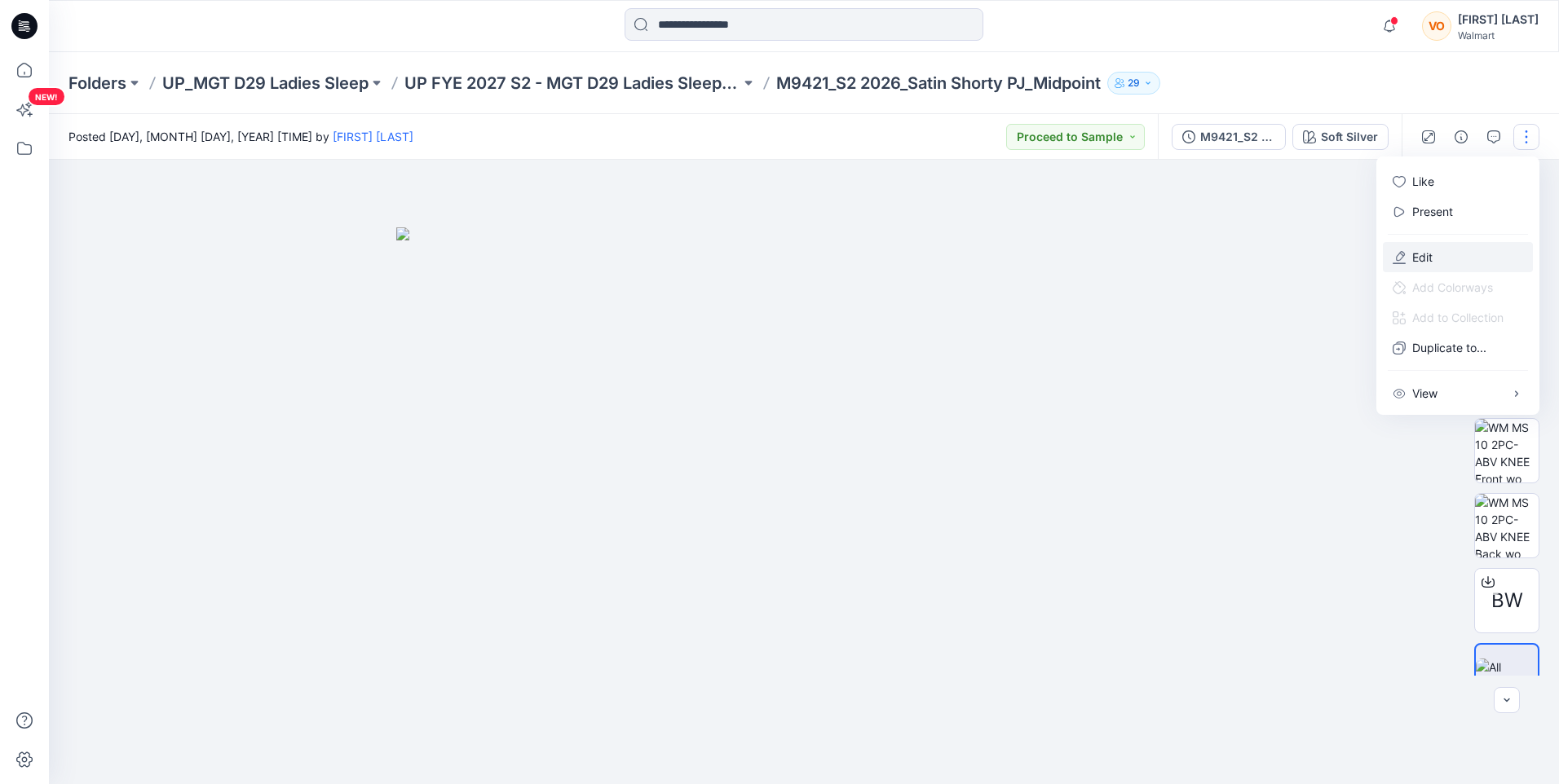 click on "Edit" at bounding box center (1422, 257) 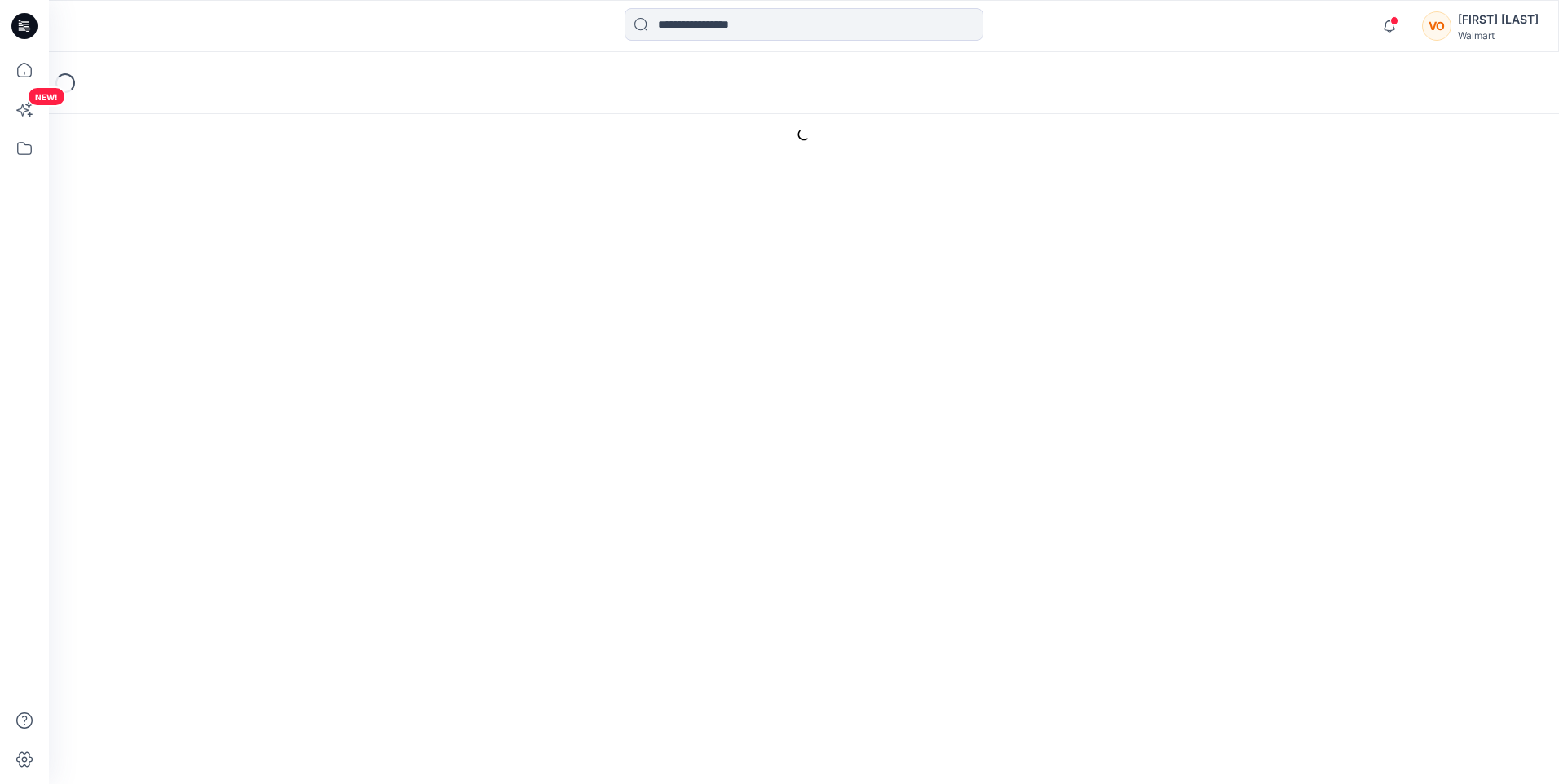 scroll, scrollTop: 0, scrollLeft: 0, axis: both 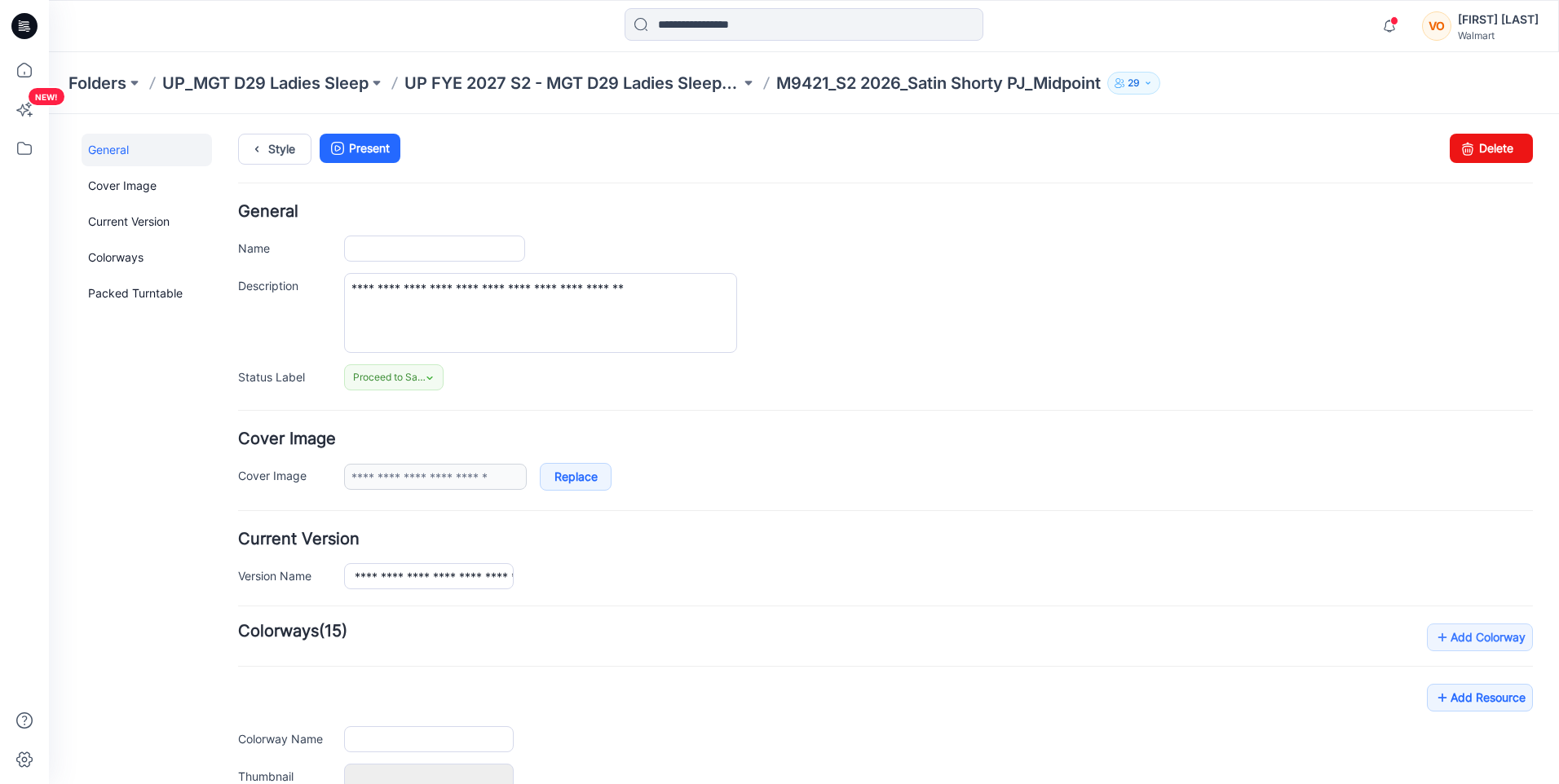 type on "**********" 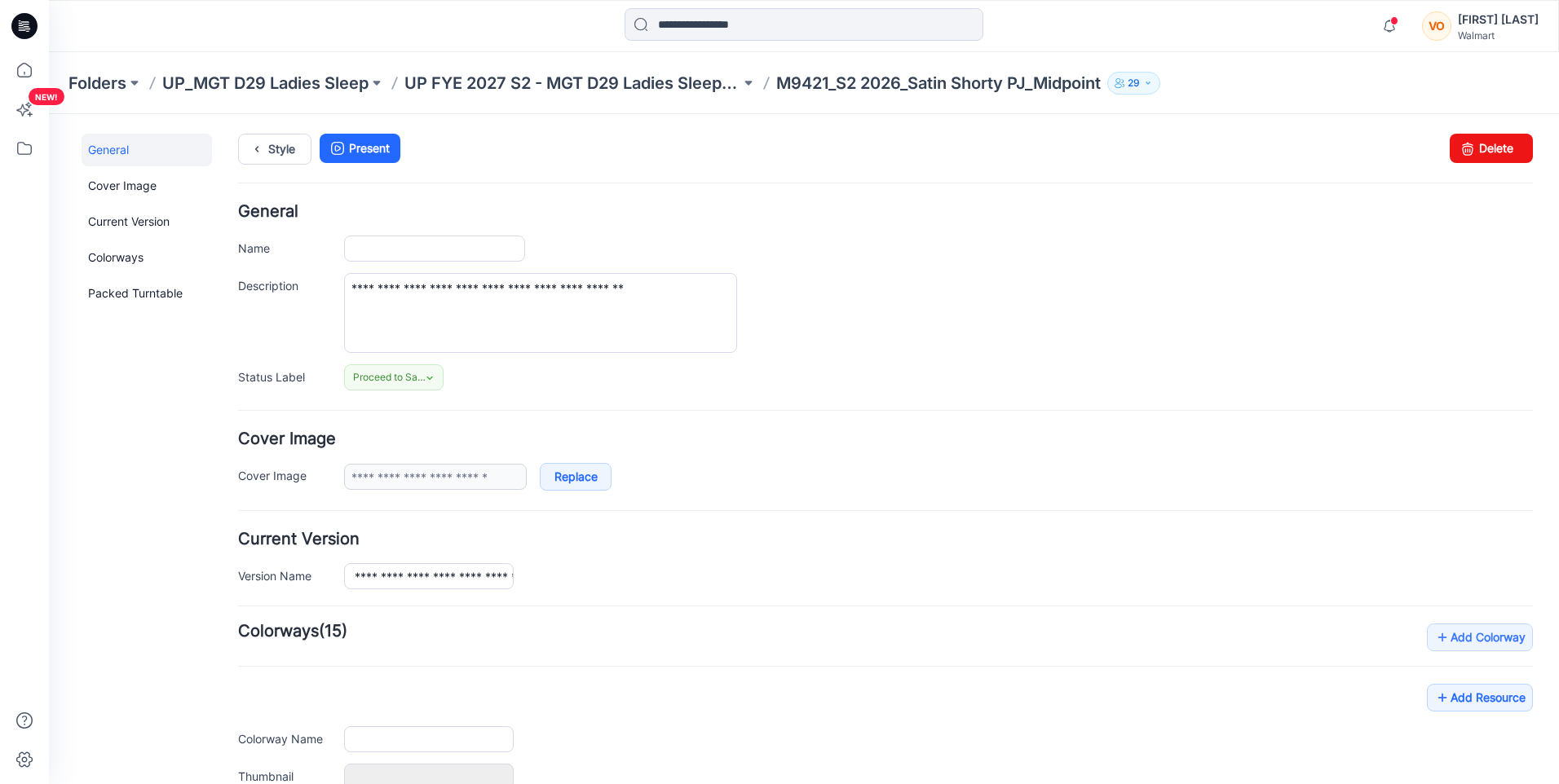 type on "**********" 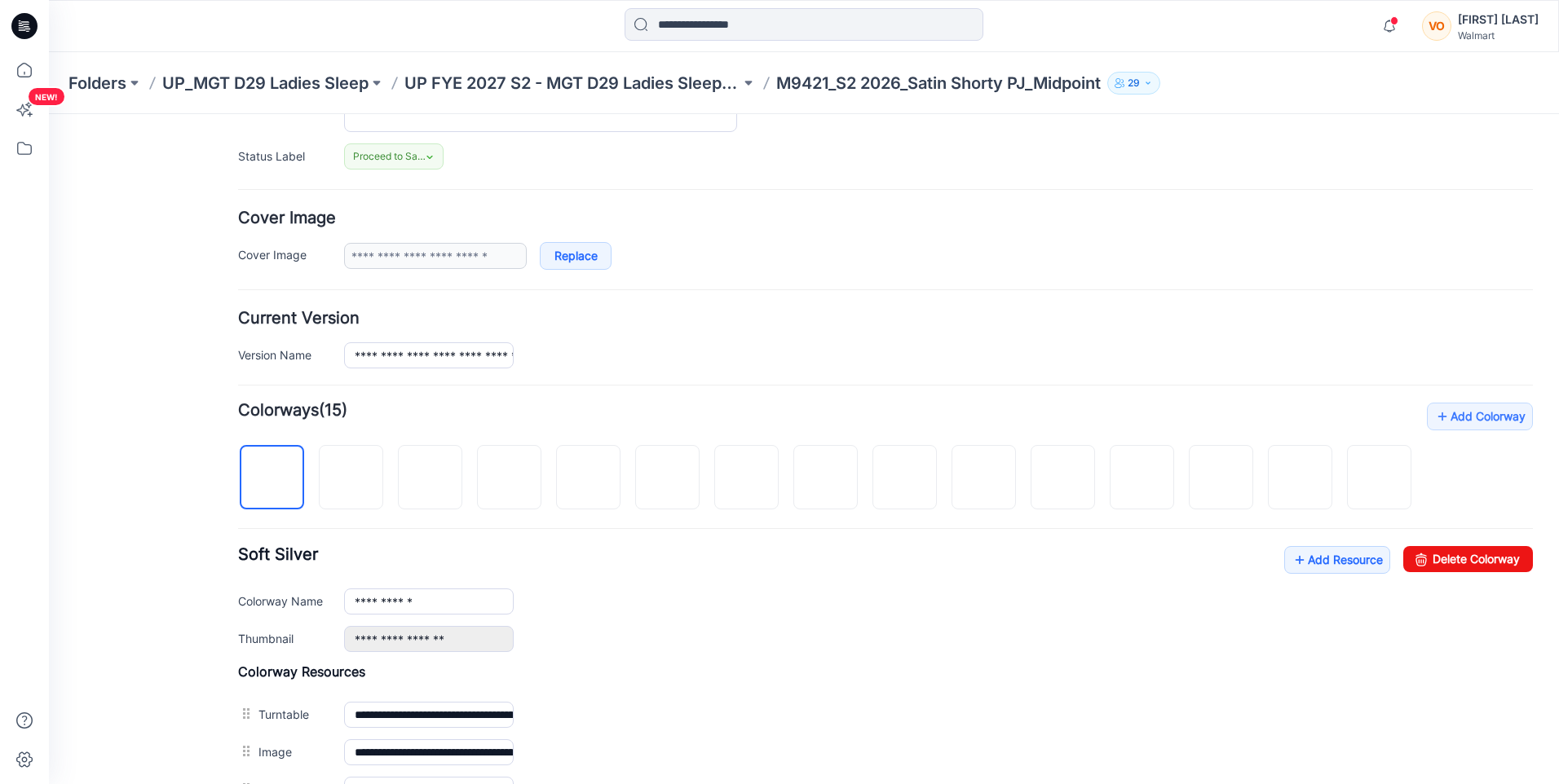 scroll, scrollTop: 244, scrollLeft: 0, axis: vertical 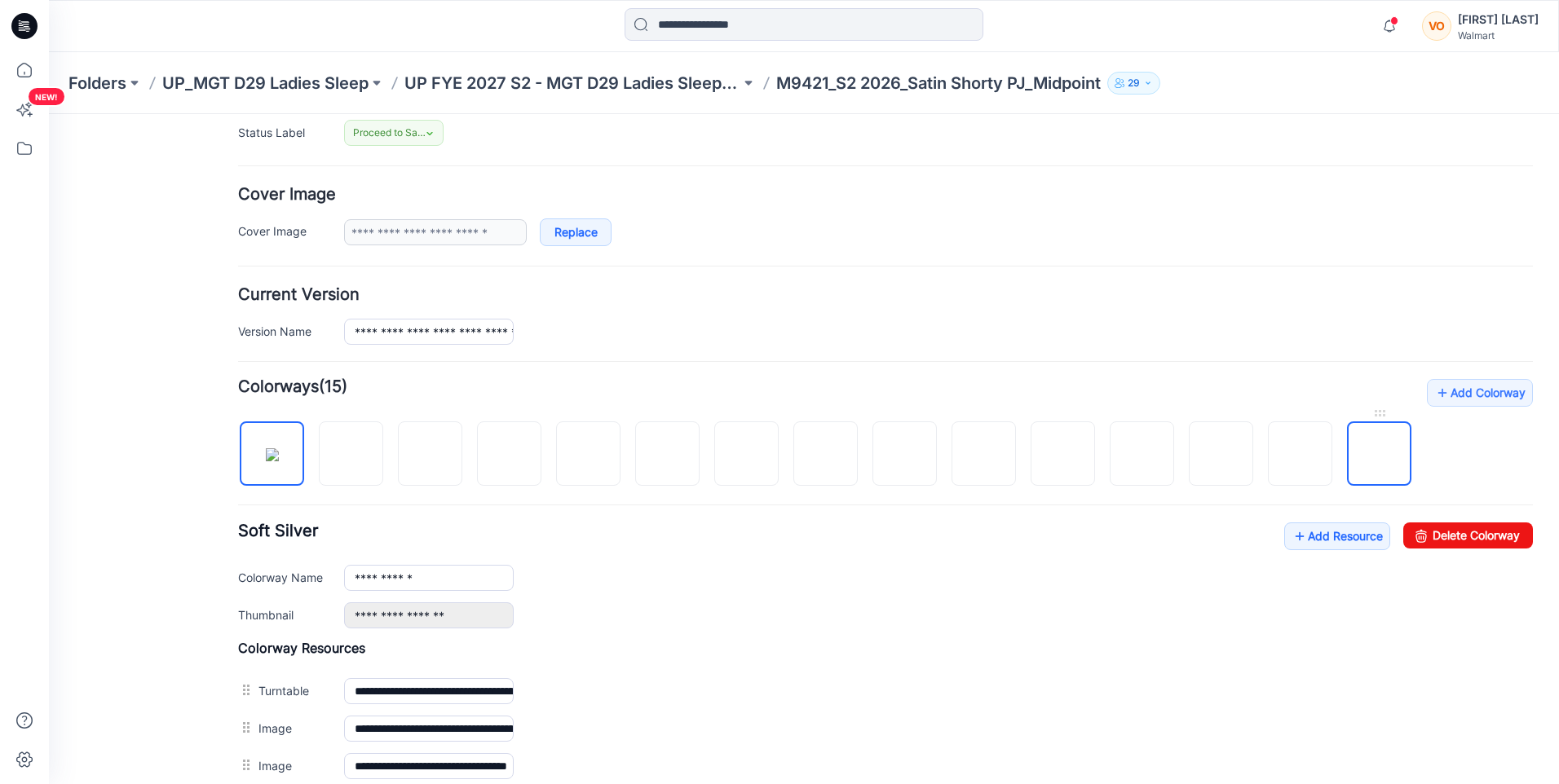click at bounding box center [1380, 455] 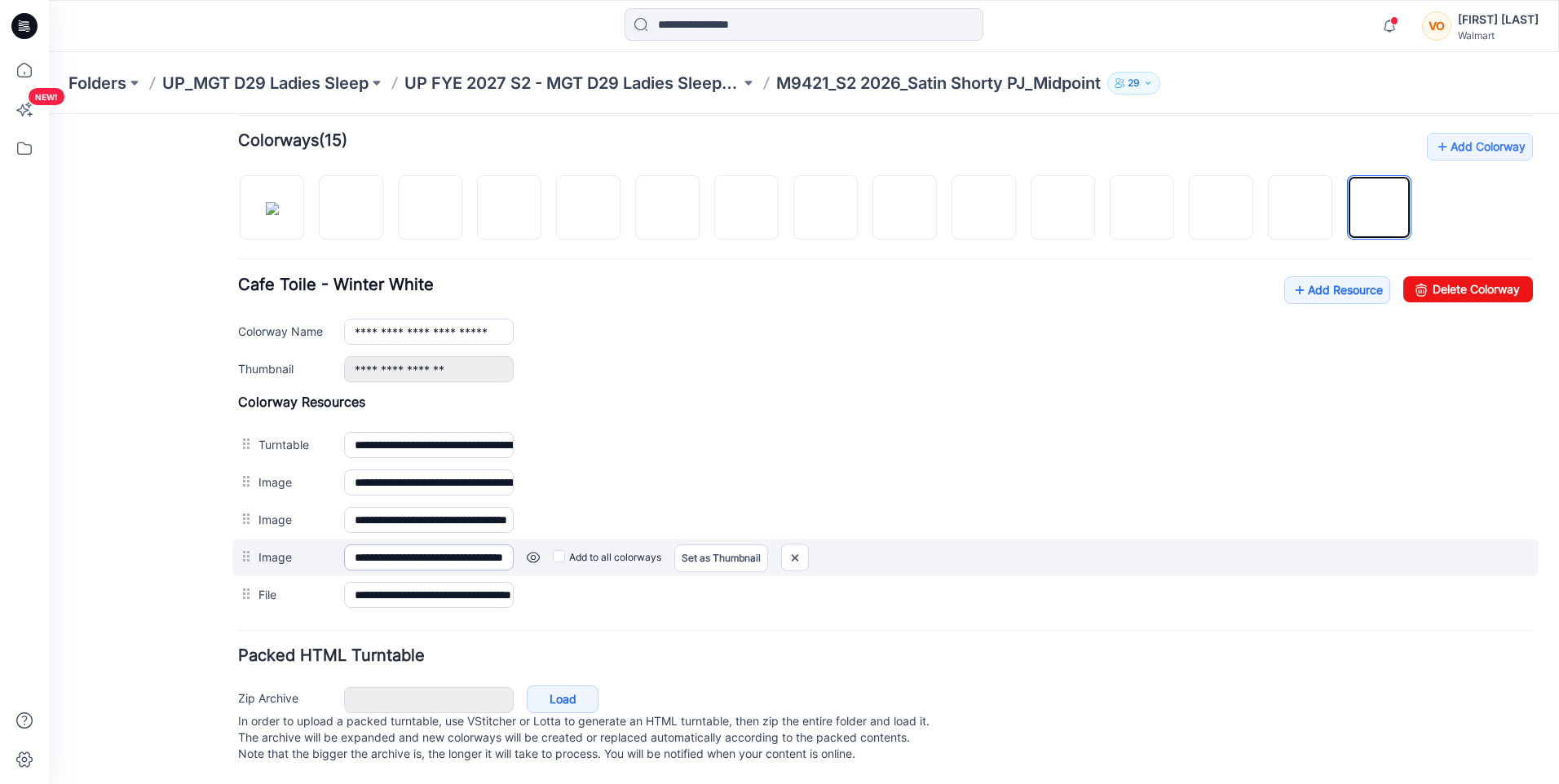 scroll, scrollTop: 525, scrollLeft: 0, axis: vertical 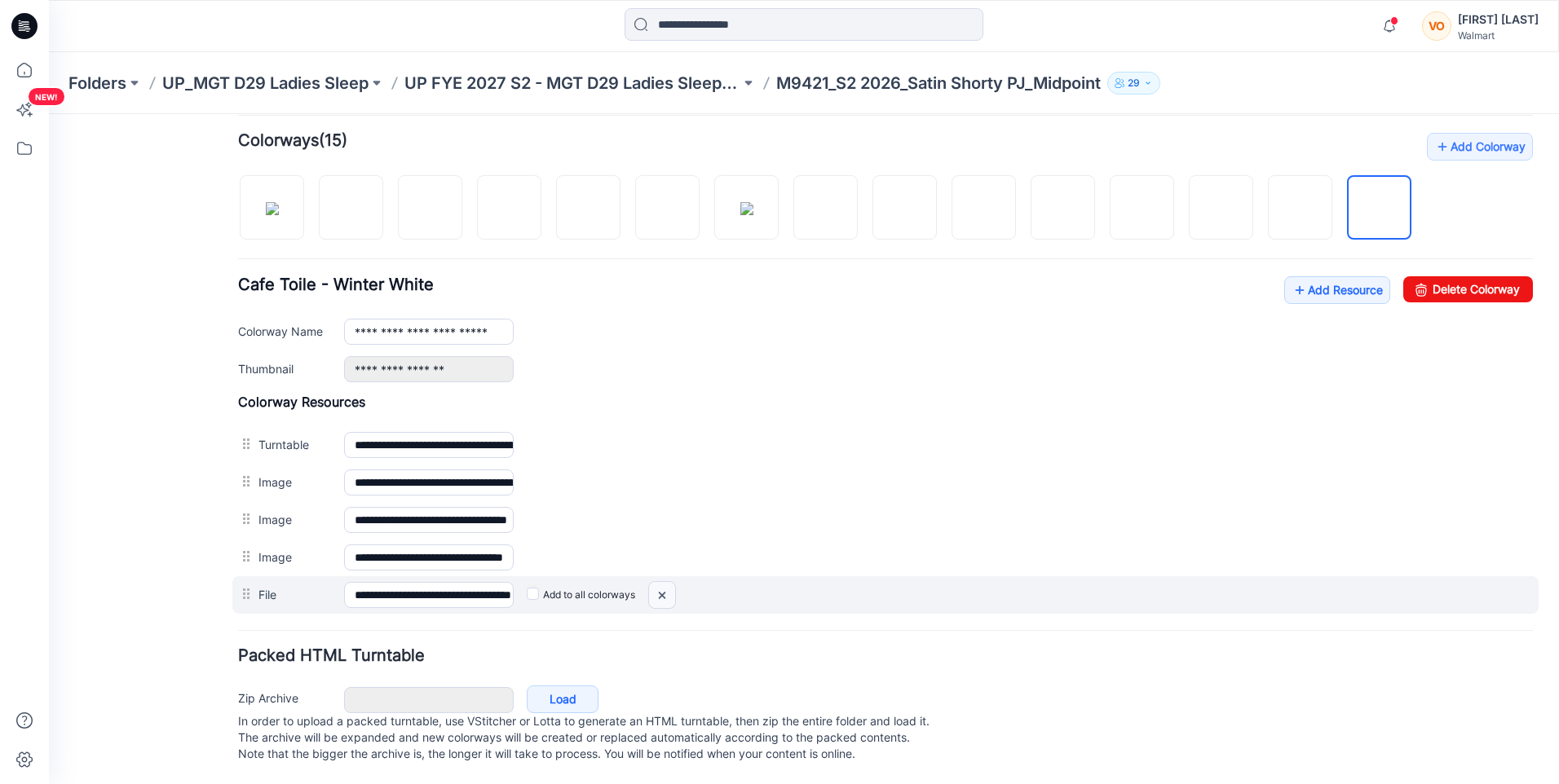 drag, startPoint x: 889, startPoint y: 205, endPoint x: 674, endPoint y: 578, distance: 430.5276 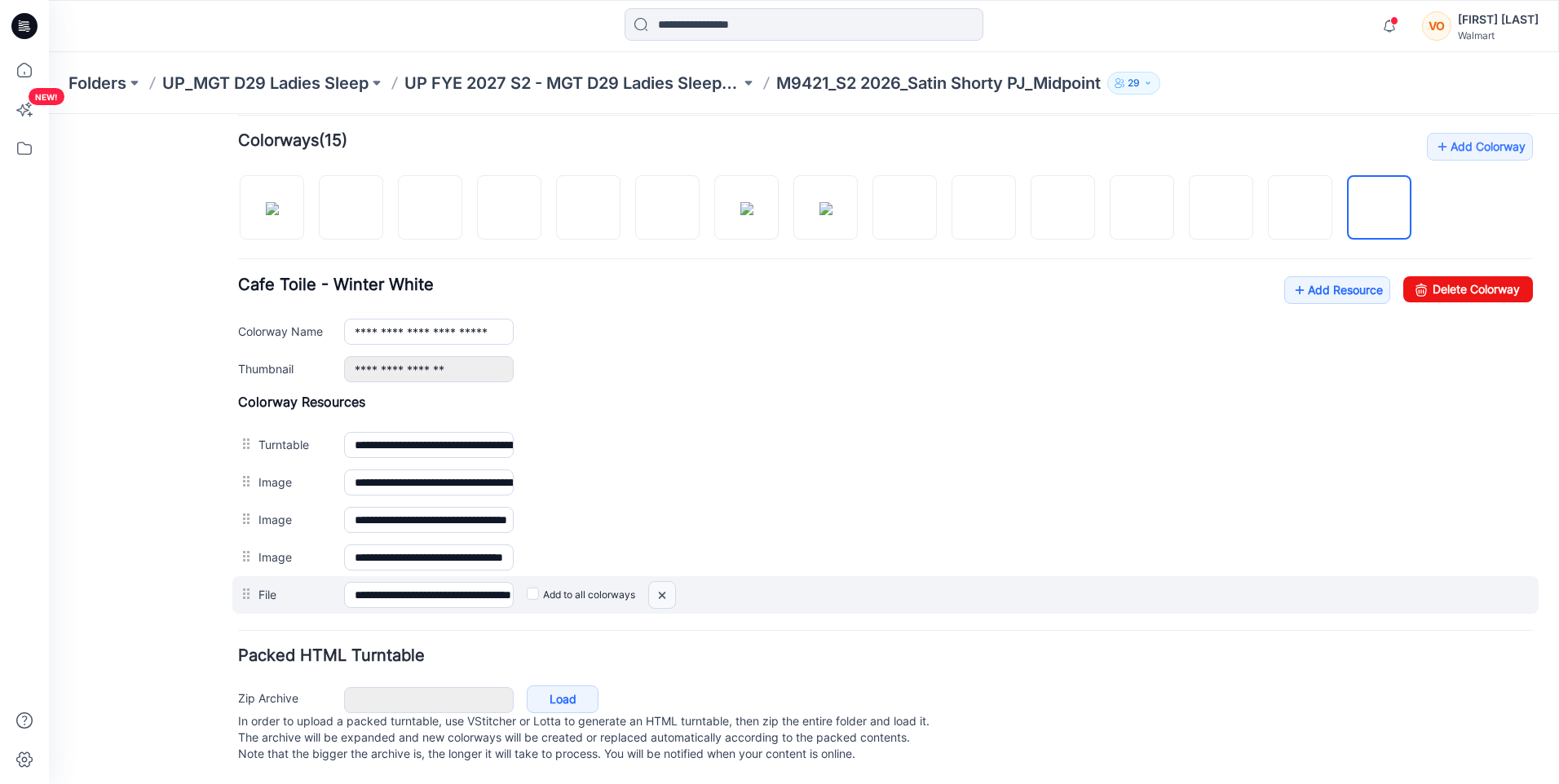 click at bounding box center [49, 114] 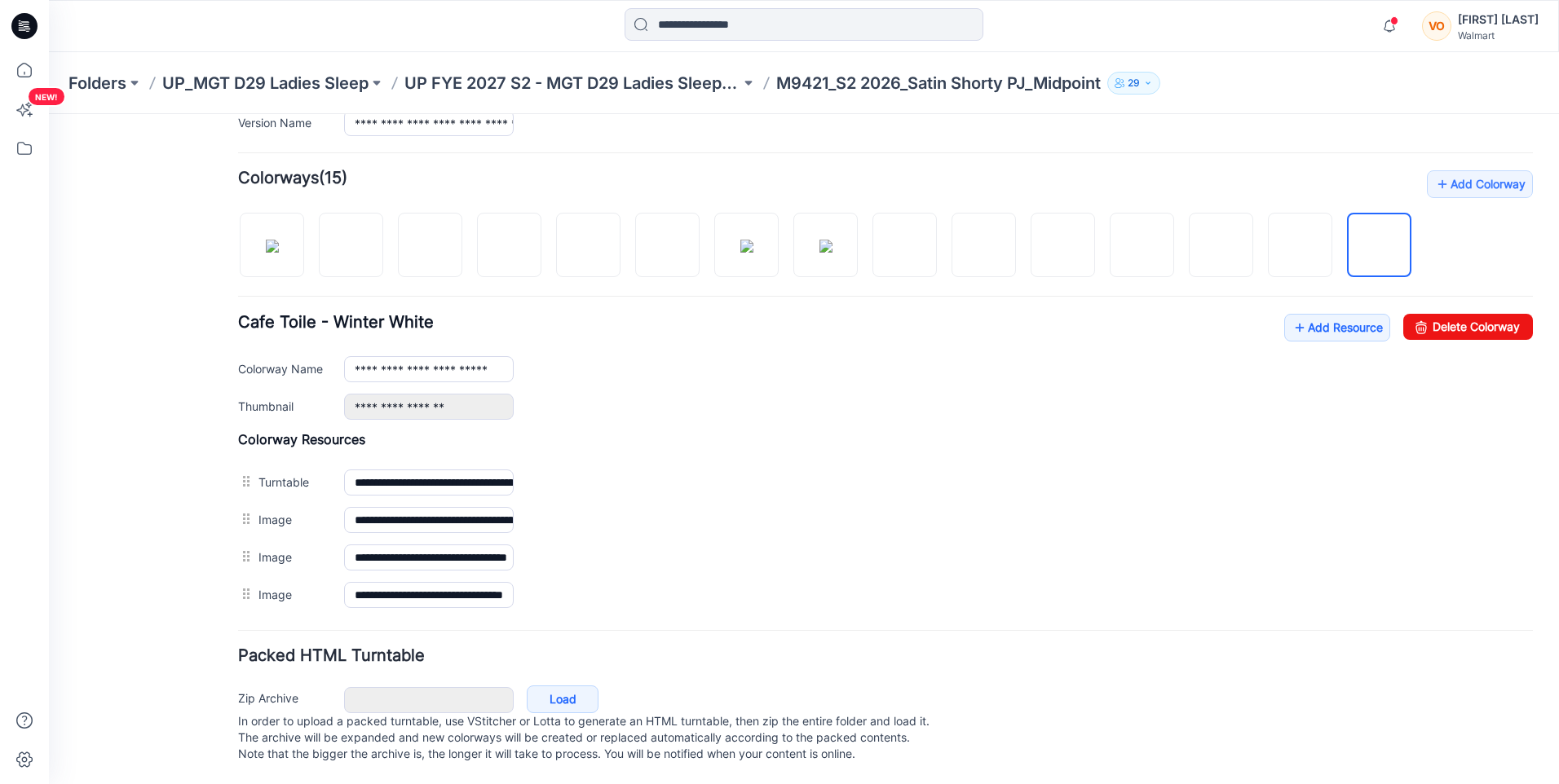 scroll, scrollTop: 487, scrollLeft: 0, axis: vertical 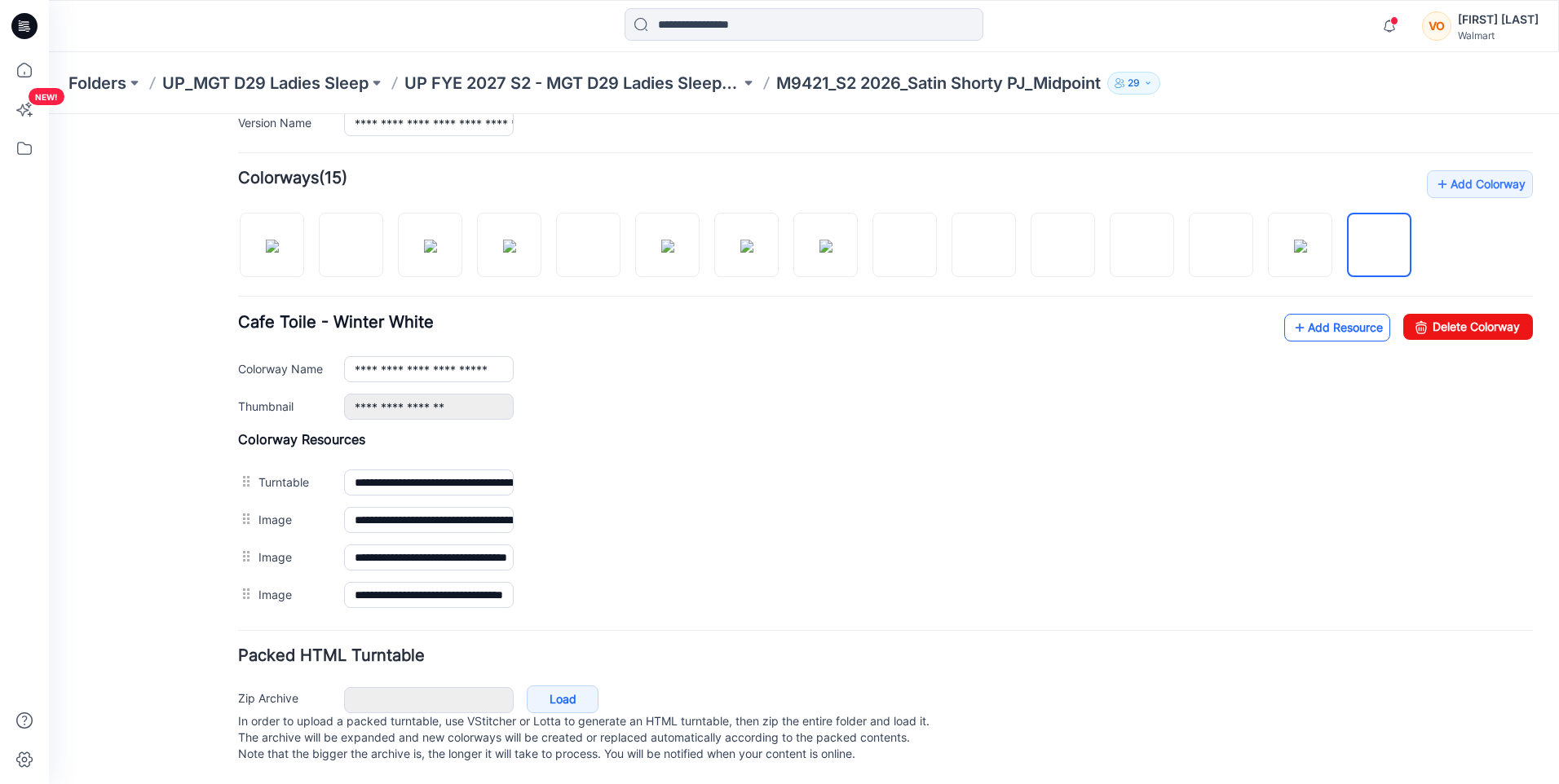 click on "Add Resource" at bounding box center (1337, 328) 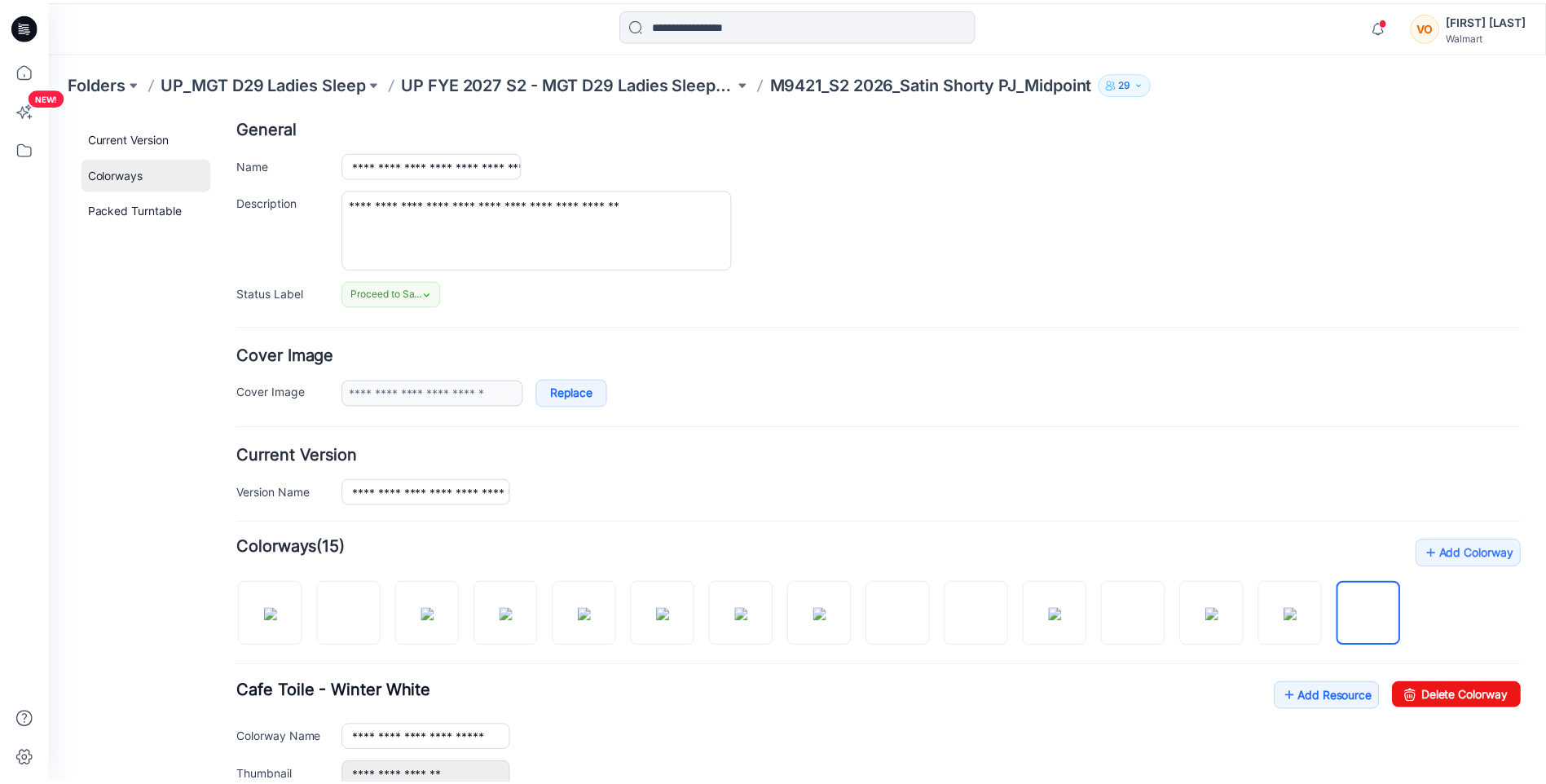scroll, scrollTop: 80, scrollLeft: 0, axis: vertical 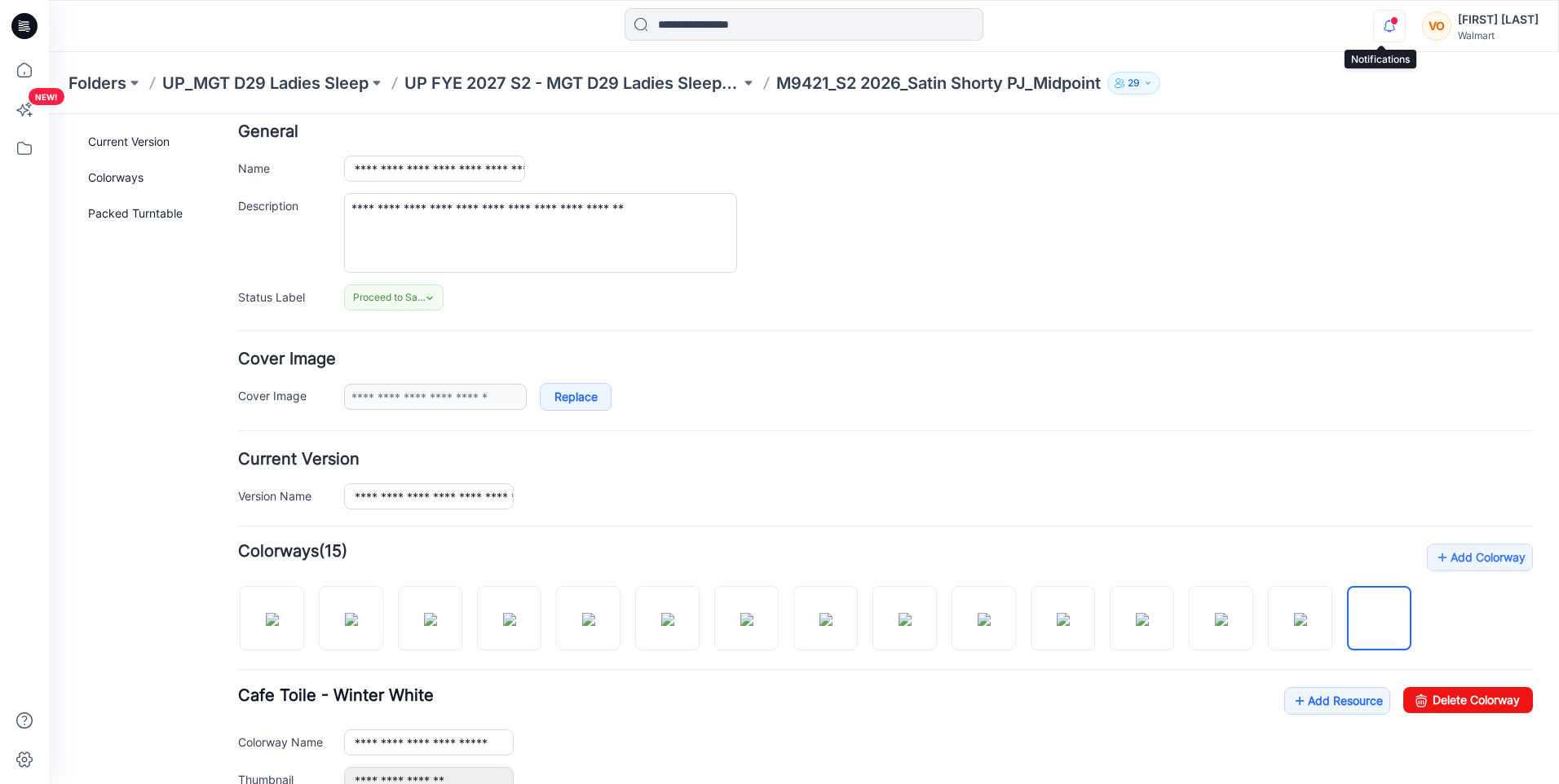 click 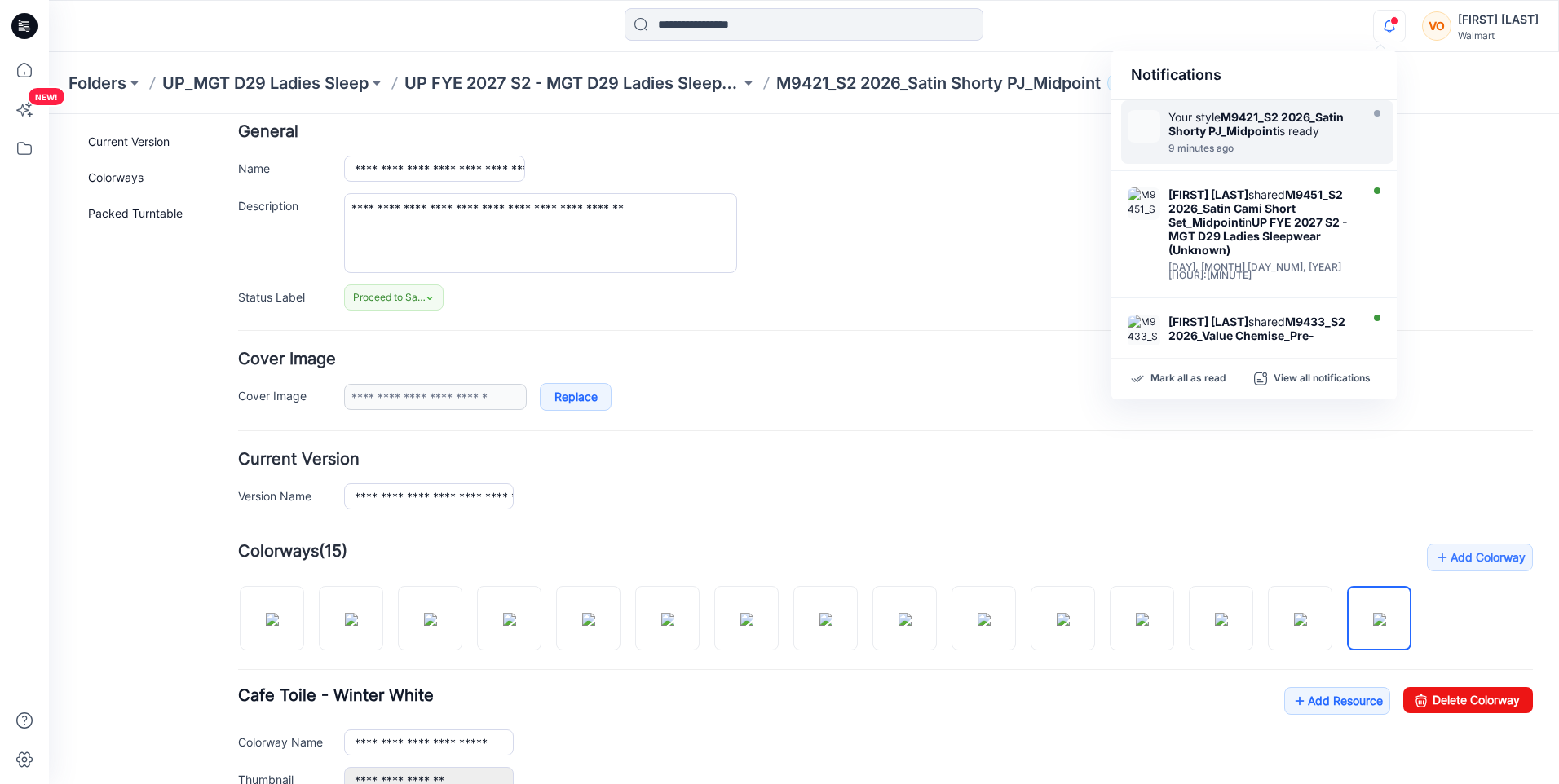click at bounding box center [1262, 139] 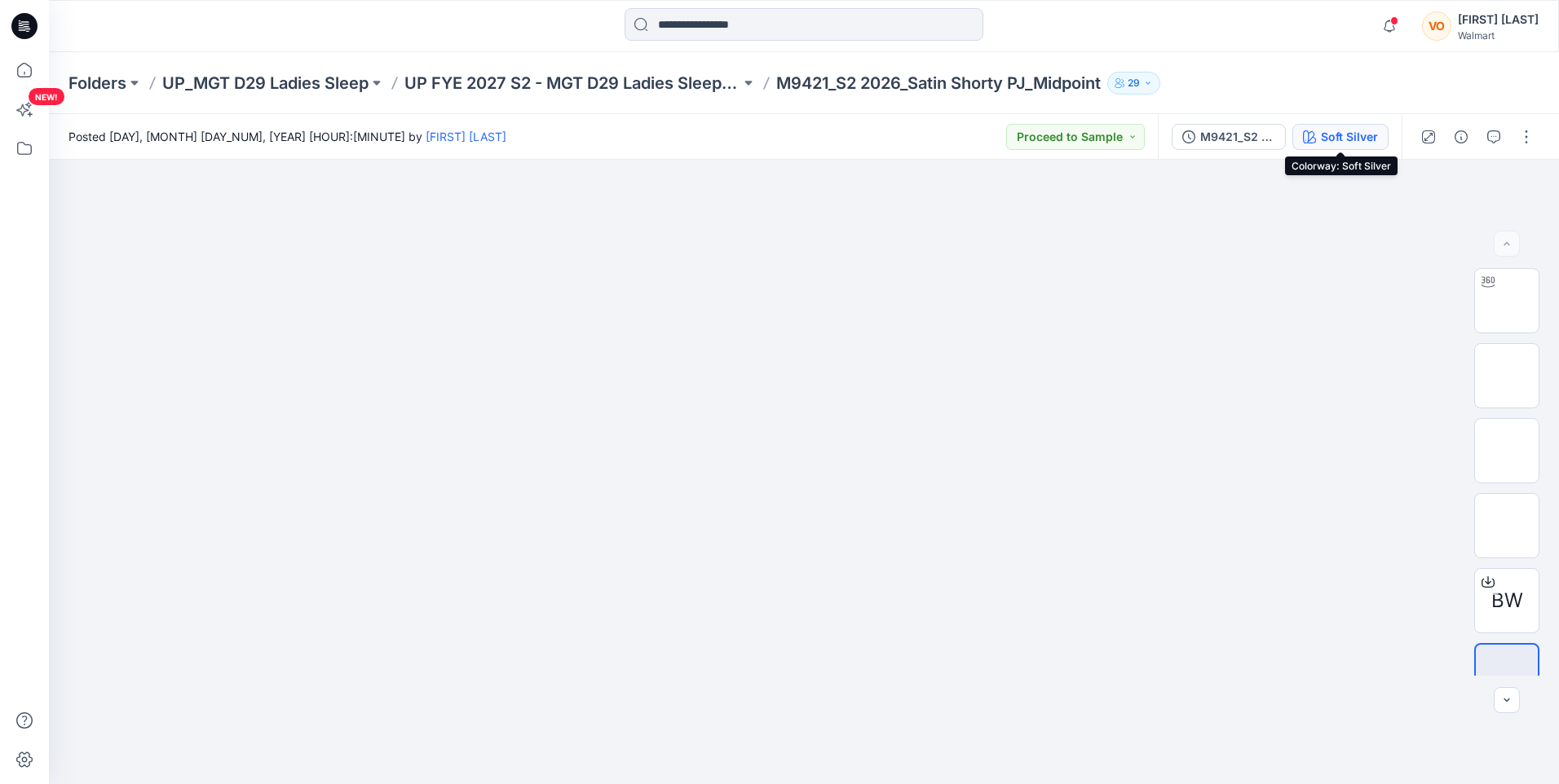 click on "Soft Silver" at bounding box center [1349, 137] 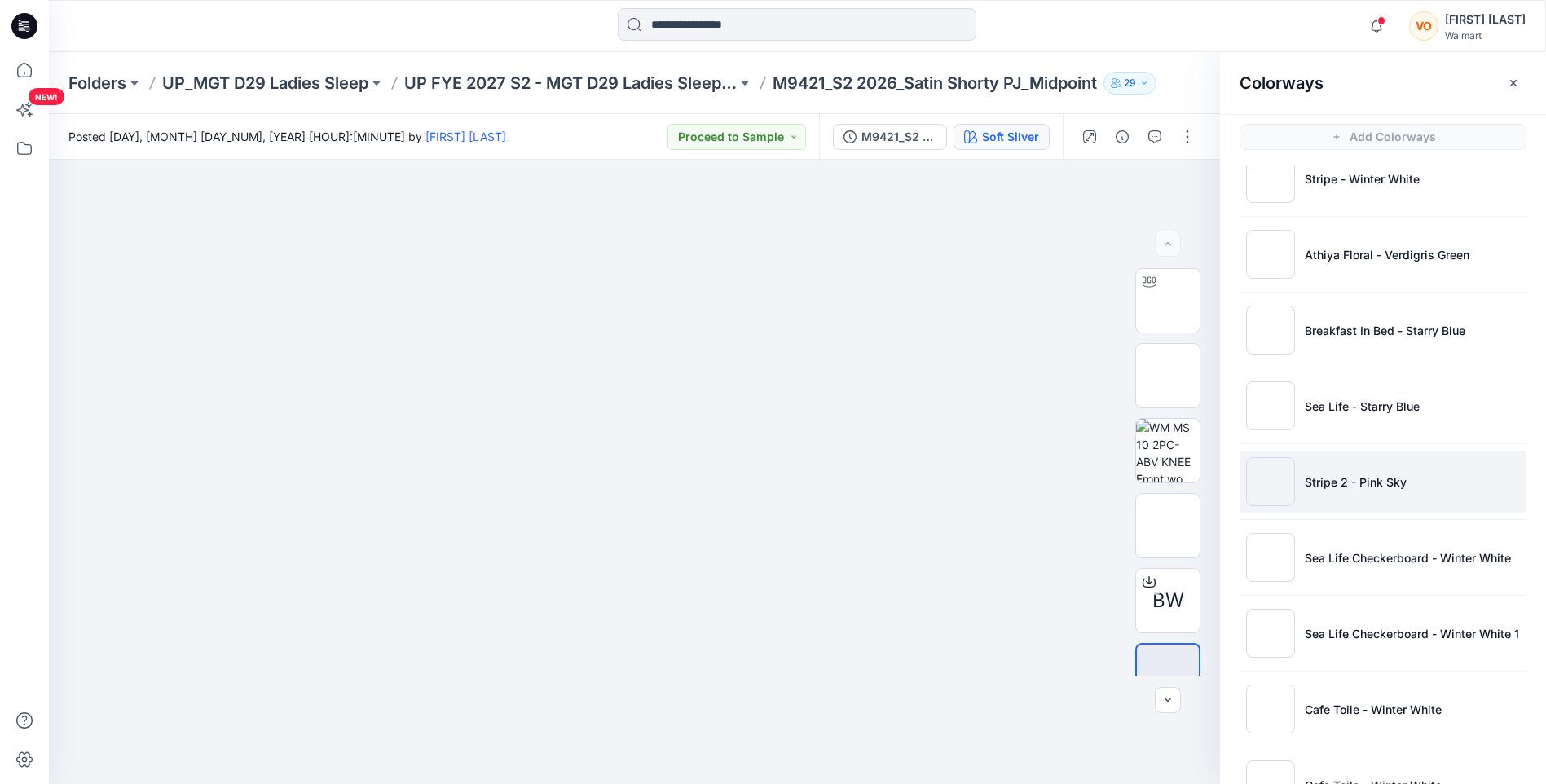 scroll, scrollTop: 545, scrollLeft: 0, axis: vertical 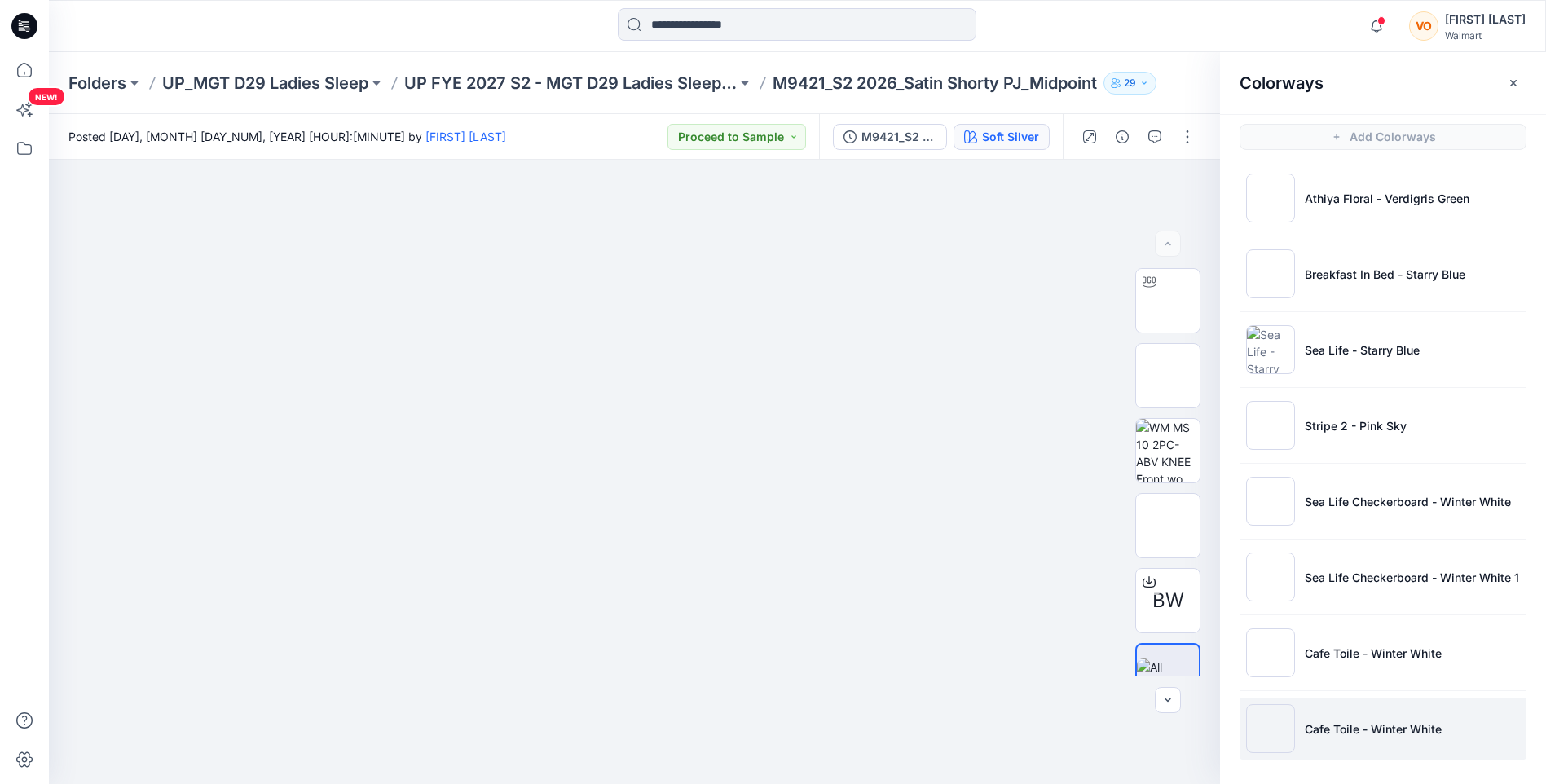 click on "Cafe Toile - Winter White" at bounding box center [1383, 729] 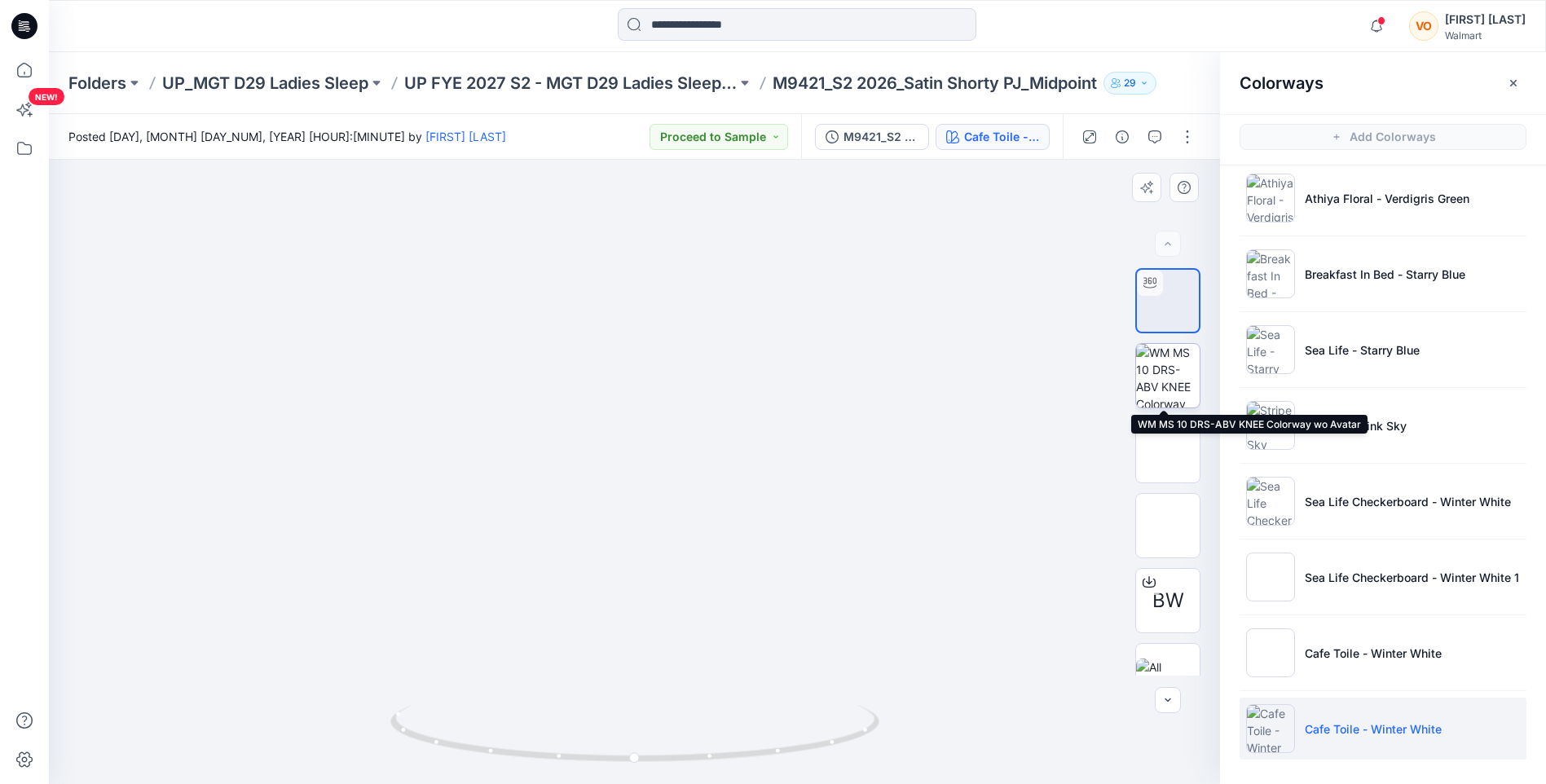 click at bounding box center (1168, 376) 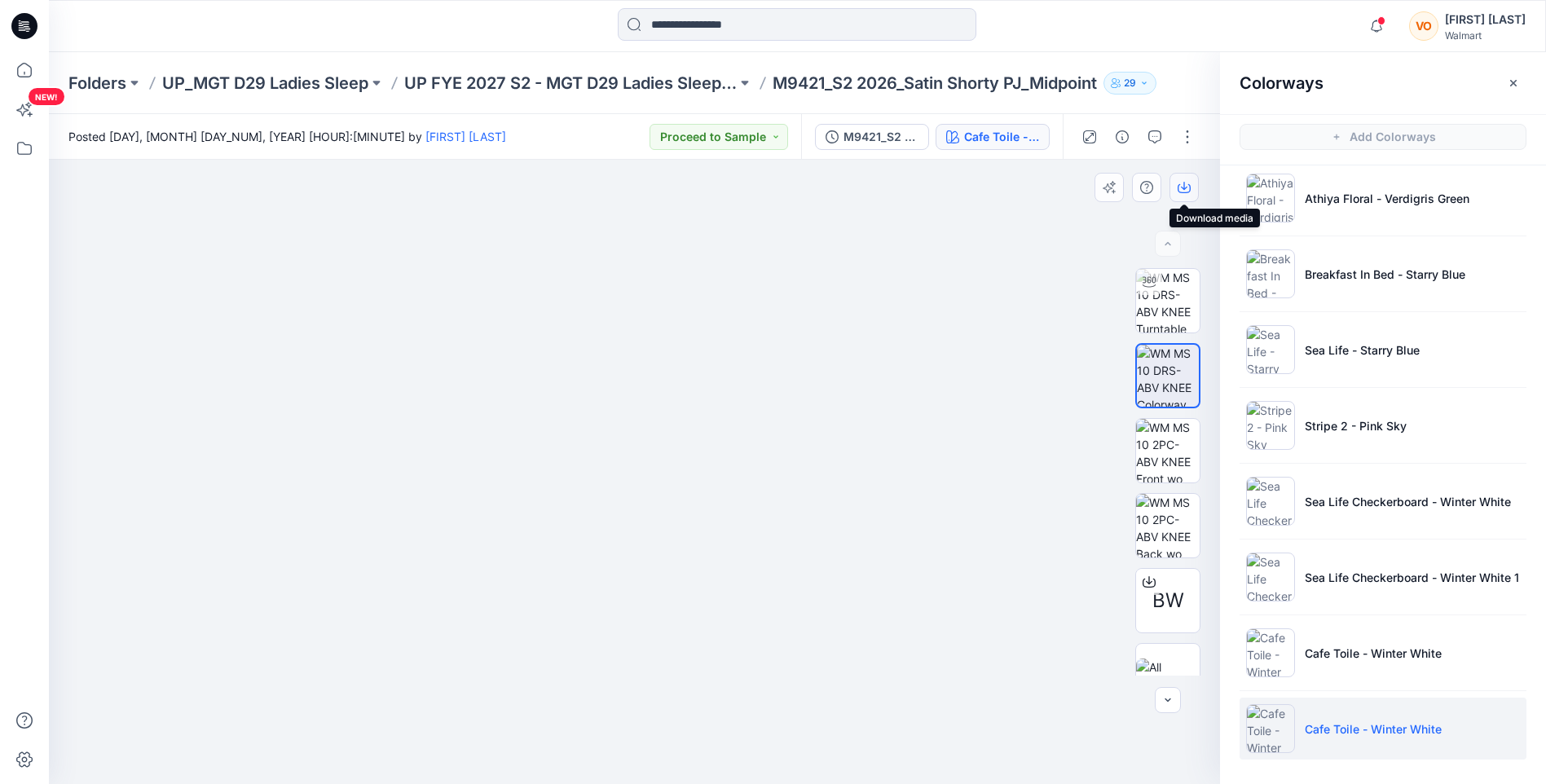 click at bounding box center [1184, 187] 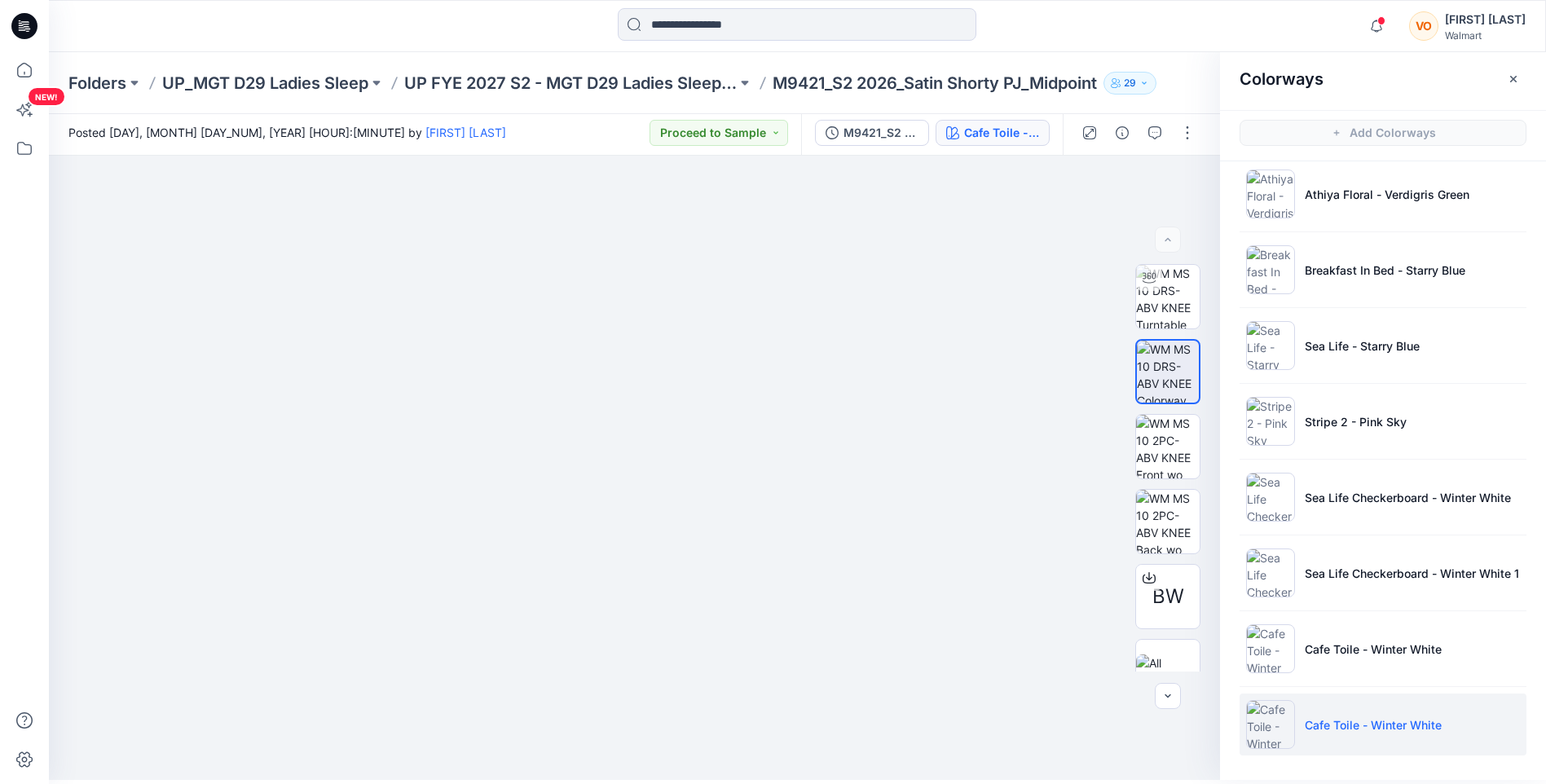scroll, scrollTop: 5, scrollLeft: 0, axis: vertical 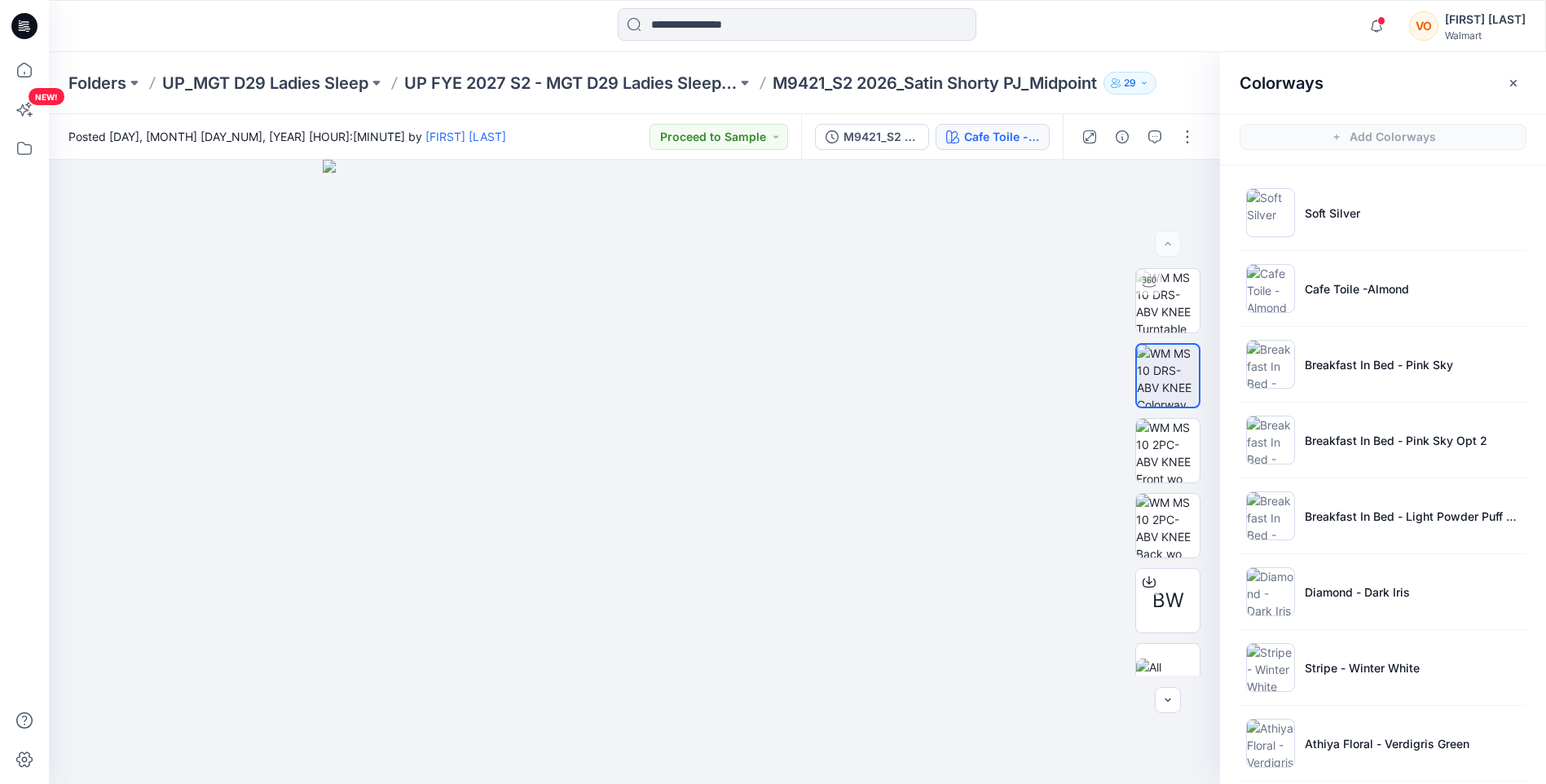 click on "Colorways" at bounding box center [1383, 82] 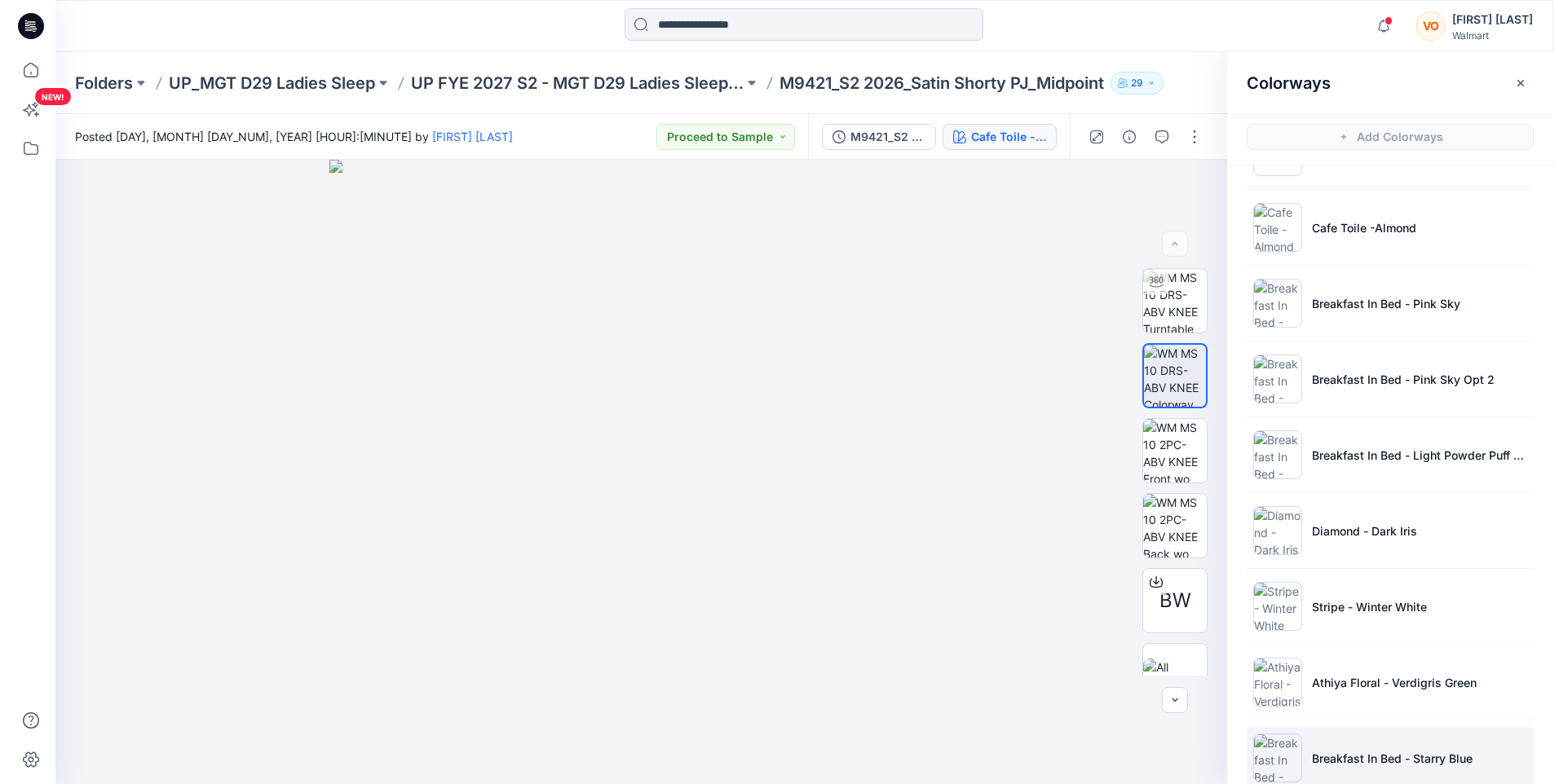 scroll, scrollTop: 163, scrollLeft: 0, axis: vertical 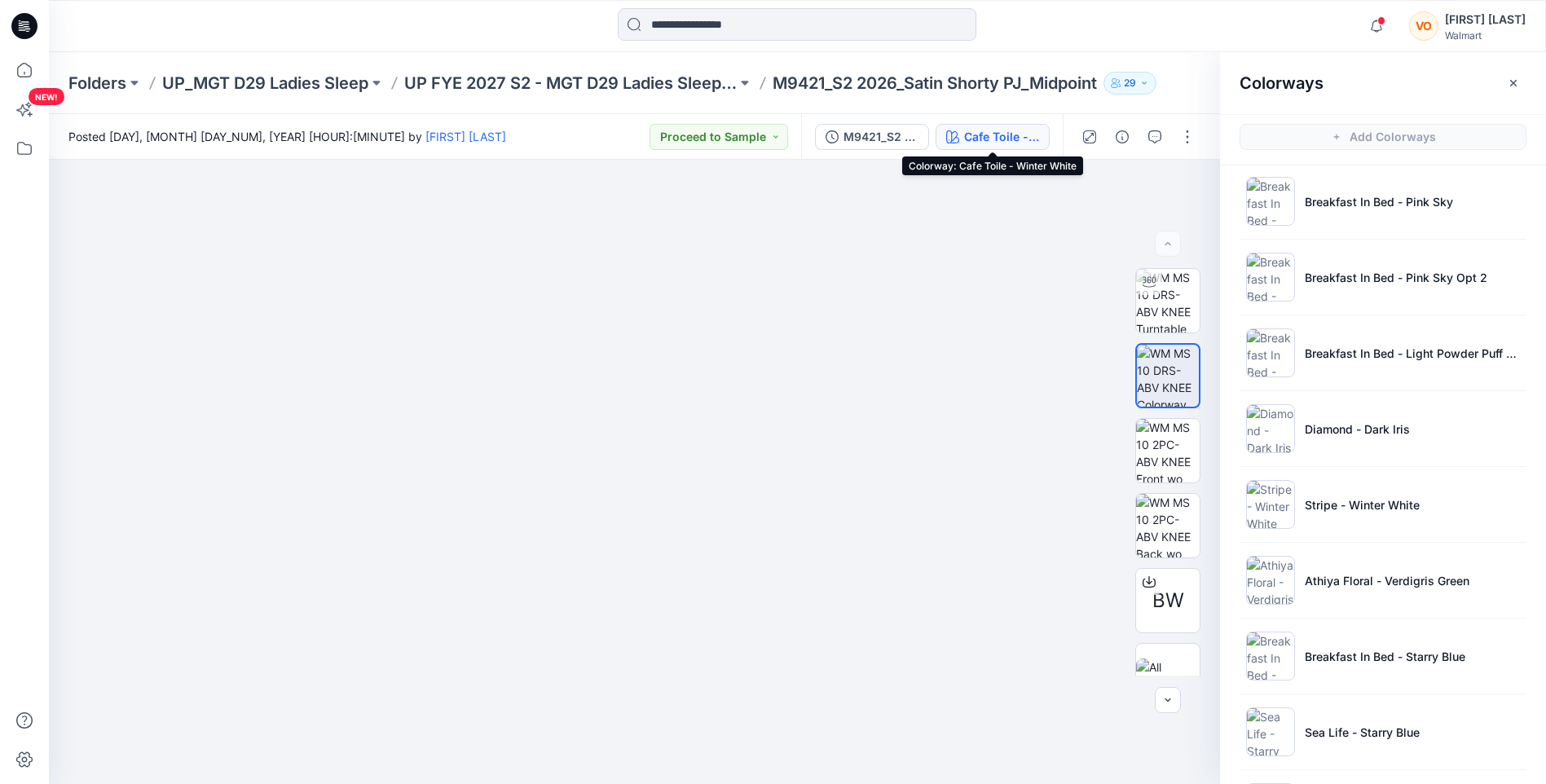 click on "Cafe Toile - Winter White" at bounding box center (1002, 137) 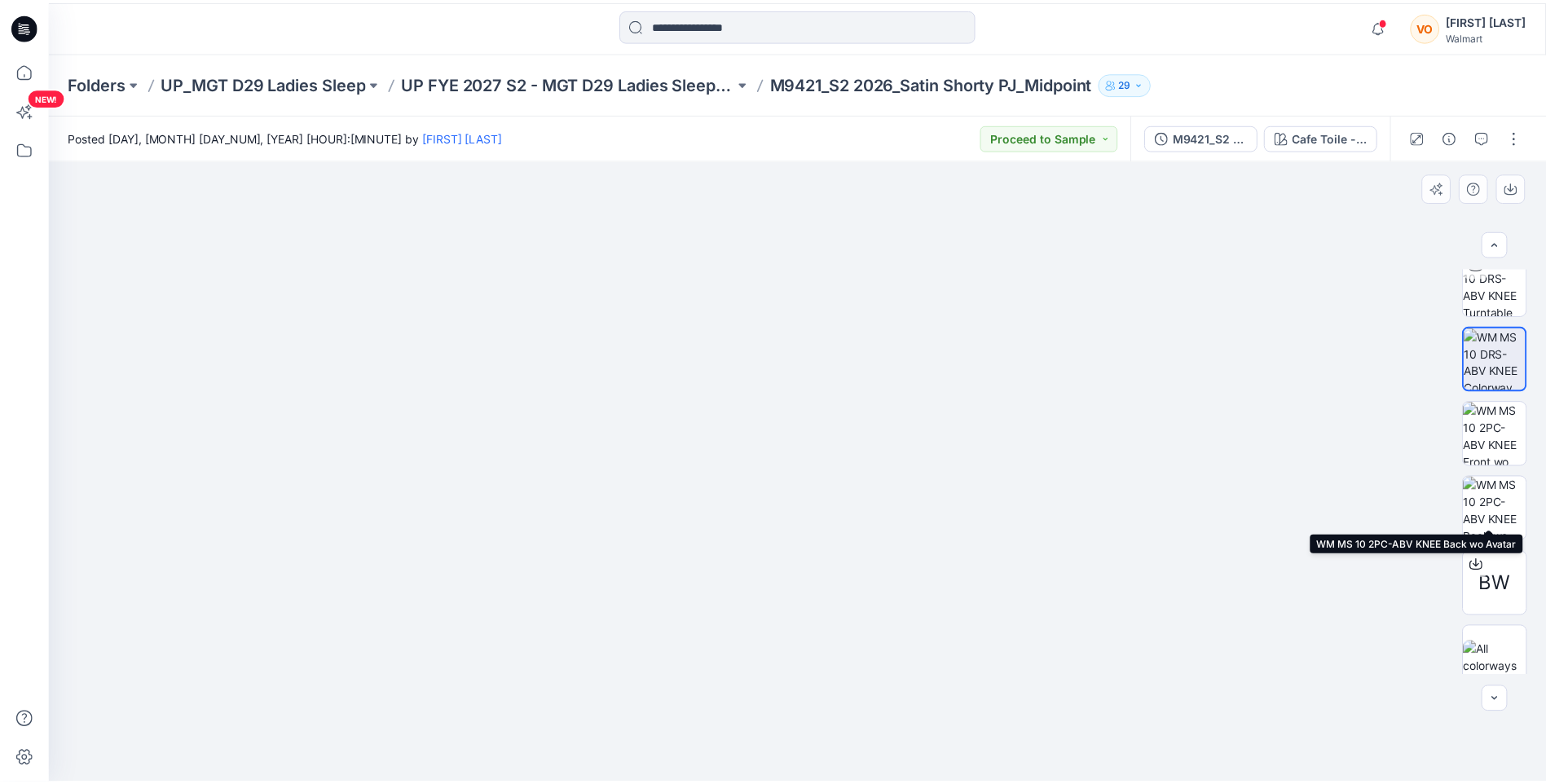 scroll, scrollTop: 33, scrollLeft: 0, axis: vertical 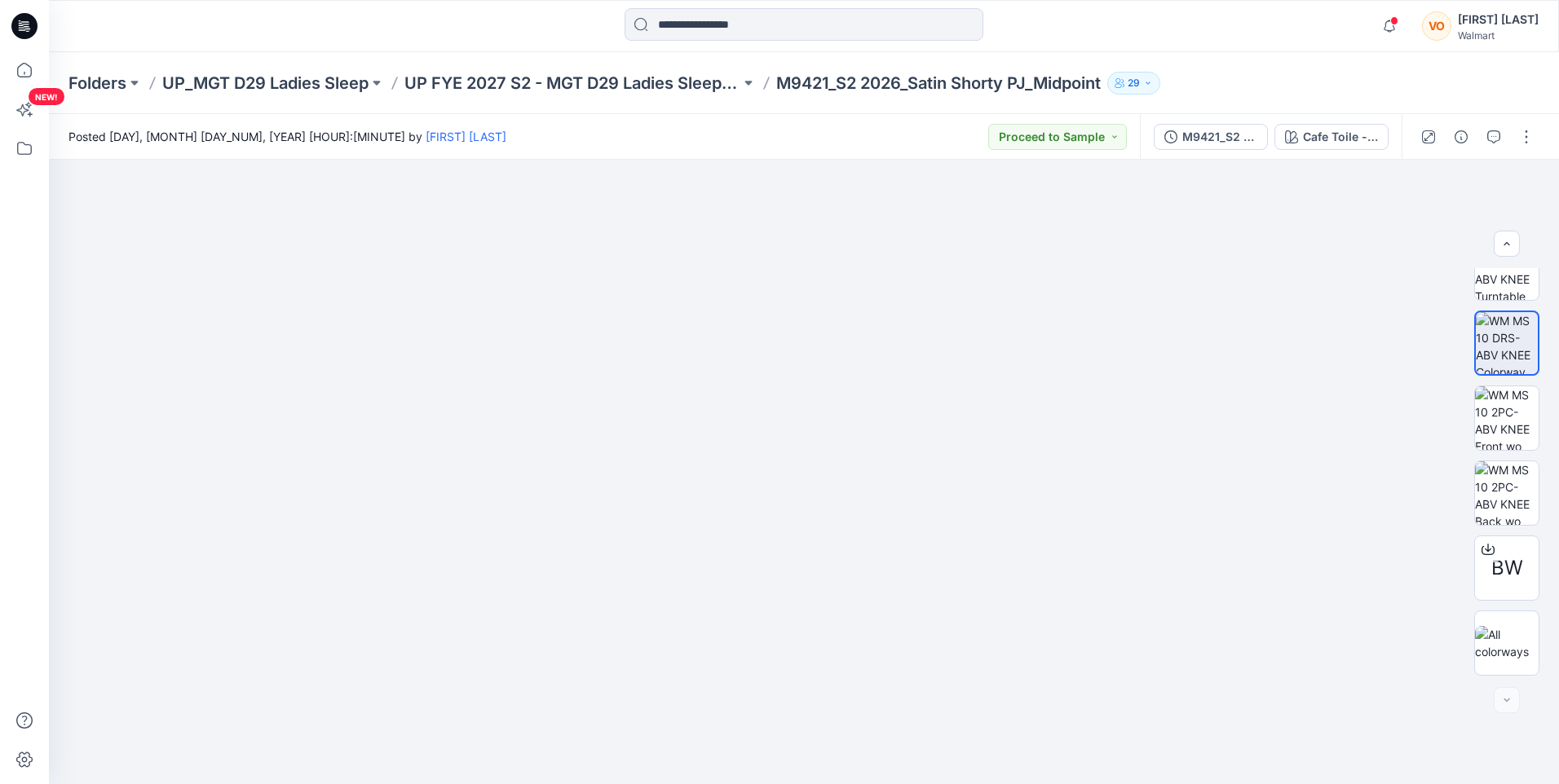 click on "M9421_S2 2026_Satin Shorty PJ_Midpoint Cafe Toile - Winter White" at bounding box center [1270, 137] 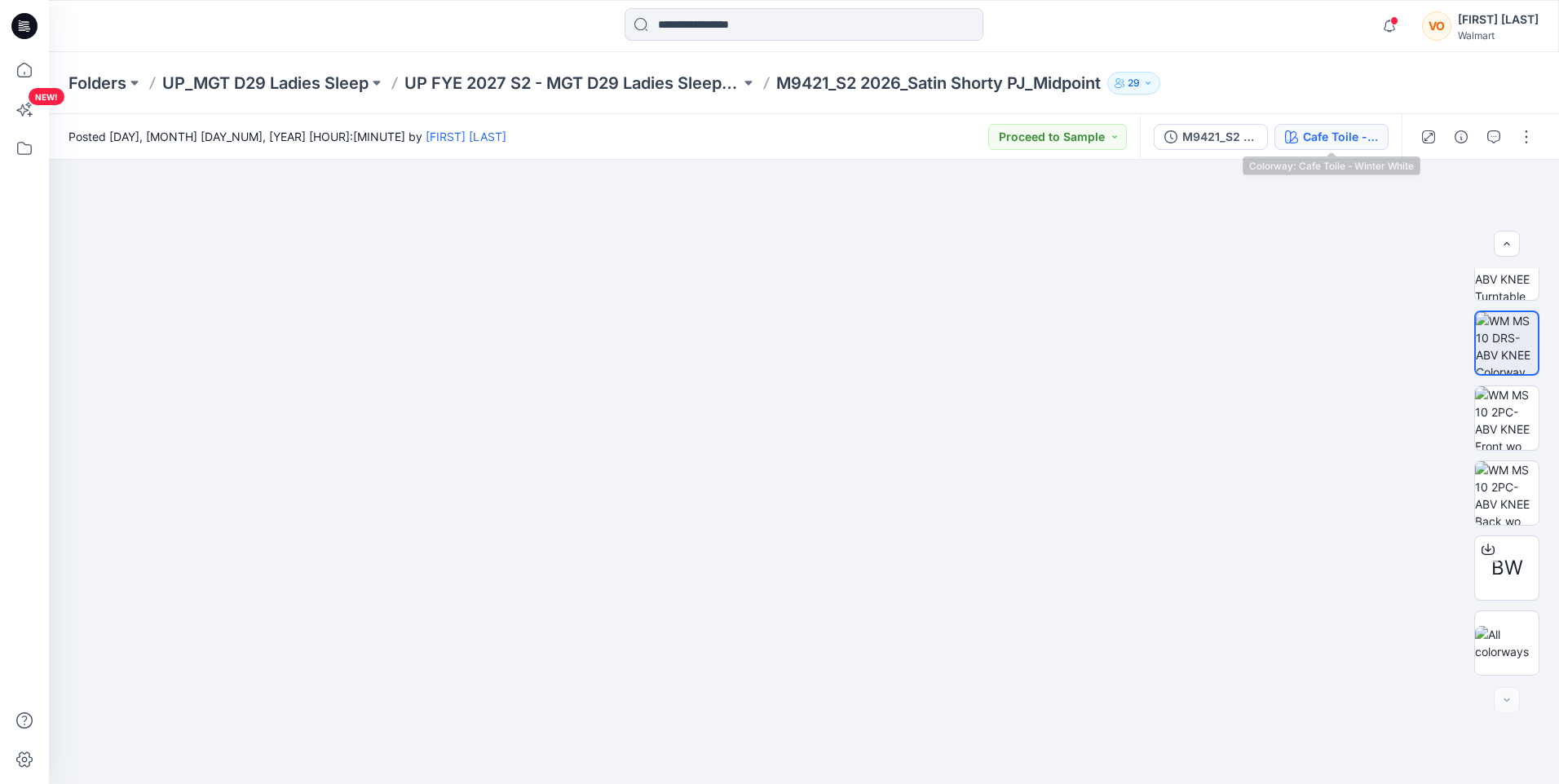 click on "Cafe Toile - Winter White" at bounding box center (1340, 137) 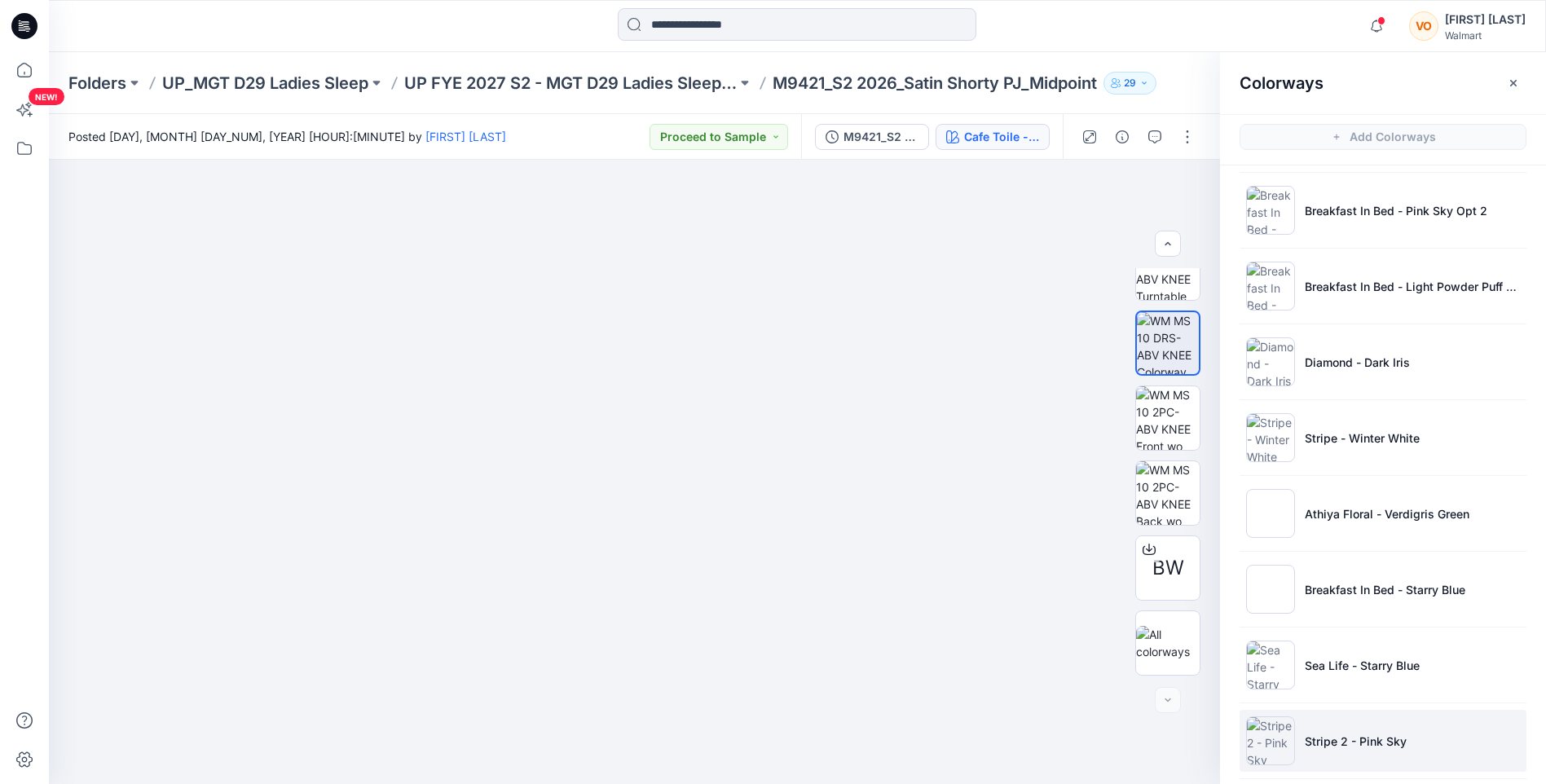 scroll, scrollTop: 545, scrollLeft: 0, axis: vertical 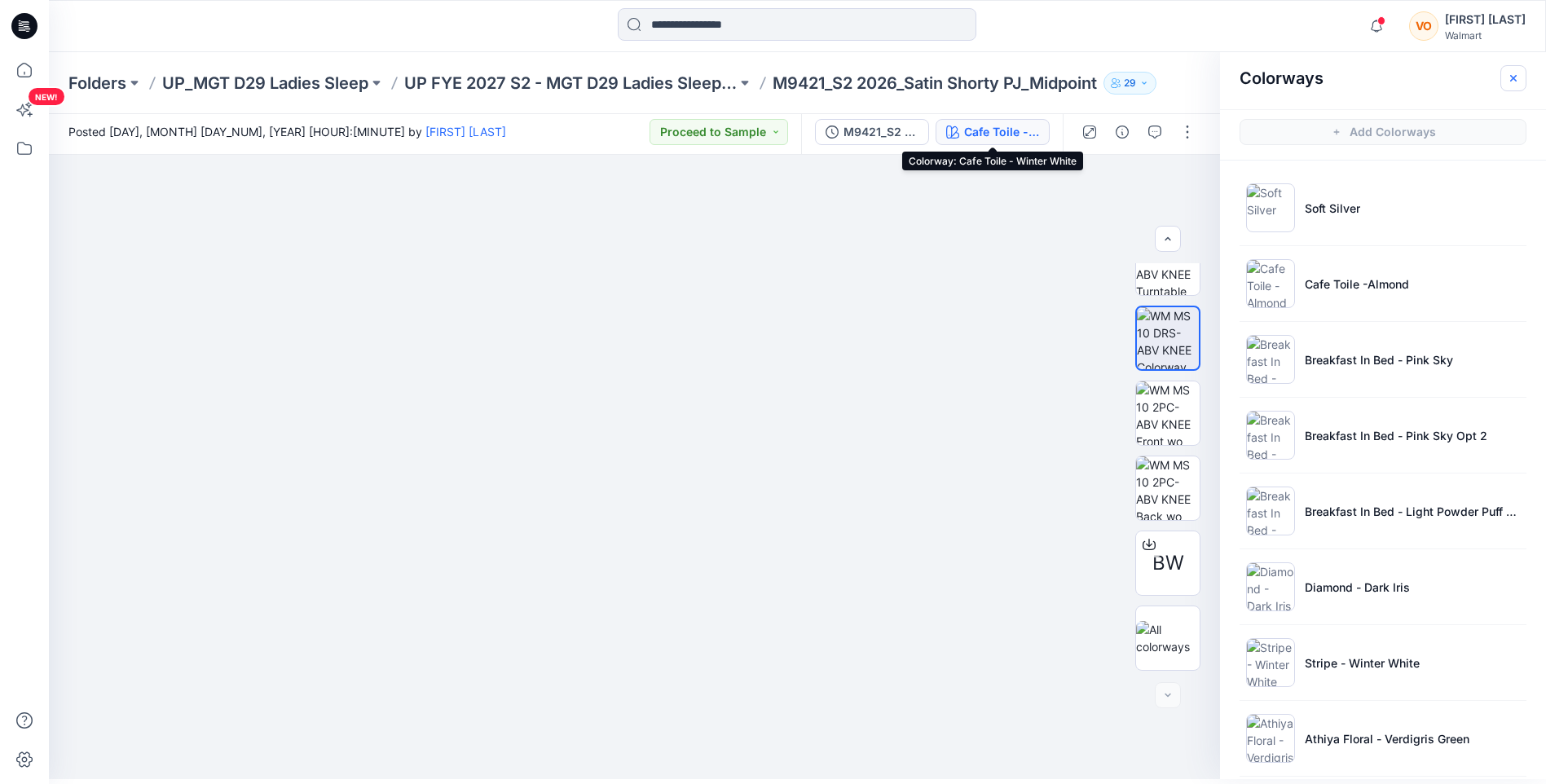 click at bounding box center (1513, 78) 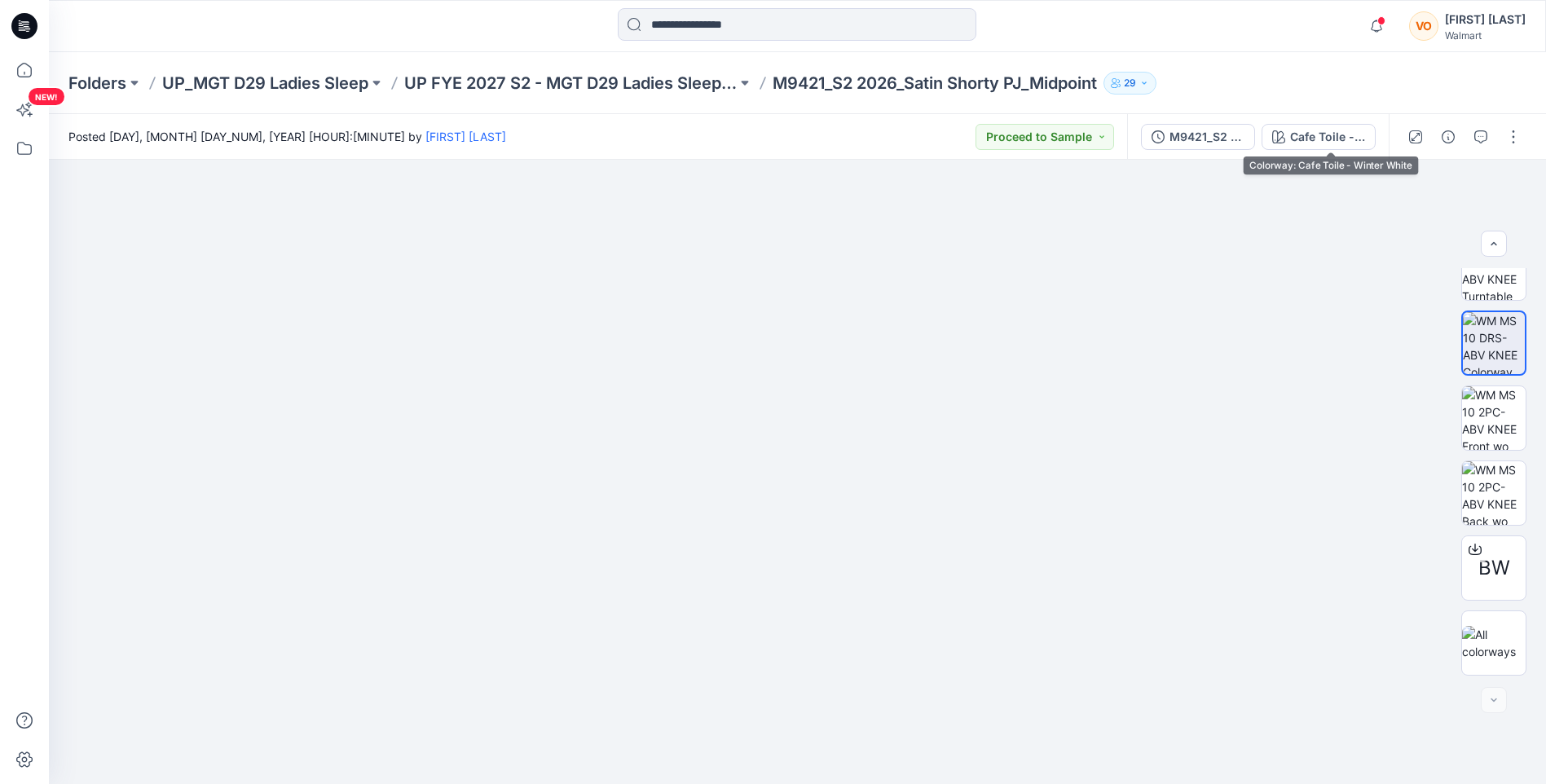 scroll, scrollTop: 0, scrollLeft: 0, axis: both 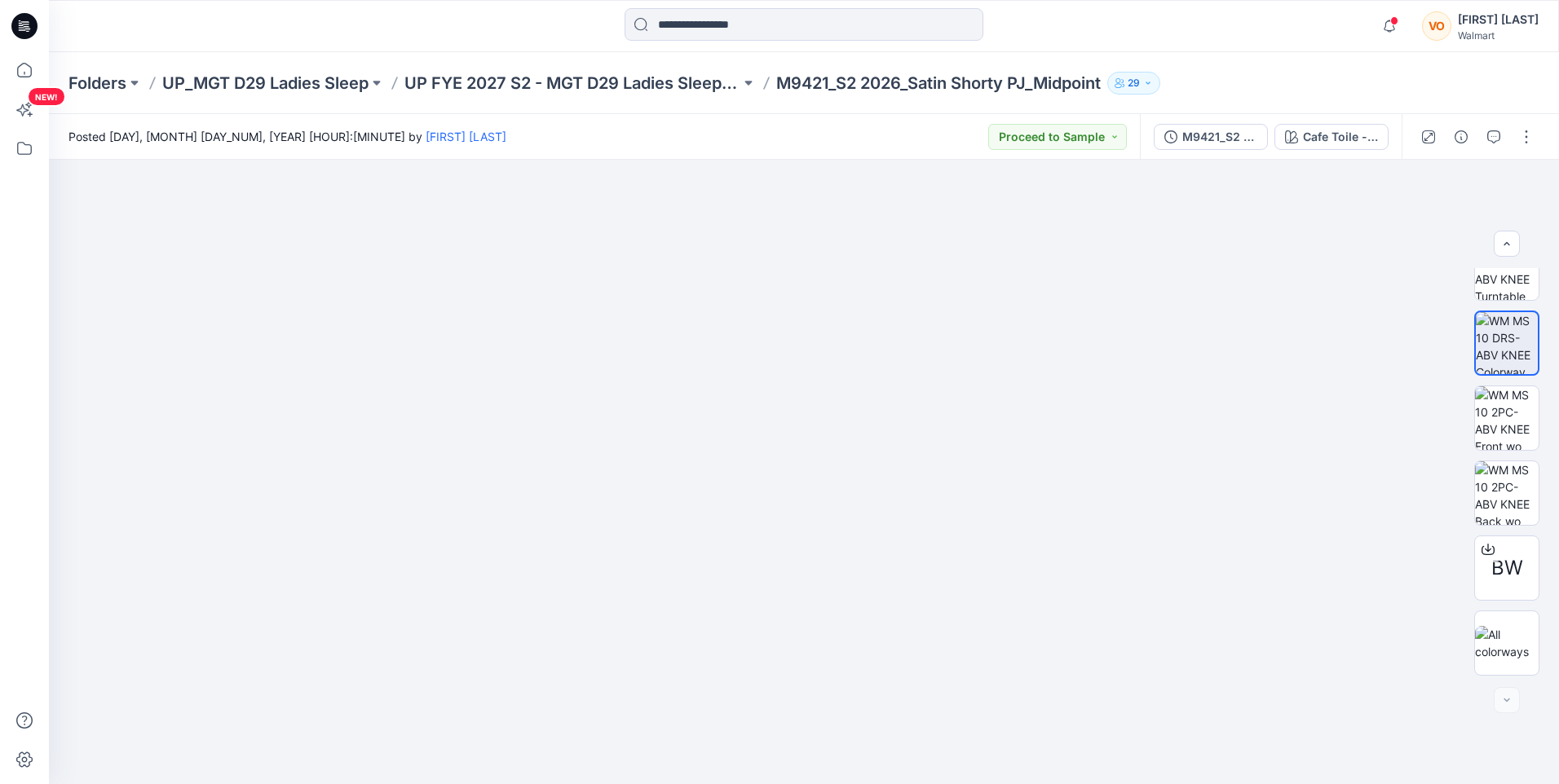 click 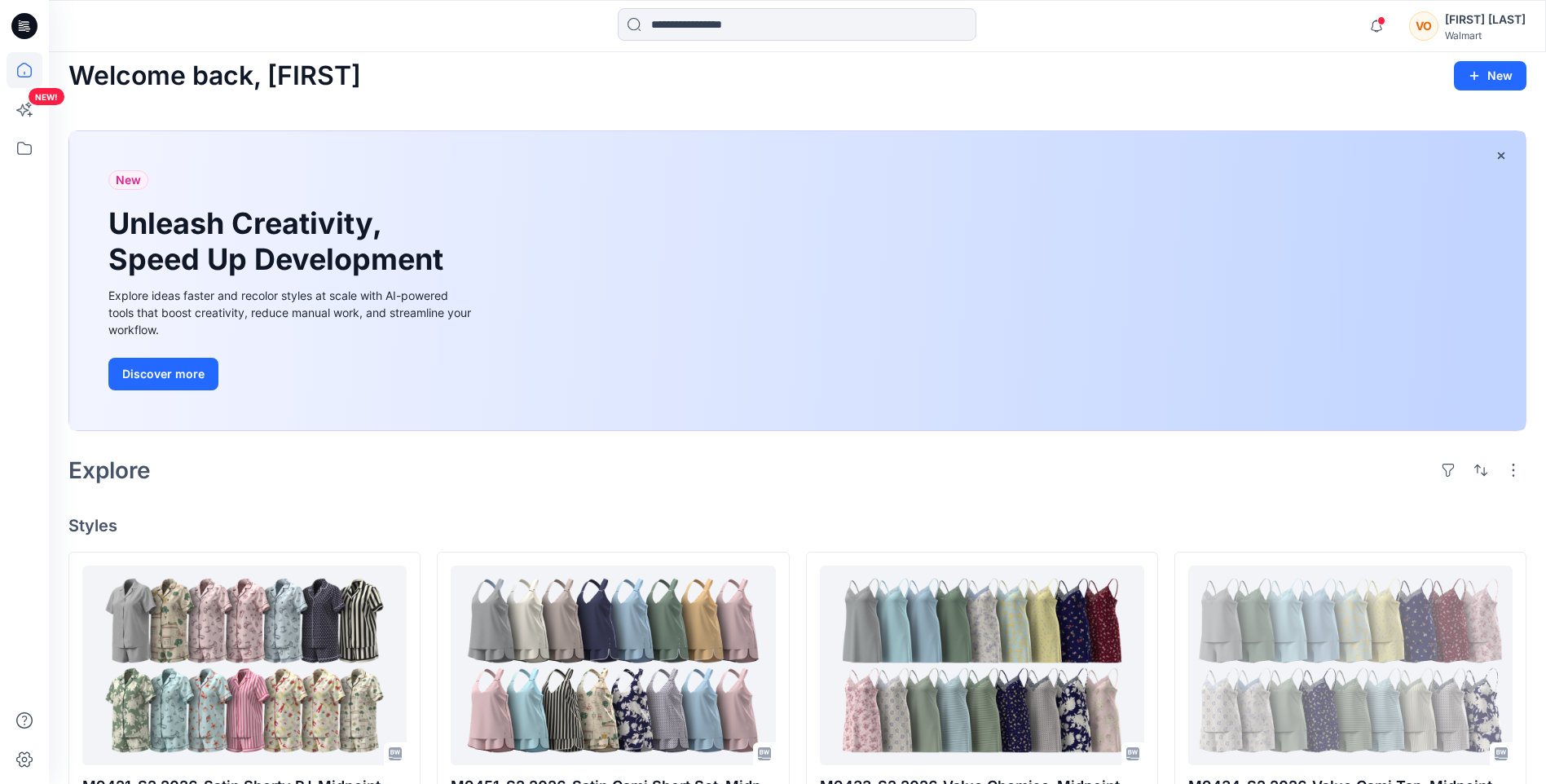 scroll, scrollTop: 163, scrollLeft: 0, axis: vertical 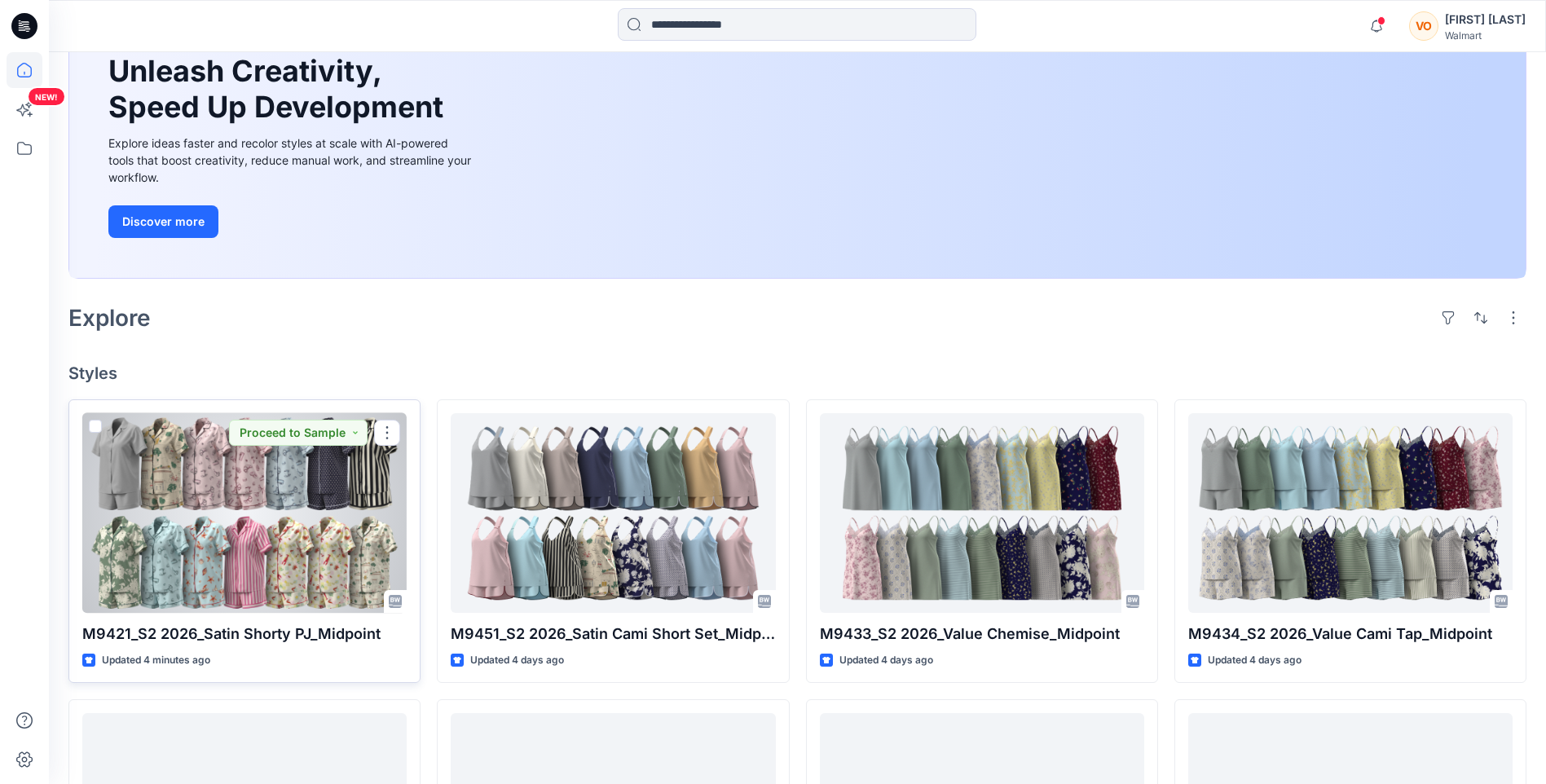 click at bounding box center (244, 513) 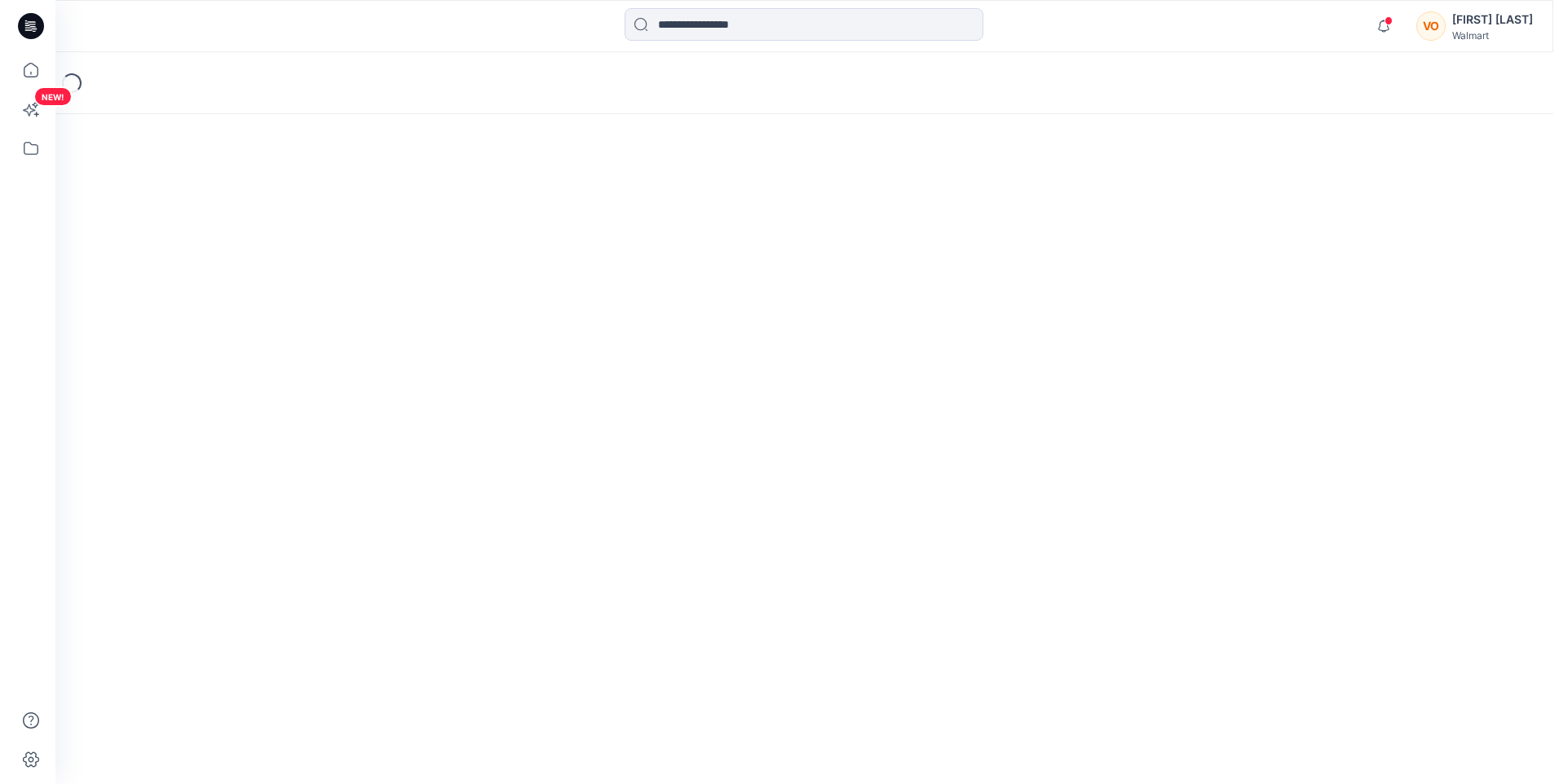 scroll, scrollTop: 0, scrollLeft: 0, axis: both 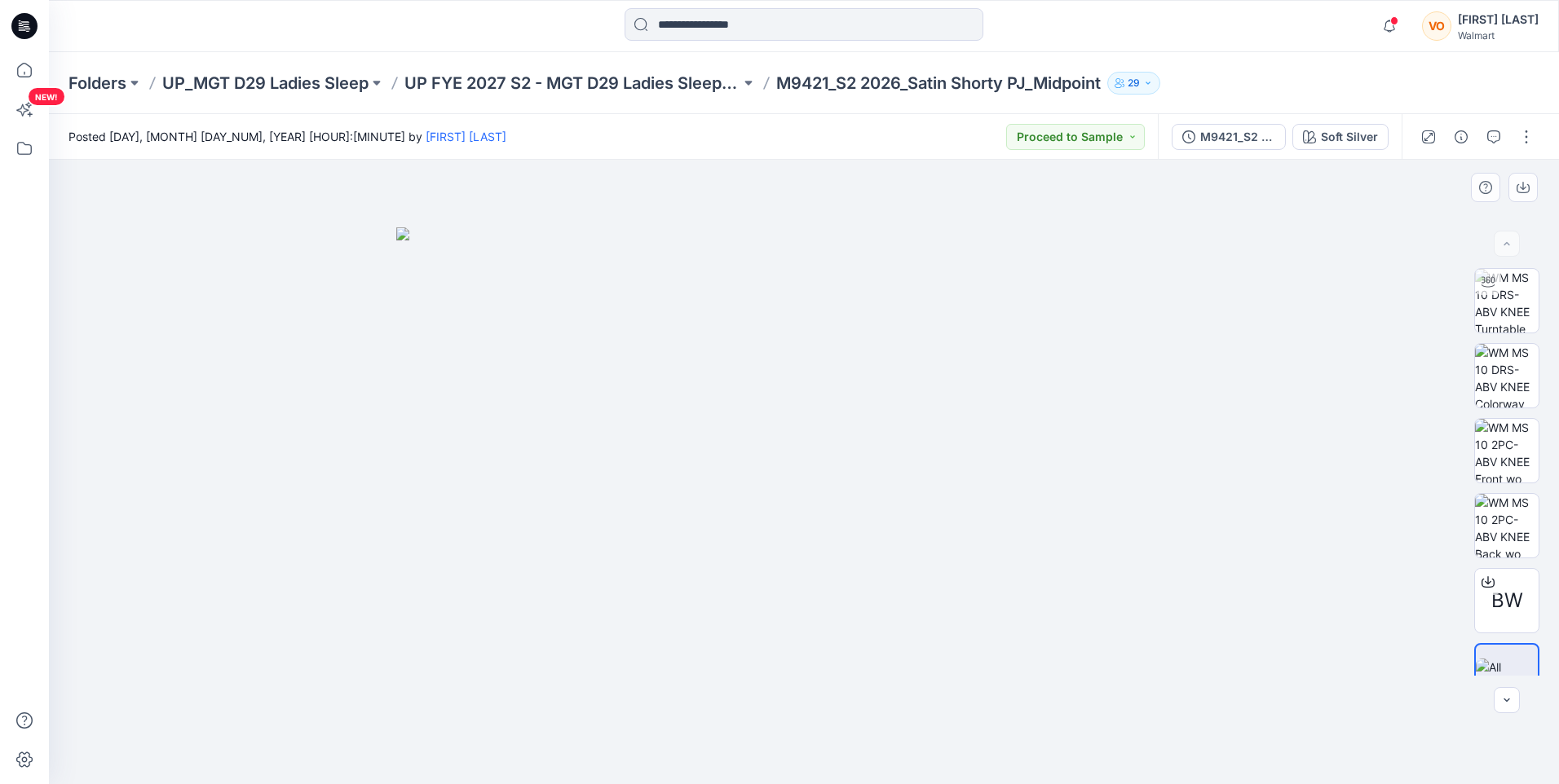click at bounding box center (804, 505) 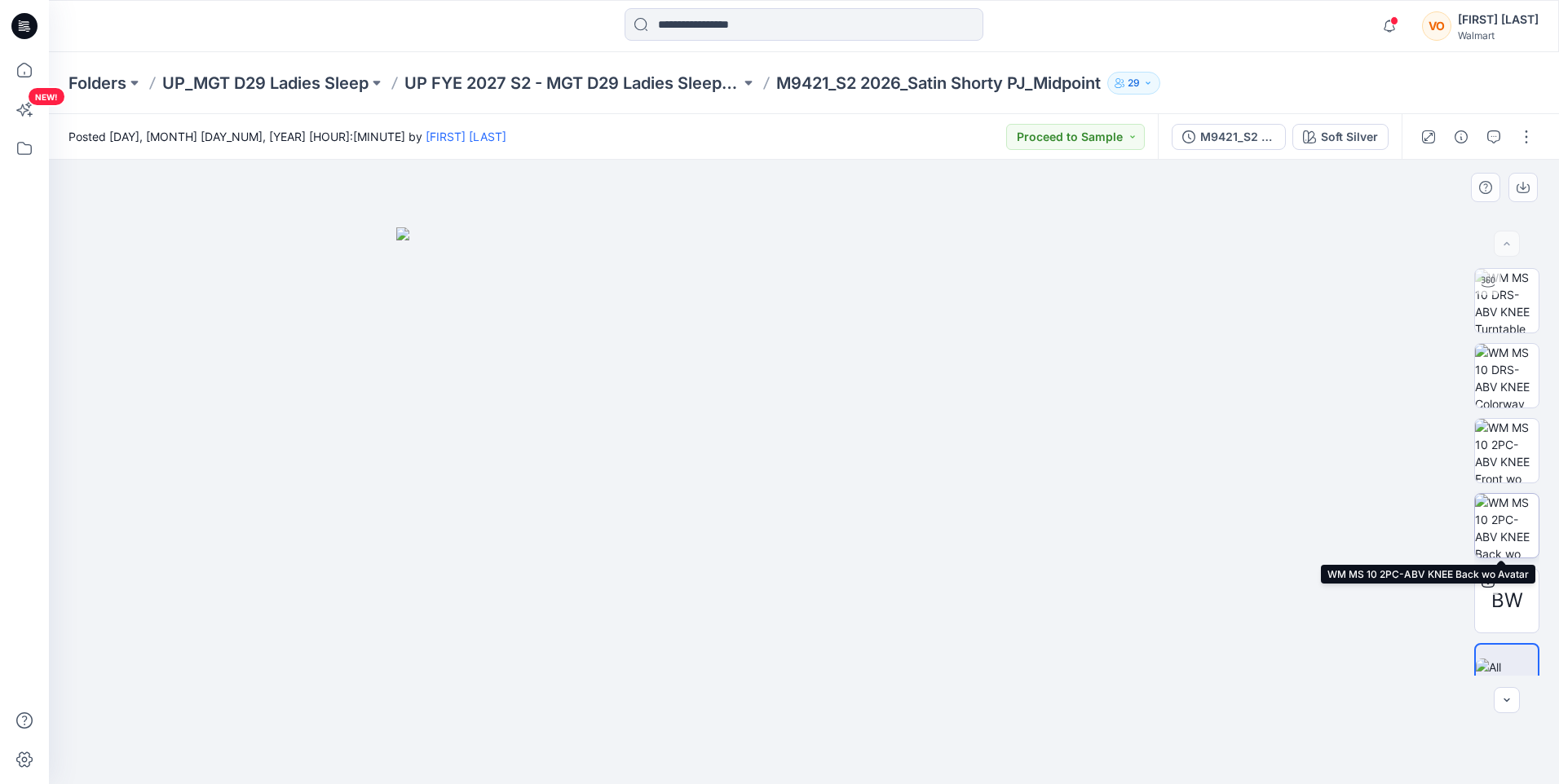 scroll, scrollTop: 33, scrollLeft: 0, axis: vertical 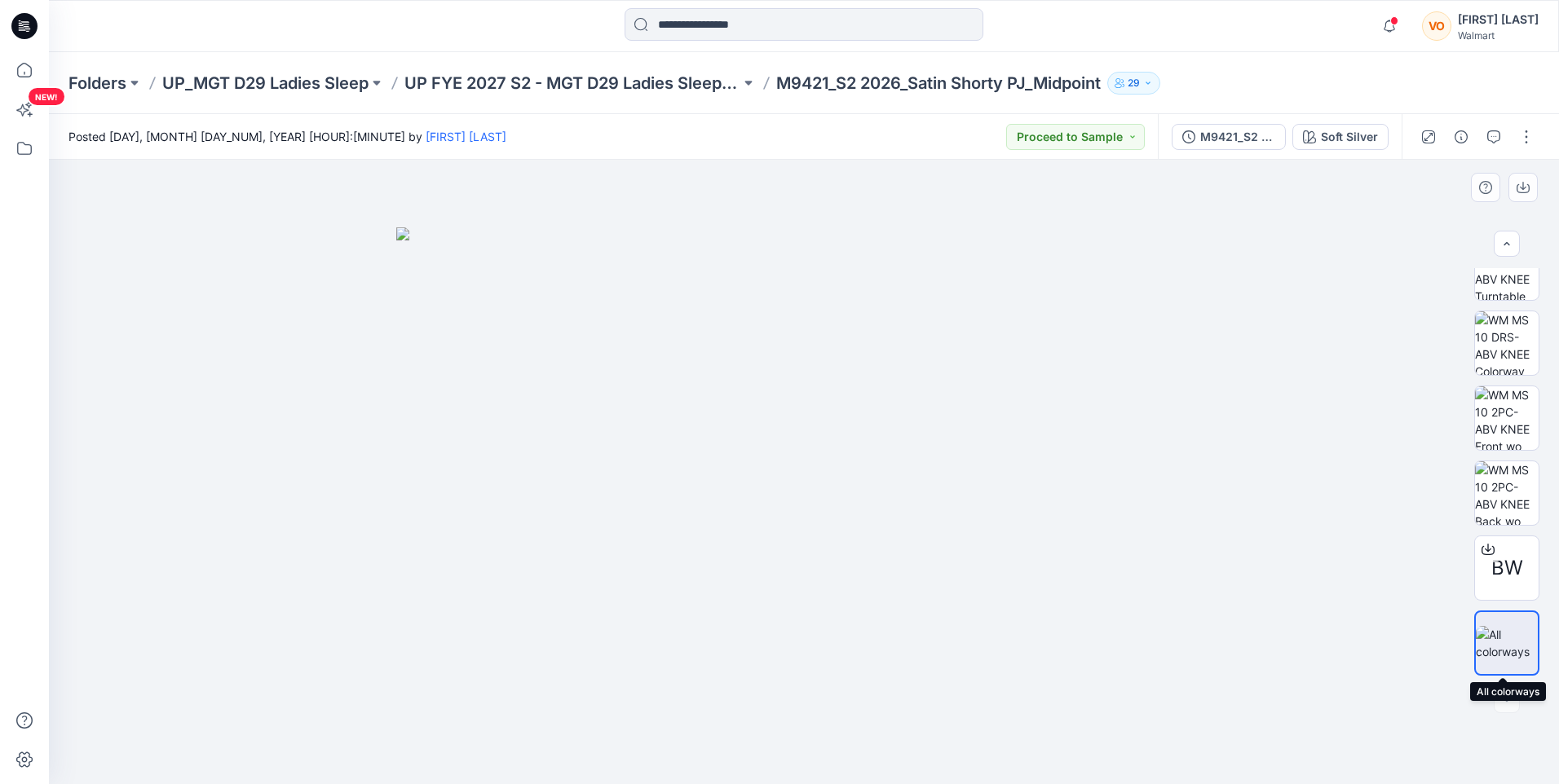 click at bounding box center [1507, 643] 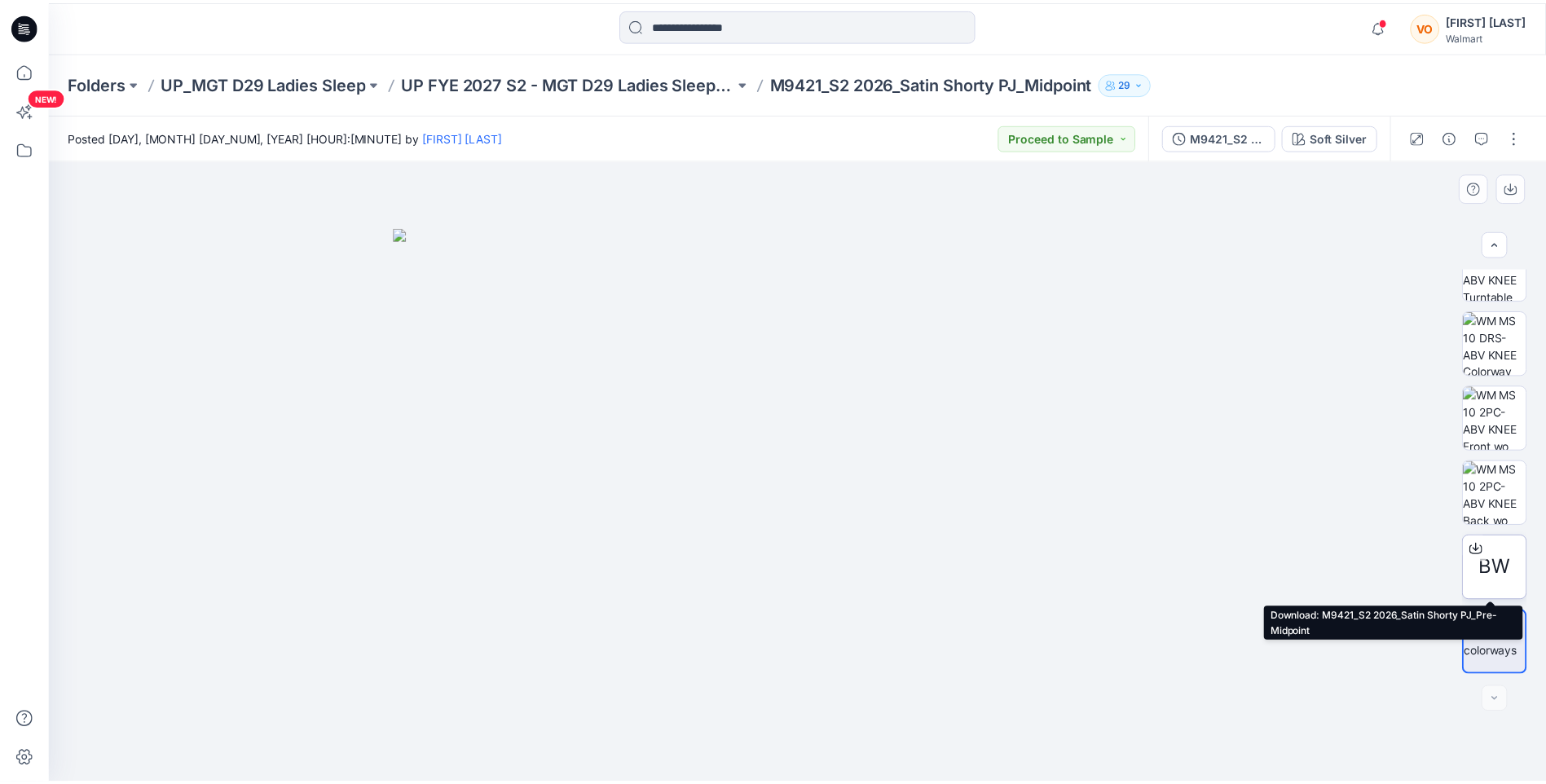 scroll, scrollTop: 0, scrollLeft: 0, axis: both 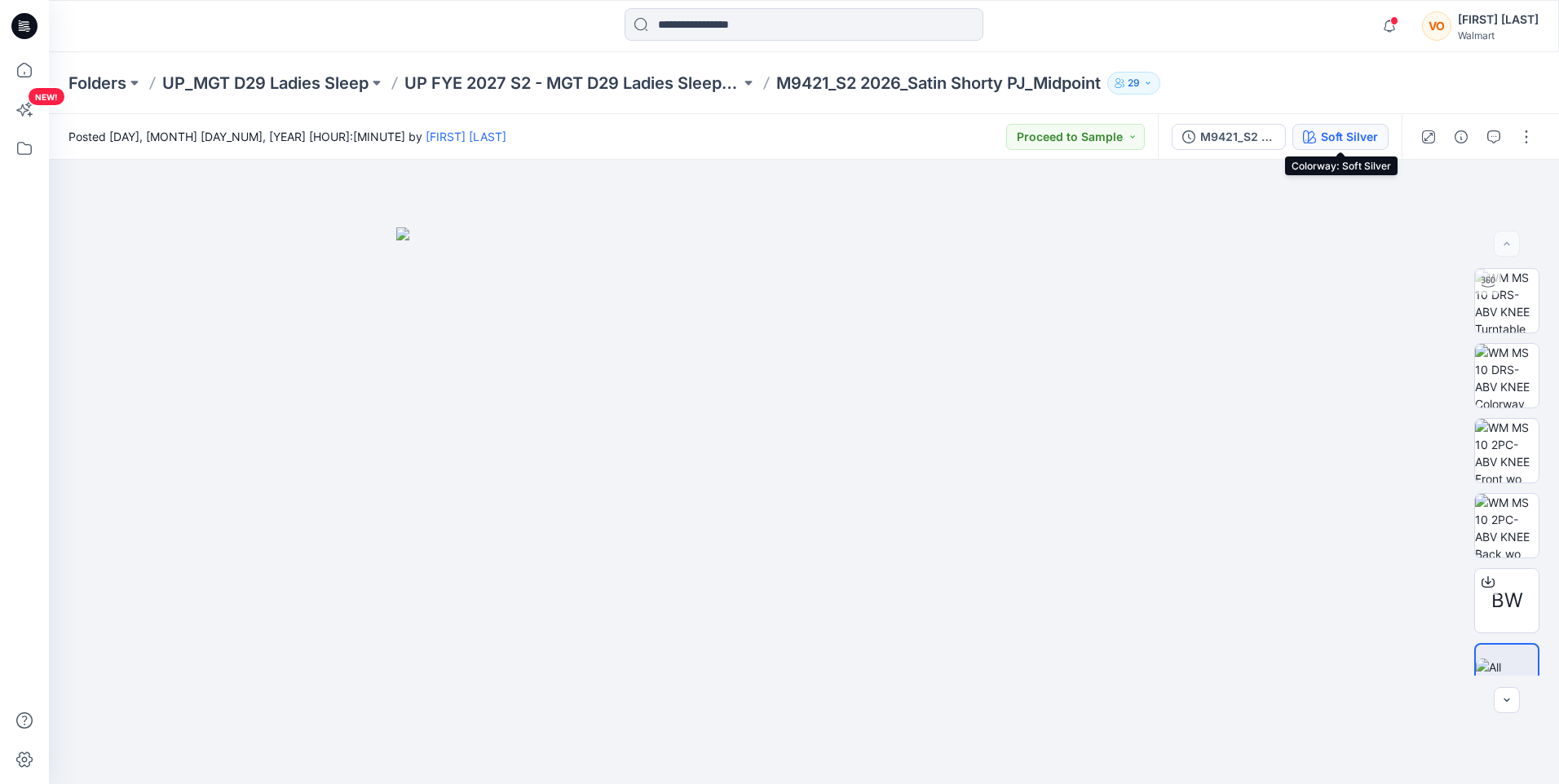 click on "Soft Silver" at bounding box center [1349, 137] 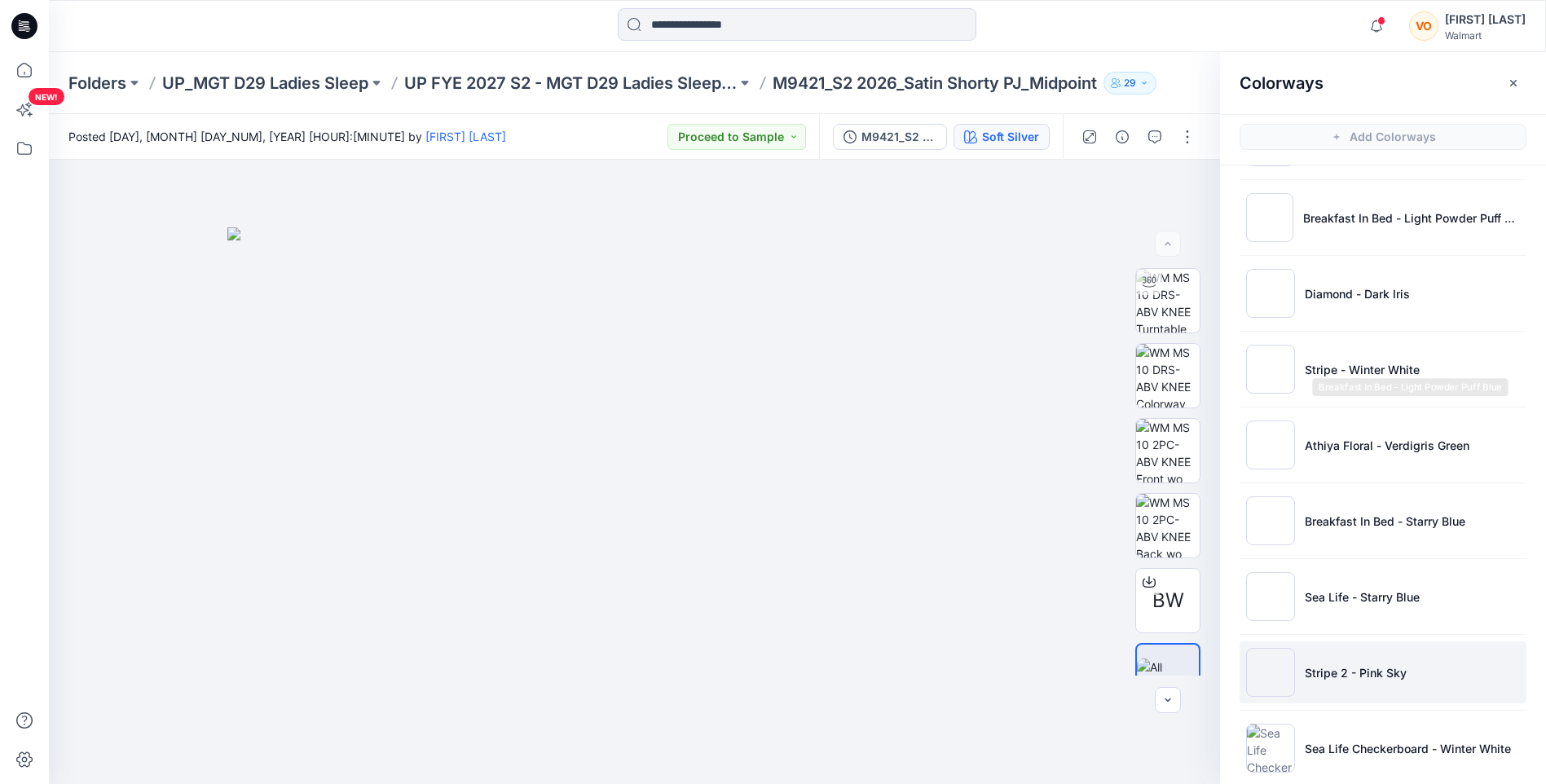 scroll, scrollTop: 545, scrollLeft: 0, axis: vertical 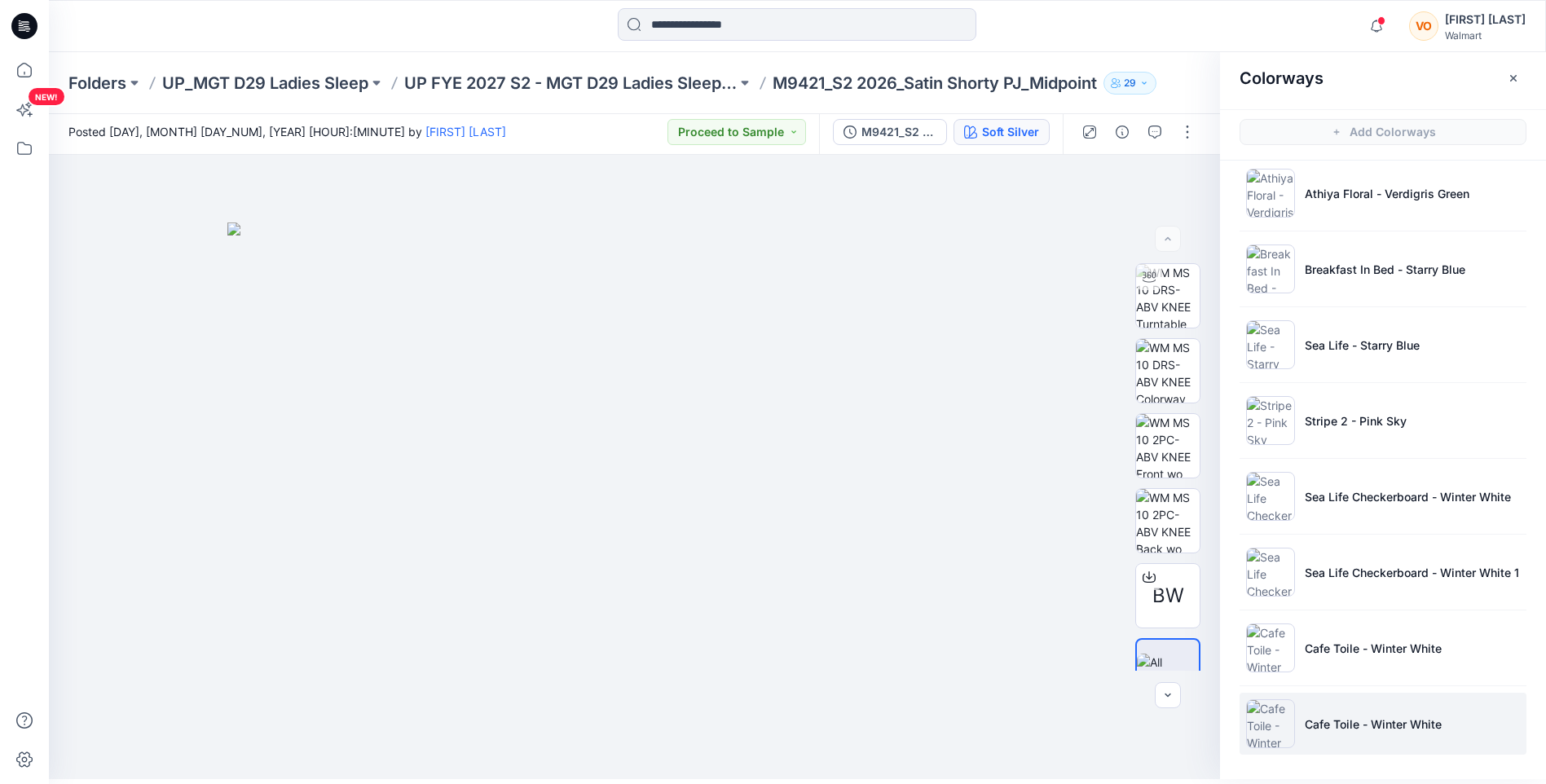click at bounding box center [1271, 724] 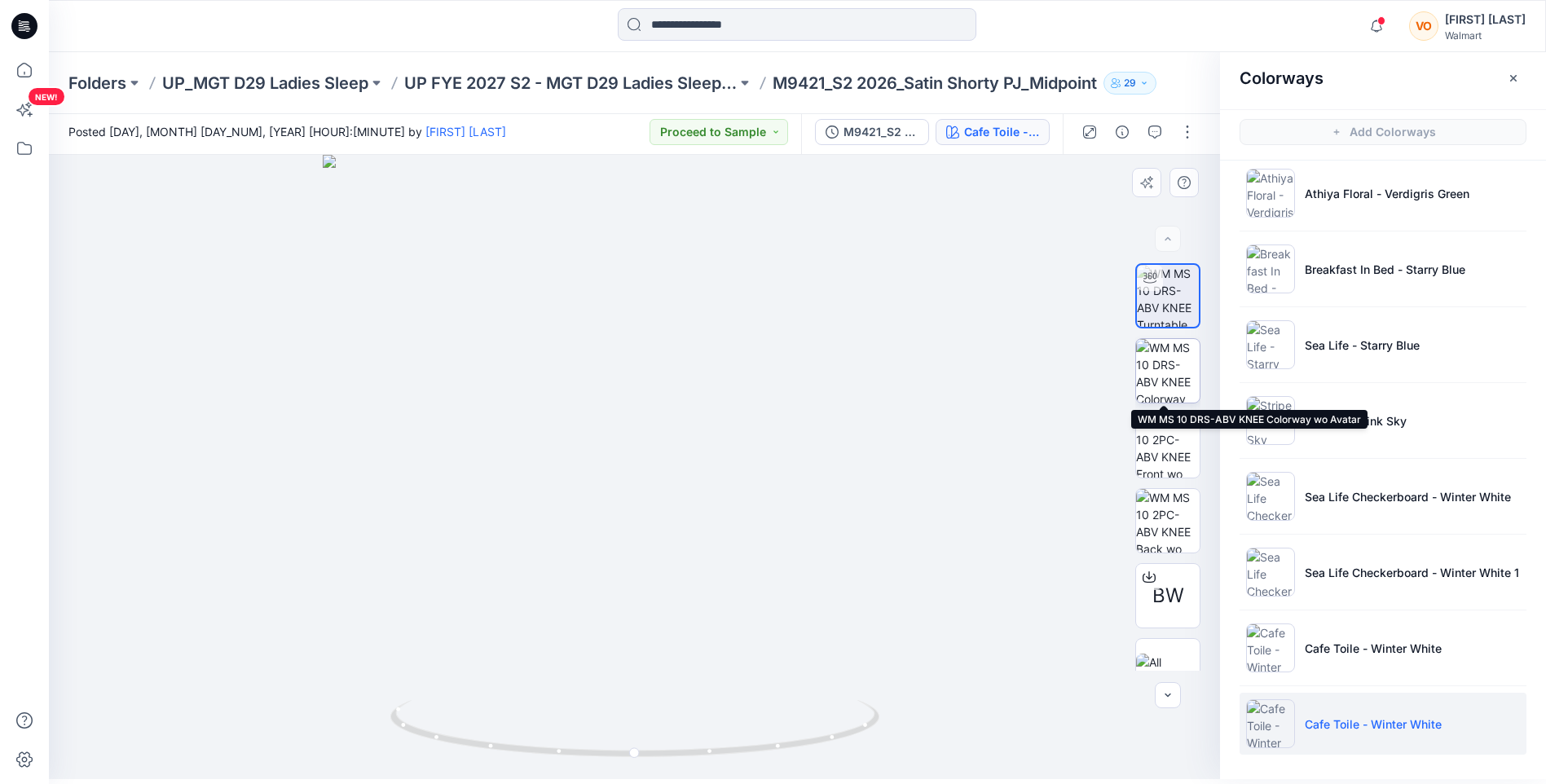 click at bounding box center [1168, 371] 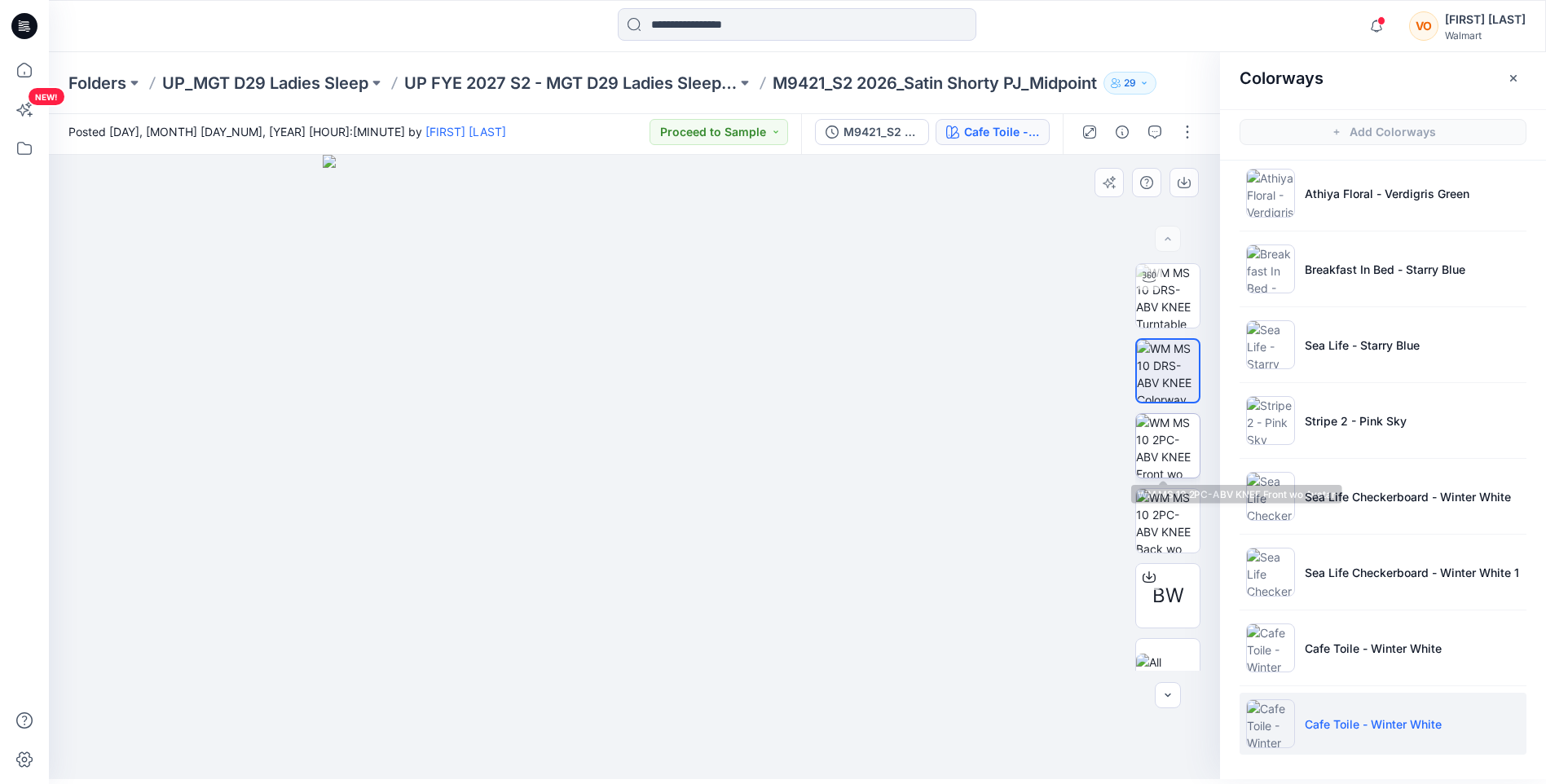 click at bounding box center (1168, 446) 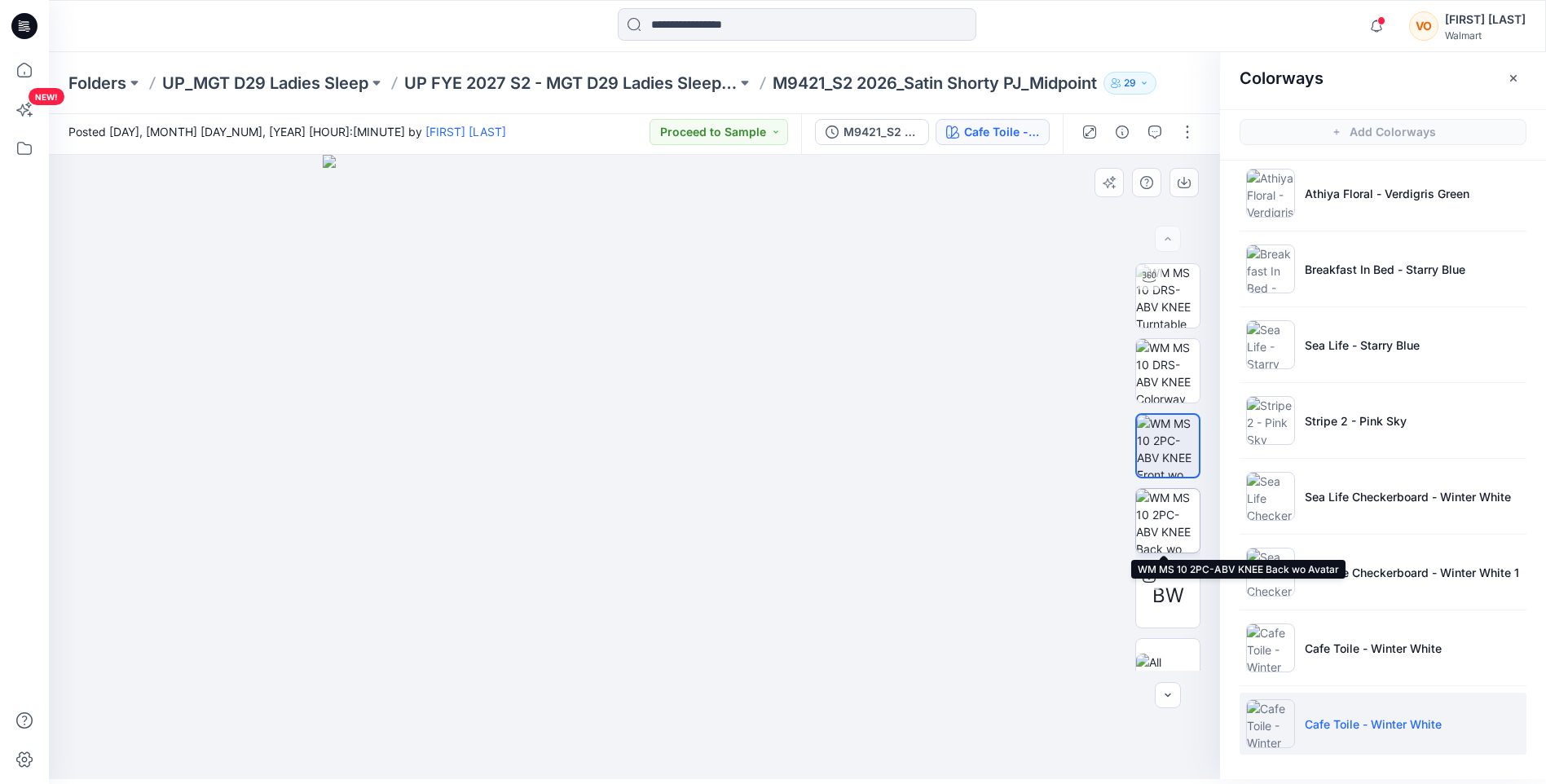 click at bounding box center (1168, 521) 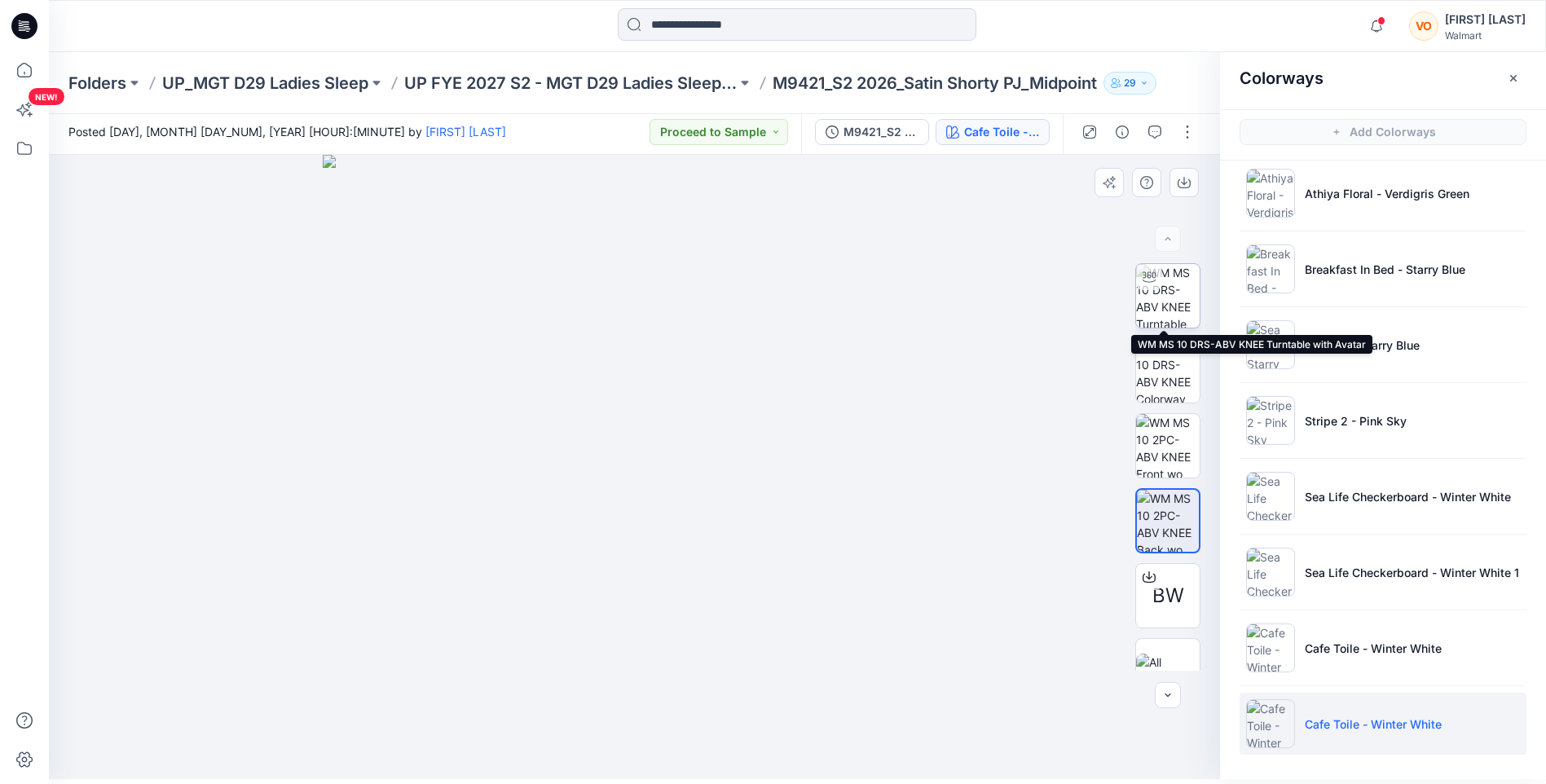 click at bounding box center [1168, 296] 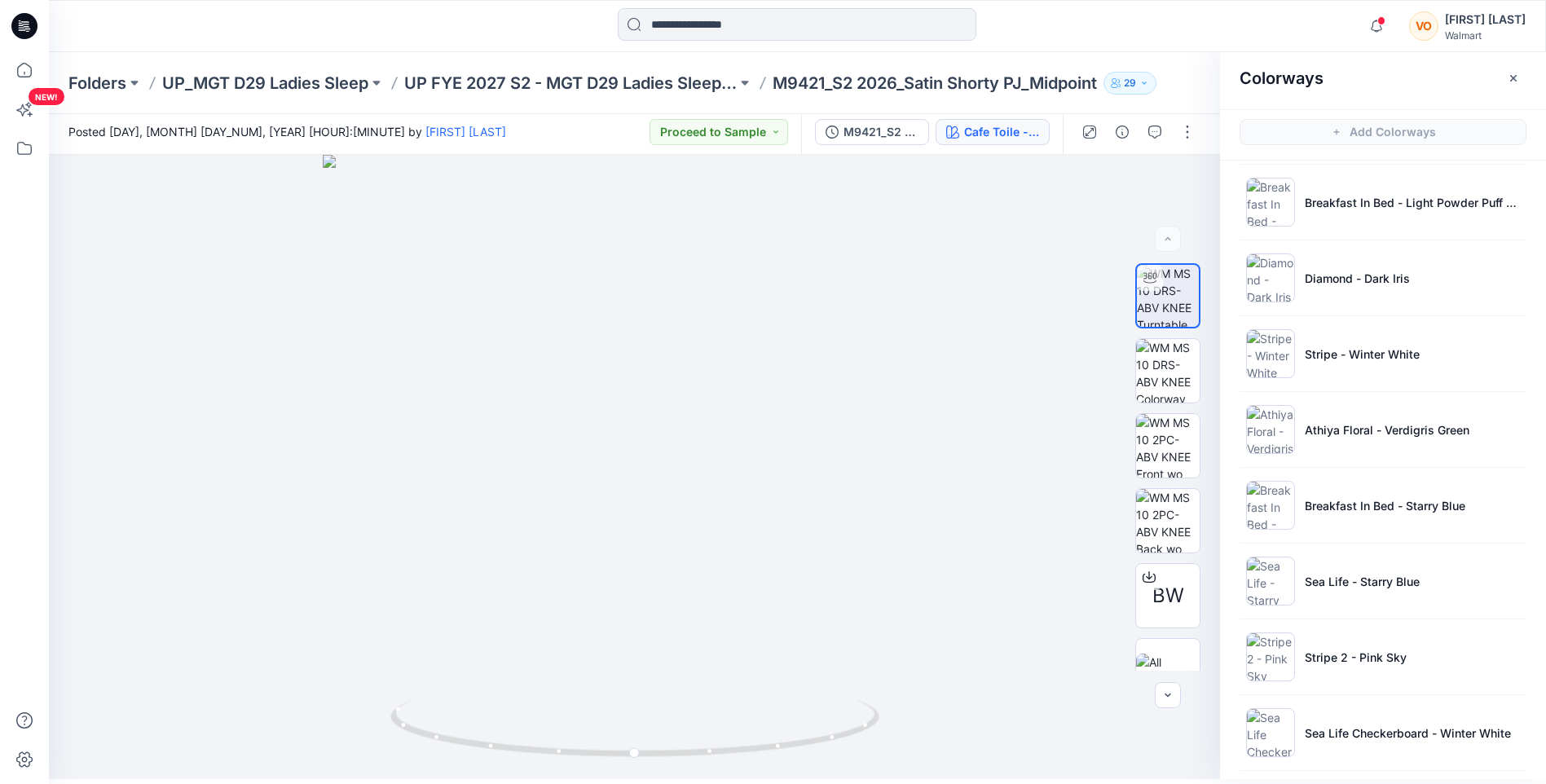 scroll, scrollTop: 0, scrollLeft: 0, axis: both 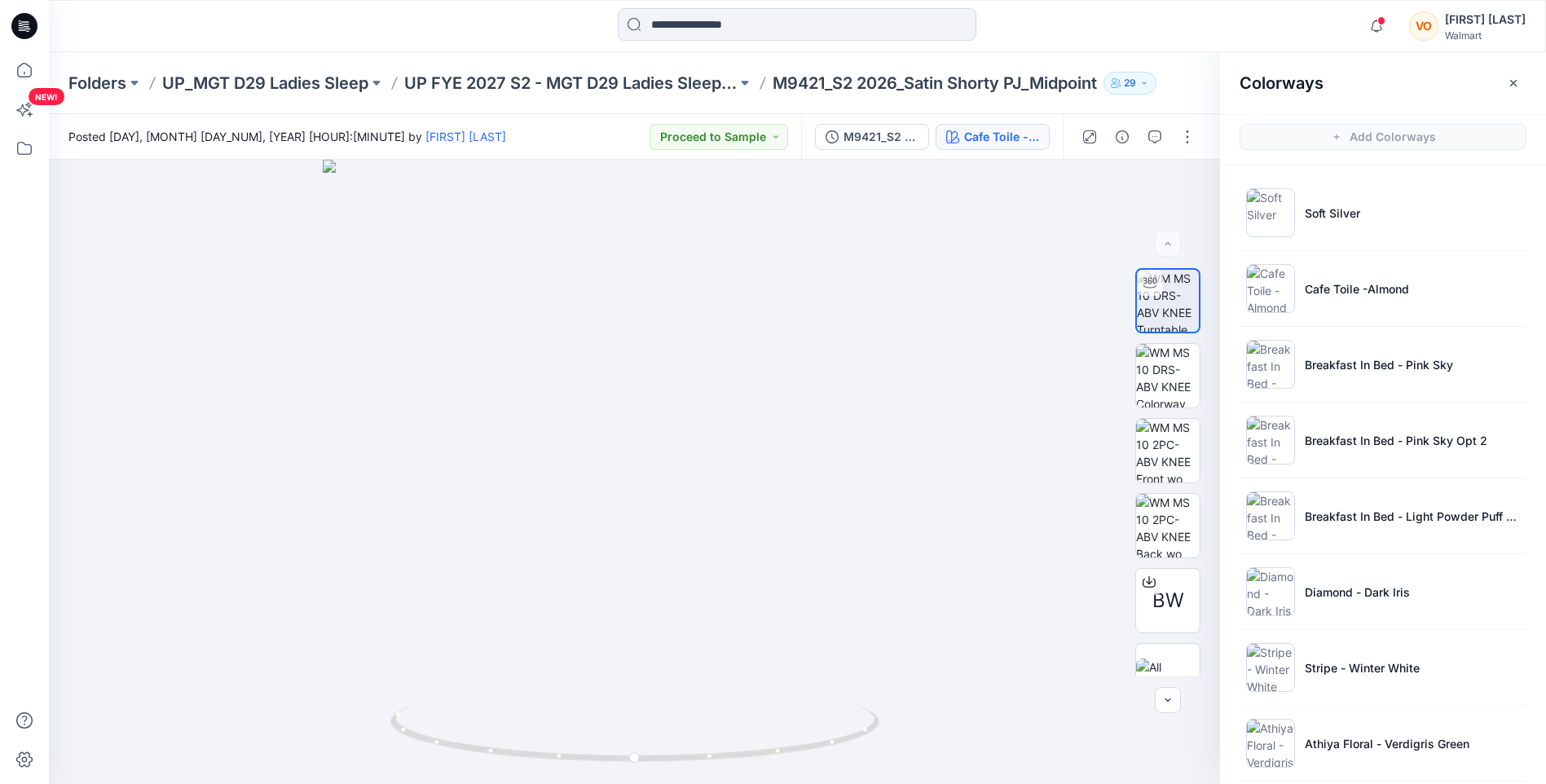 click 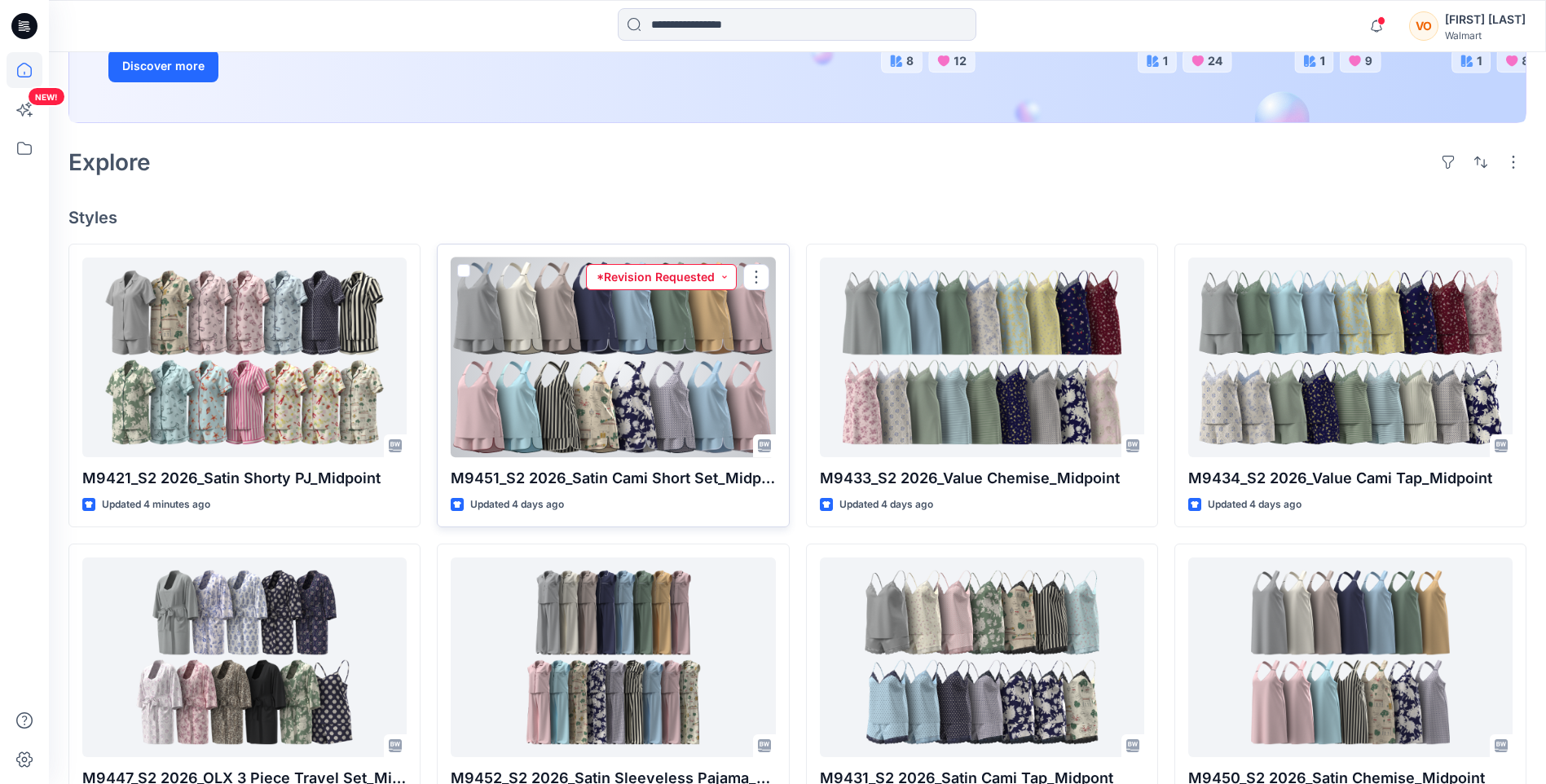 scroll, scrollTop: 326, scrollLeft: 0, axis: vertical 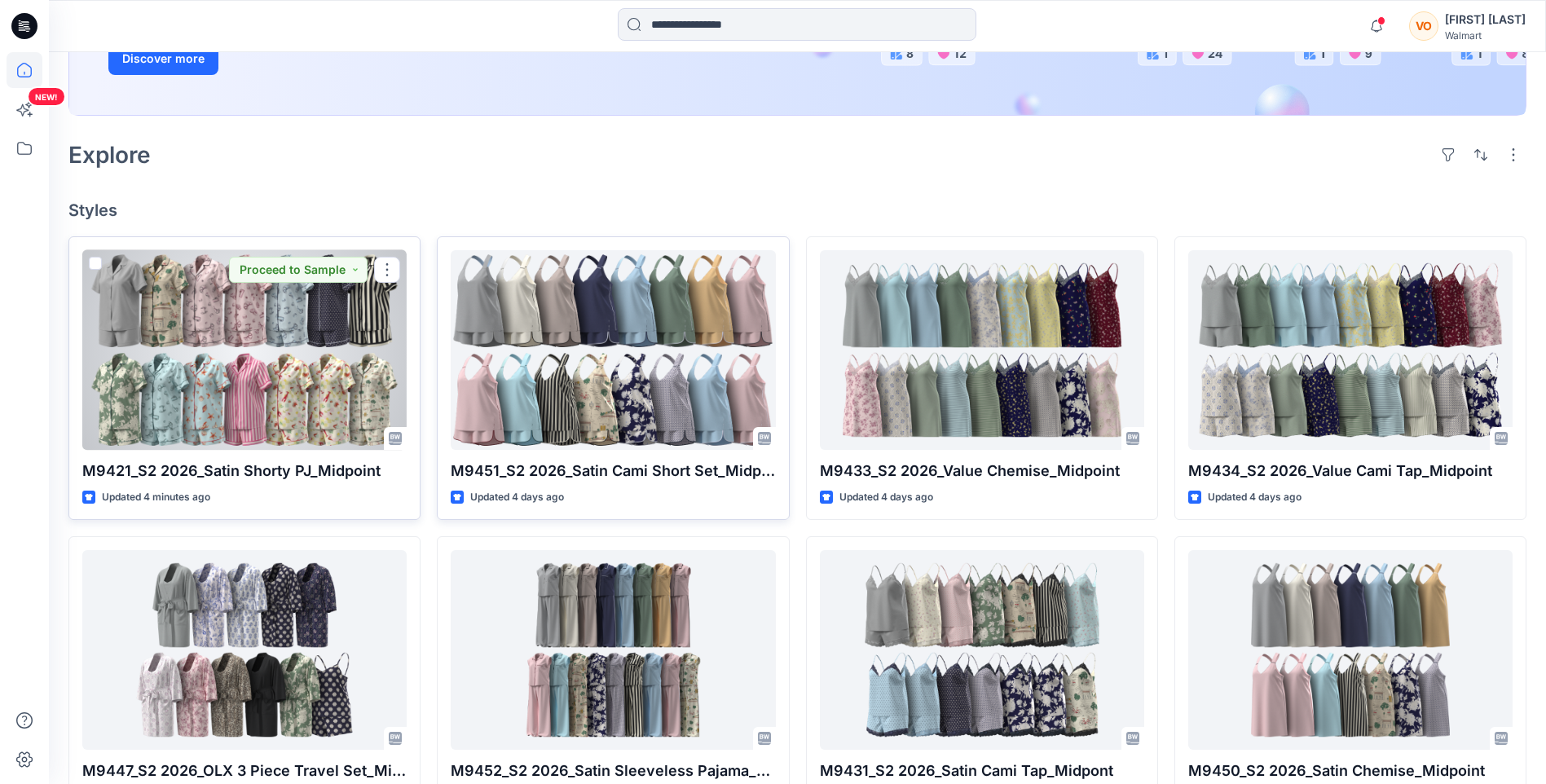click at bounding box center [244, 350] 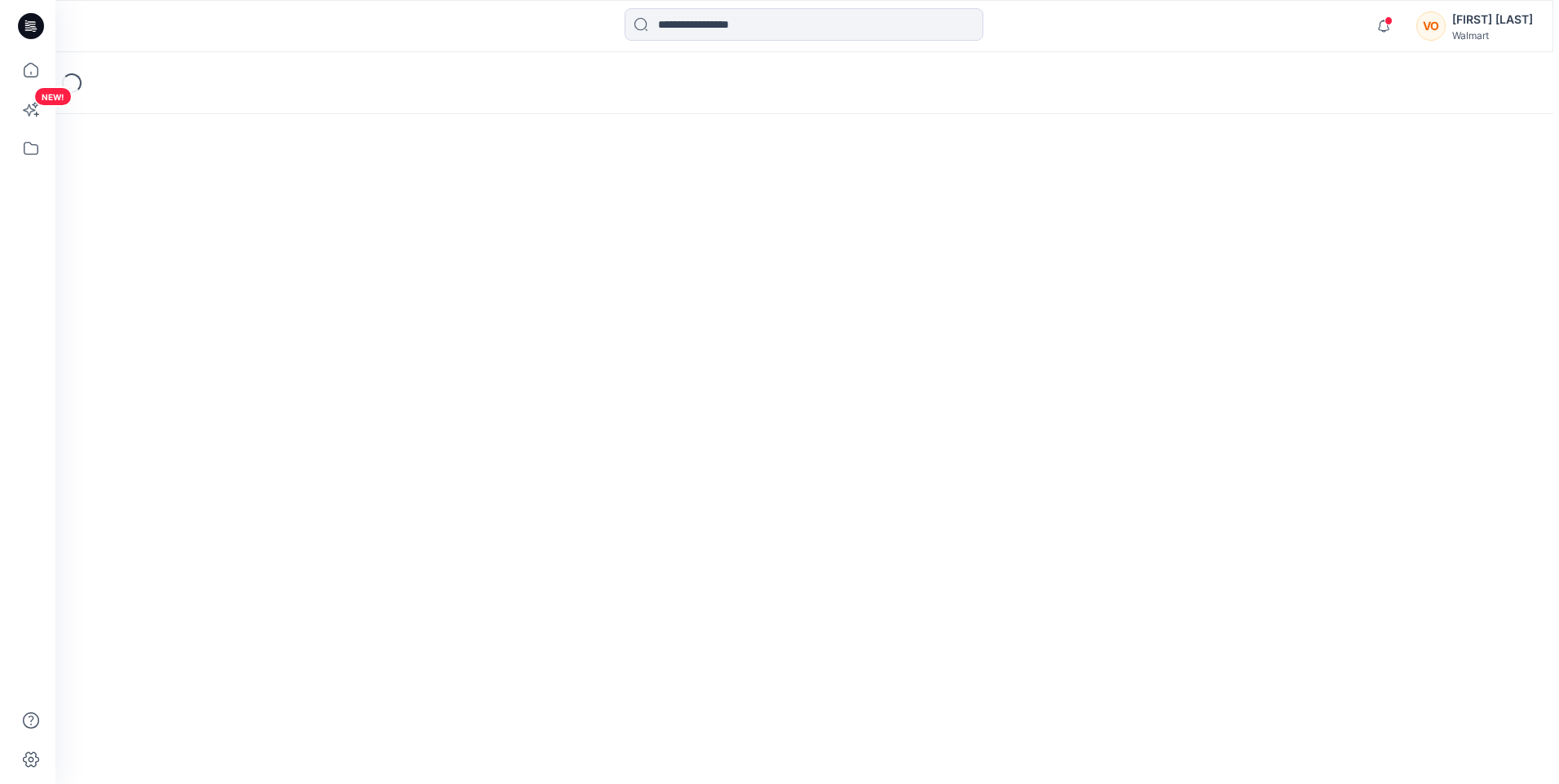 scroll, scrollTop: 0, scrollLeft: 0, axis: both 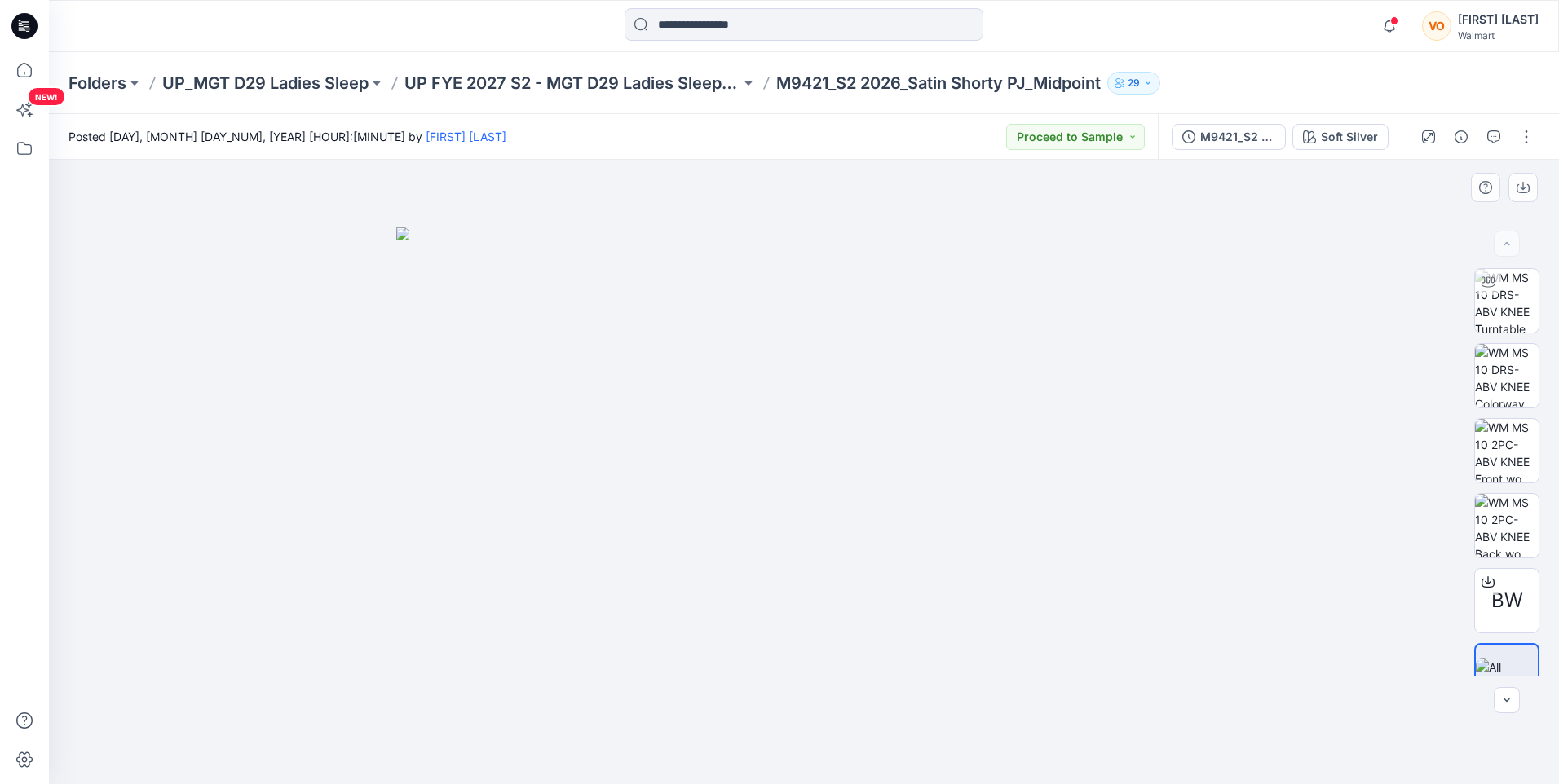click at bounding box center [804, 505] 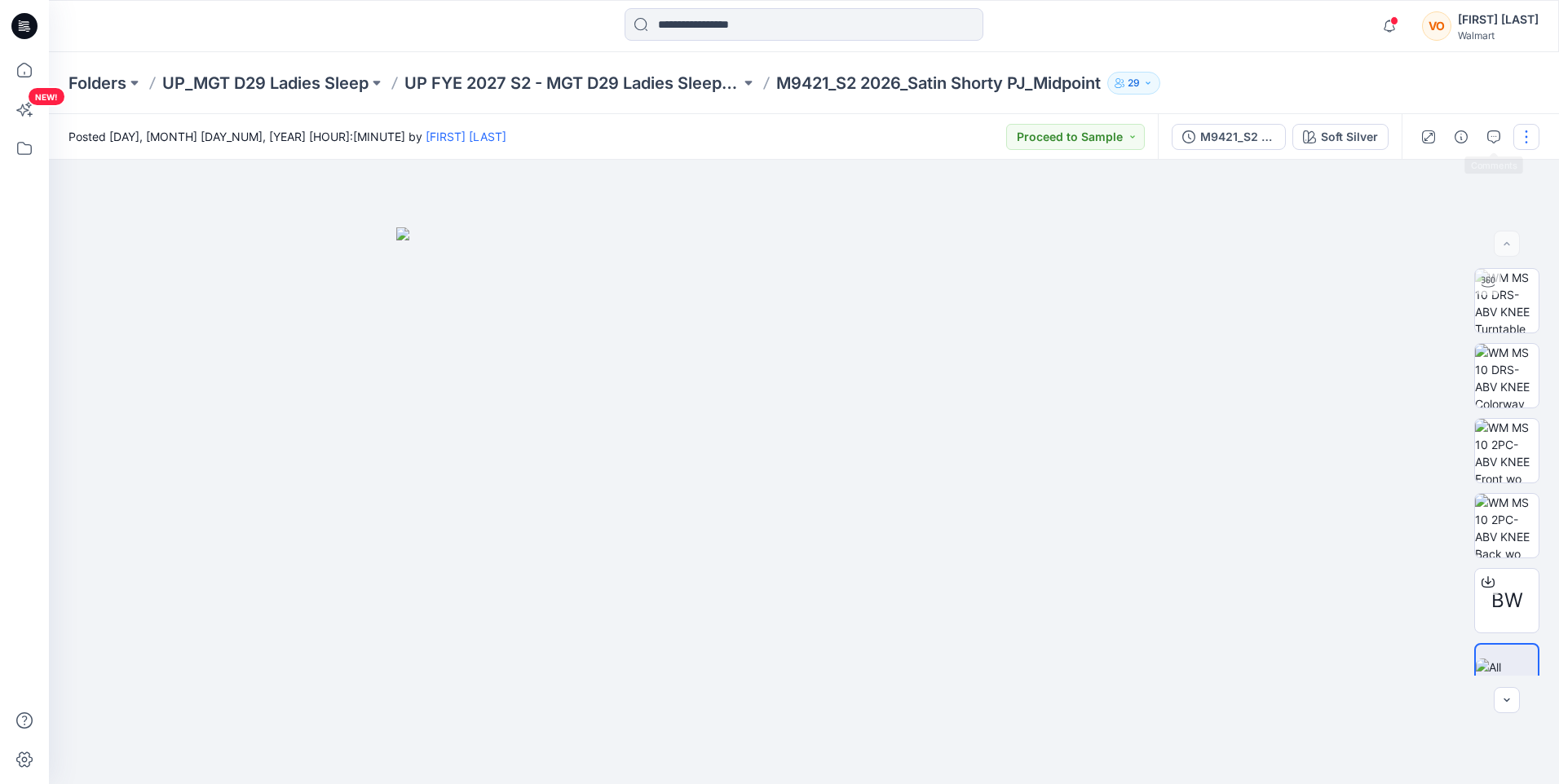 click at bounding box center (1526, 137) 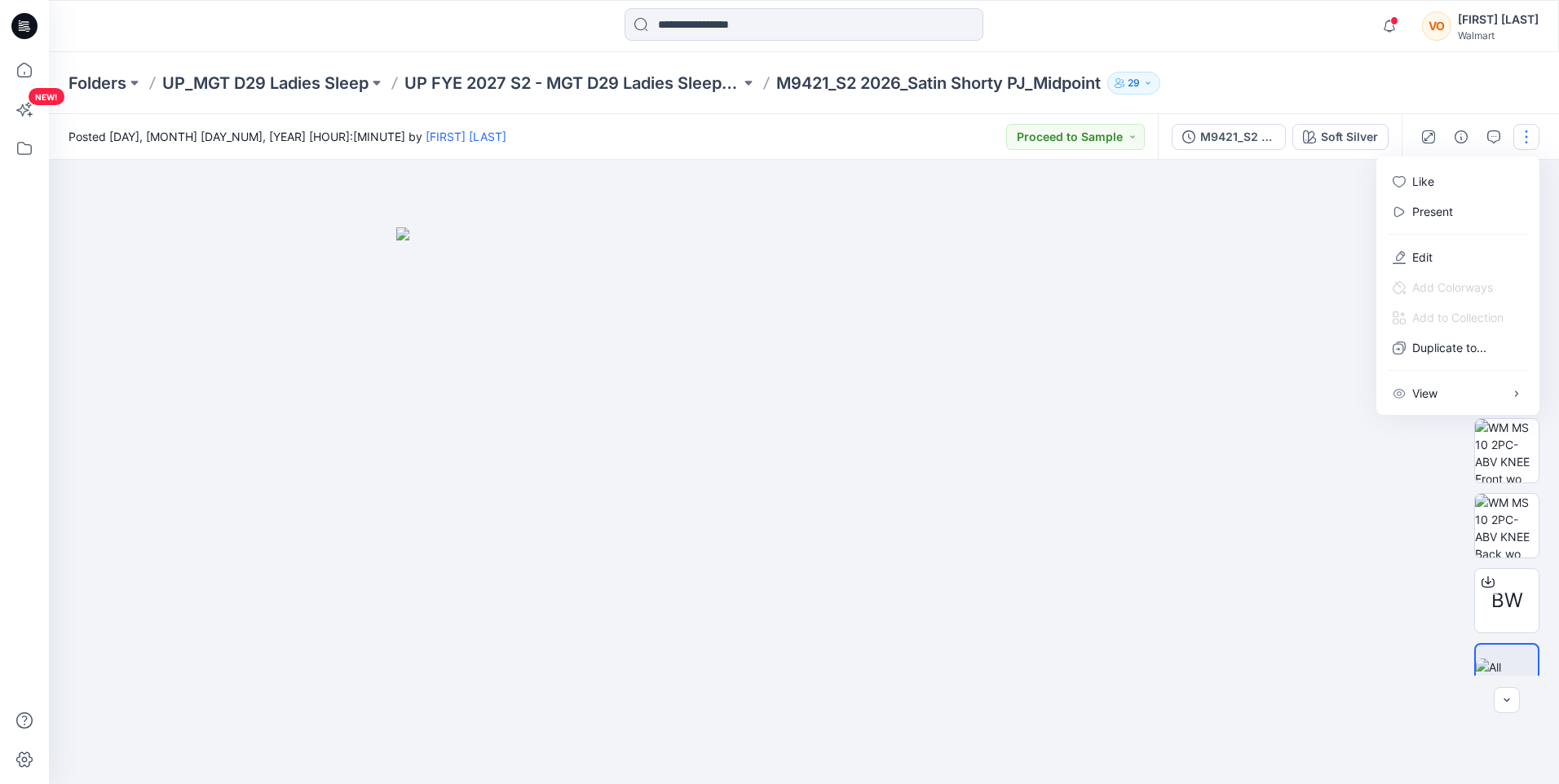 click at bounding box center (804, 472) 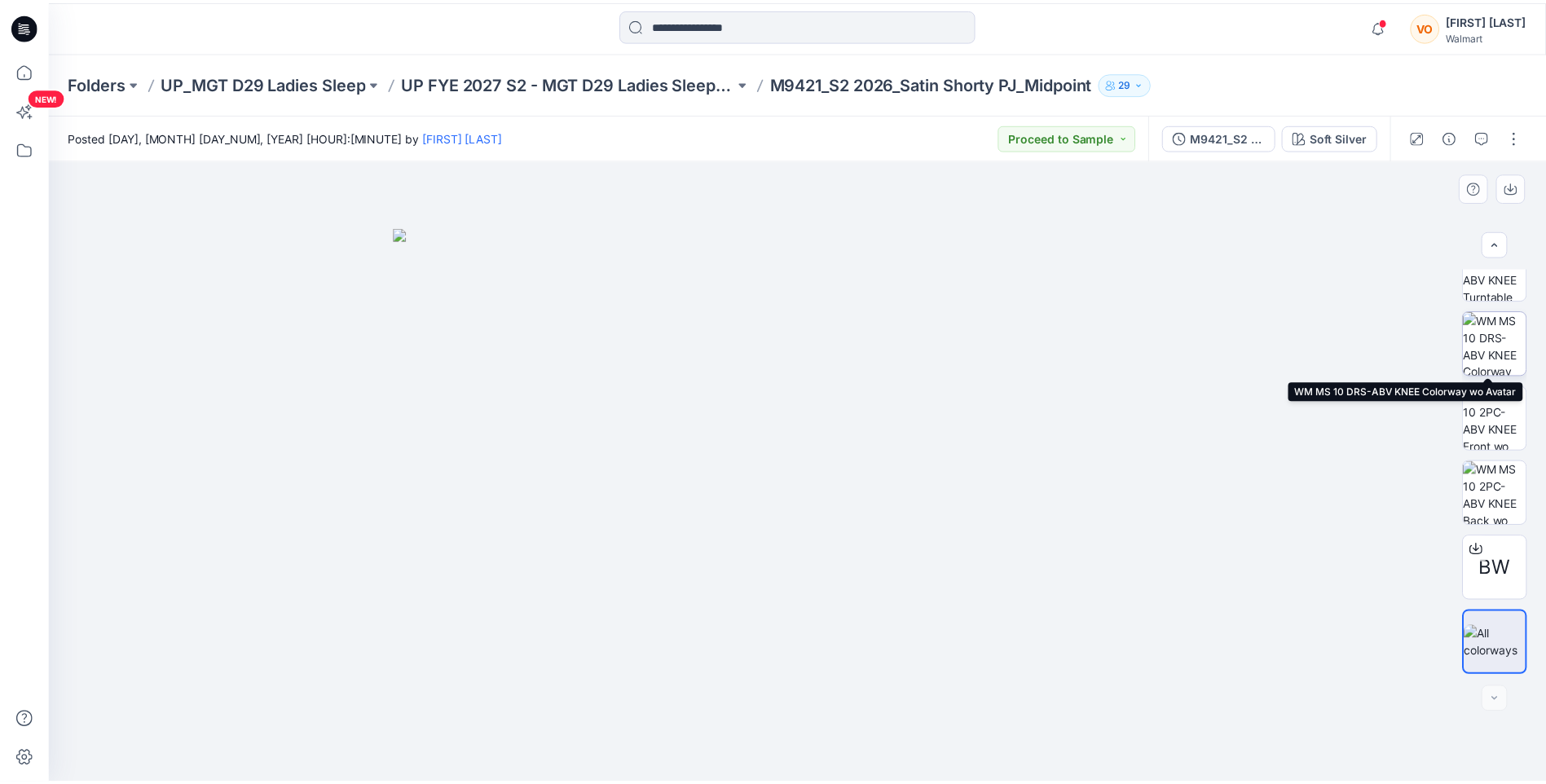 scroll, scrollTop: 0, scrollLeft: 0, axis: both 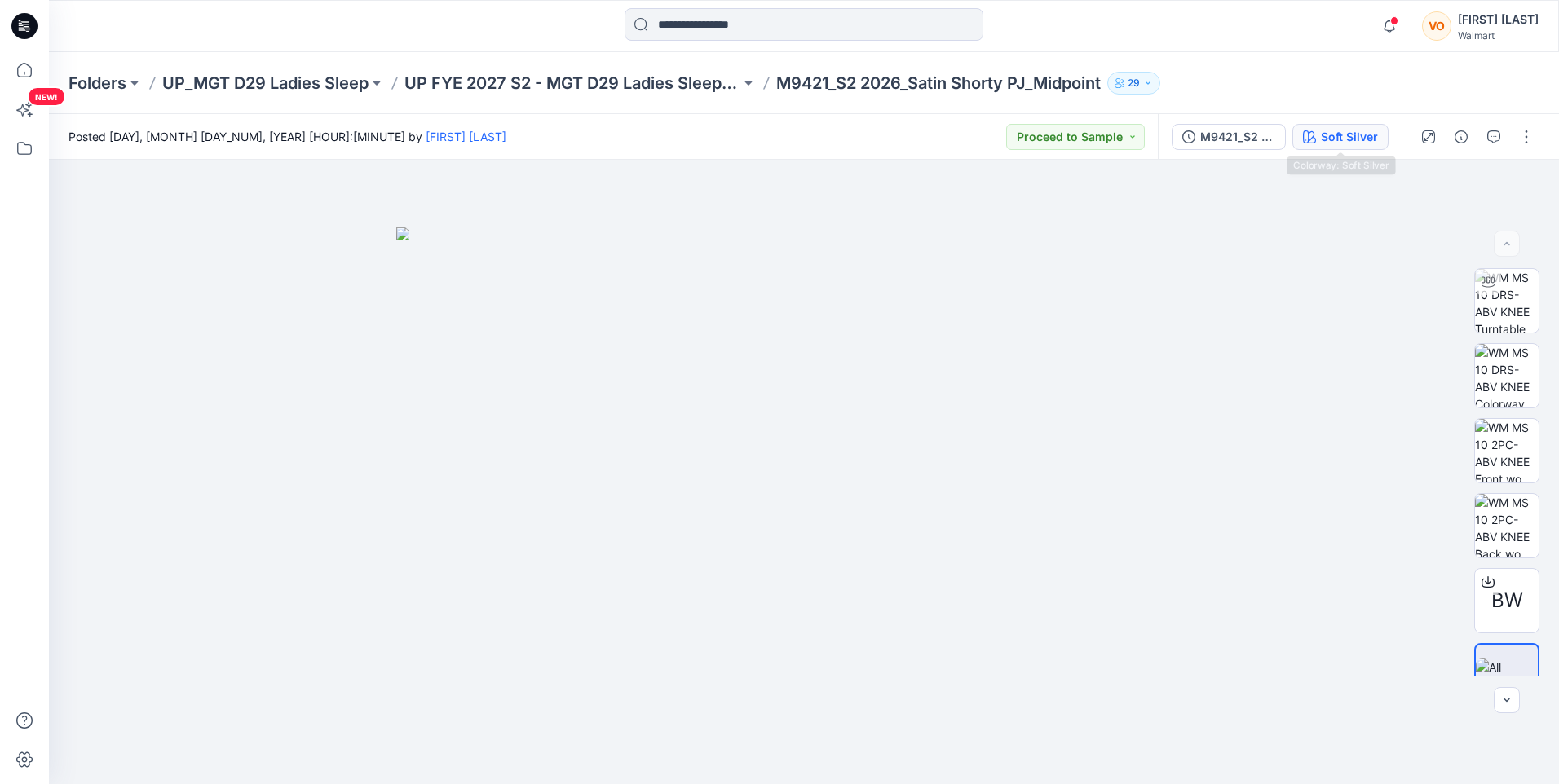 click on "Soft Silver" at bounding box center (1349, 137) 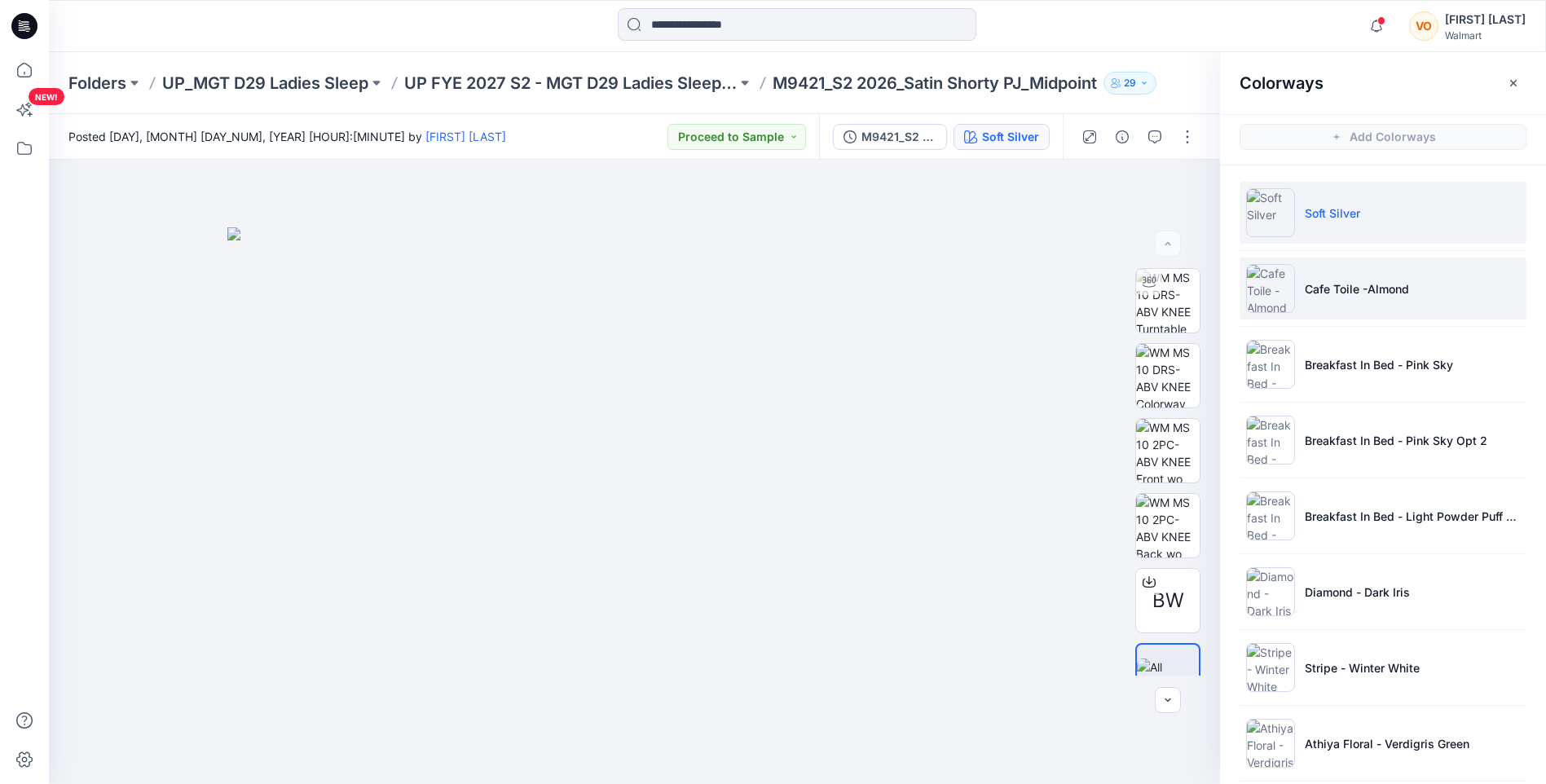 click on "Cafe Toile -Almond" at bounding box center (1383, 288) 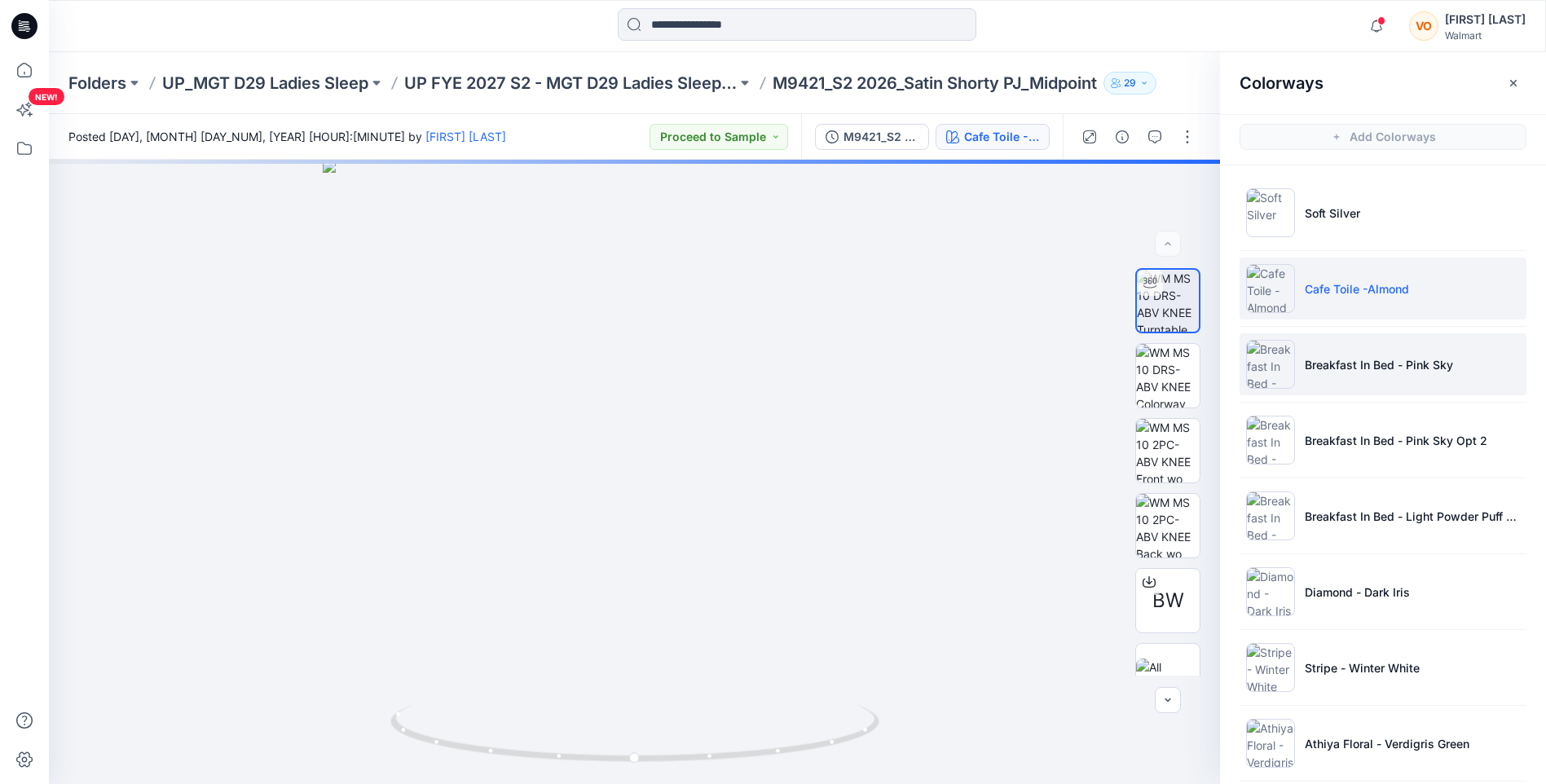 click on "Breakfast In Bed - Pink Sky" at bounding box center (1383, 364) 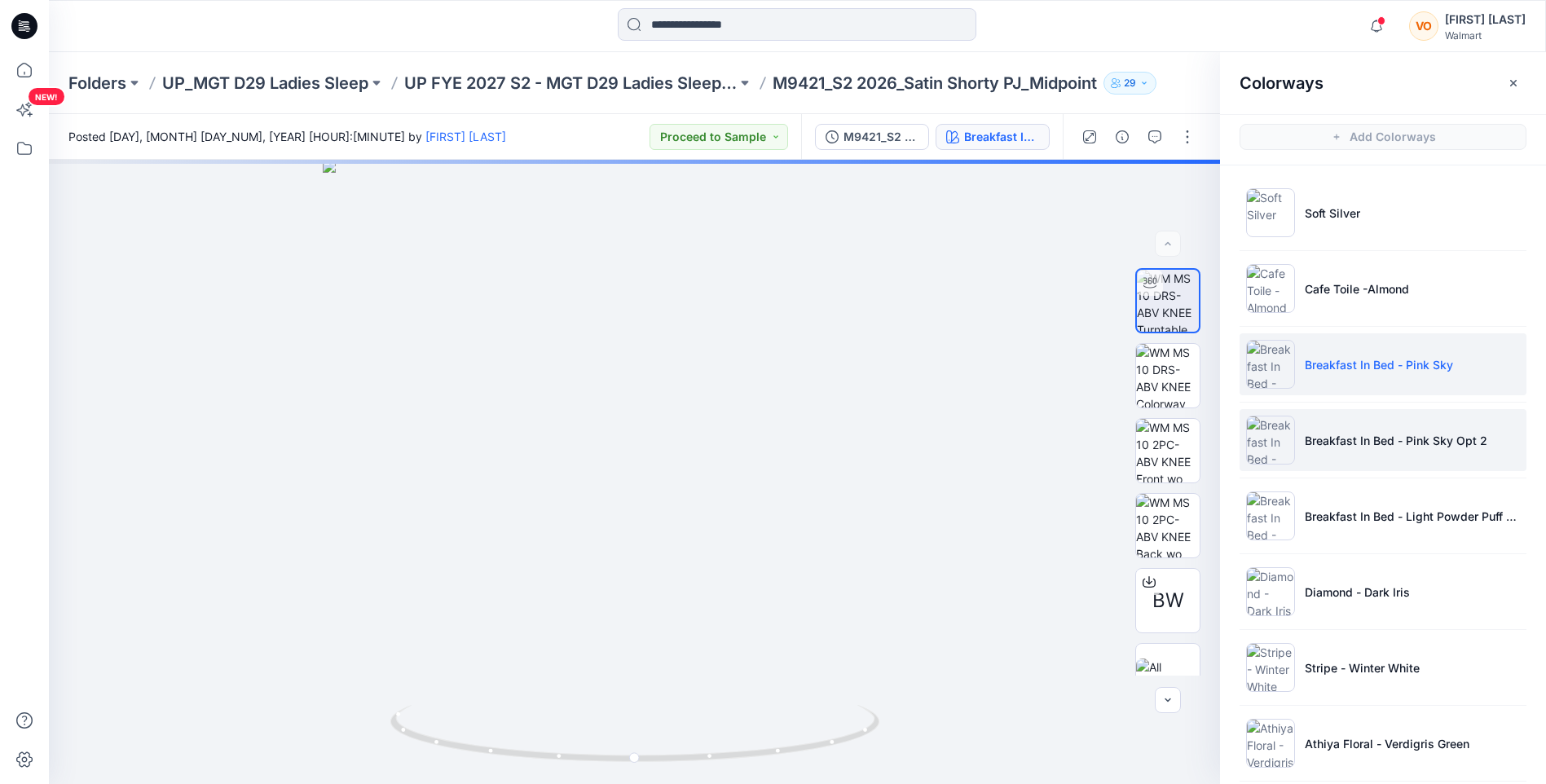 click on "Breakfast In Bed - Pink Sky Opt 2" at bounding box center (1383, 440) 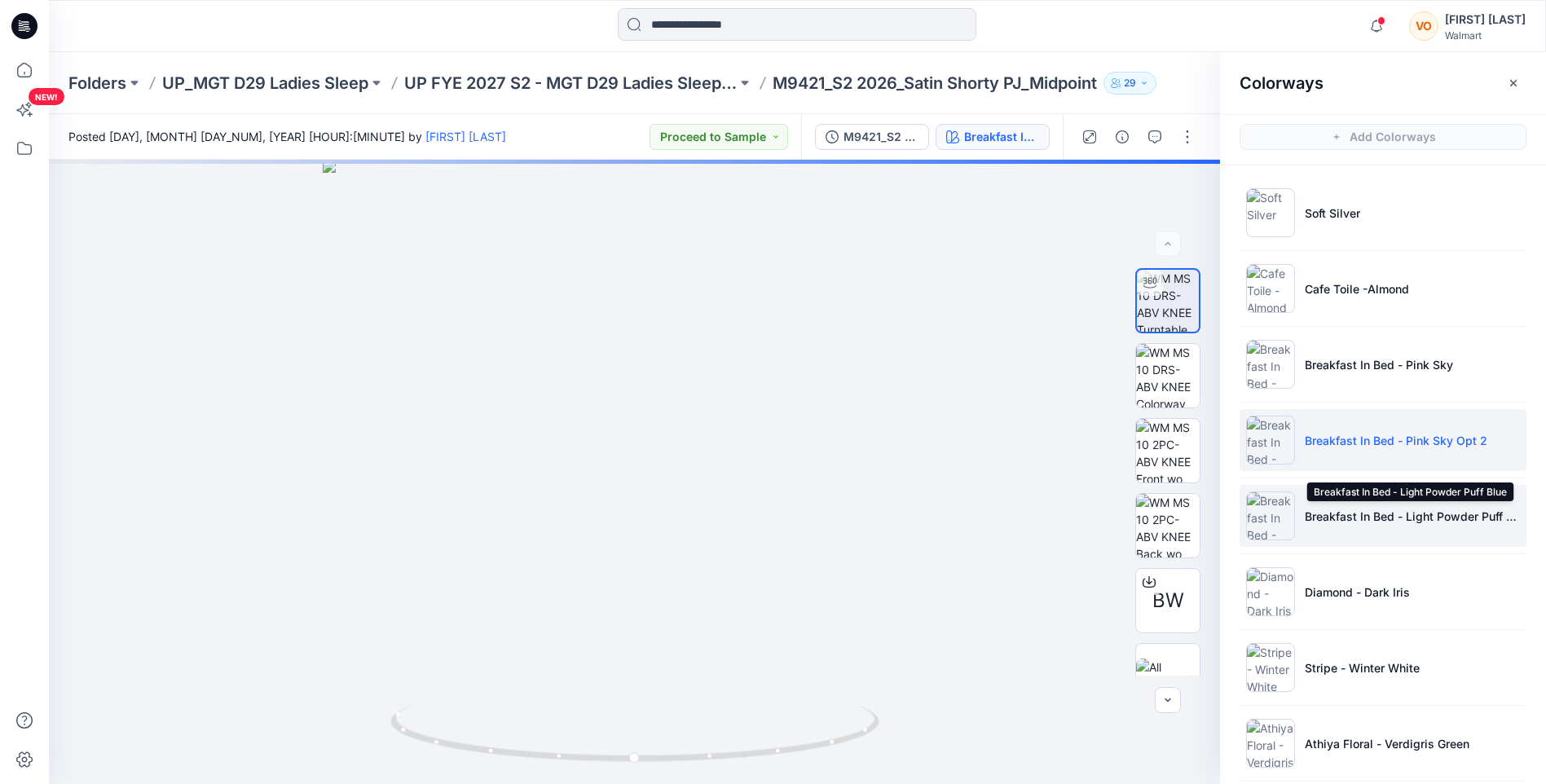click on "Breakfast In Bed - Light Powder Puff Blue" at bounding box center [1412, 516] 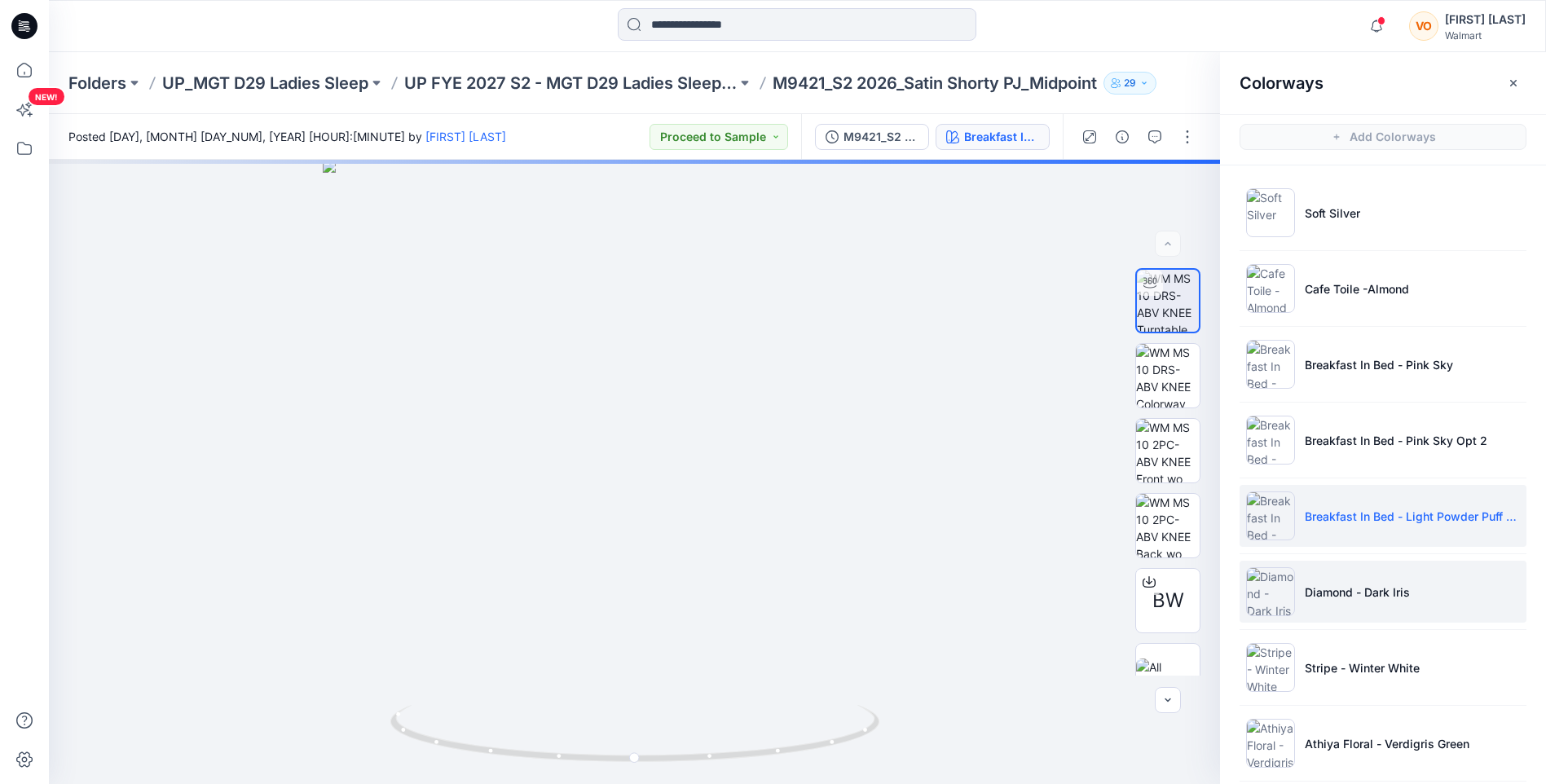click on "Diamond - Dark Iris" at bounding box center (1357, 592) 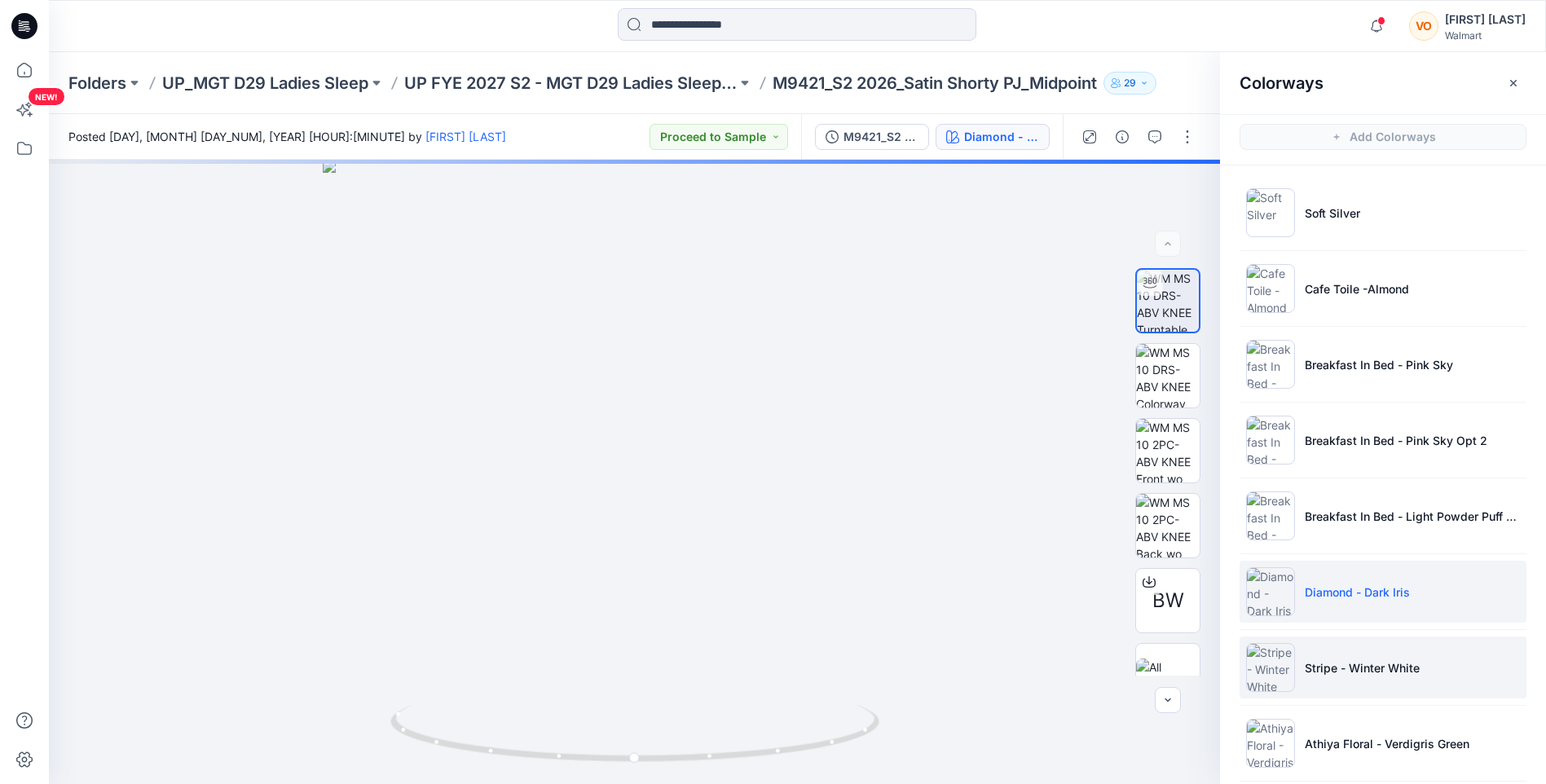 click on "Stripe - Winter White" at bounding box center (1362, 667) 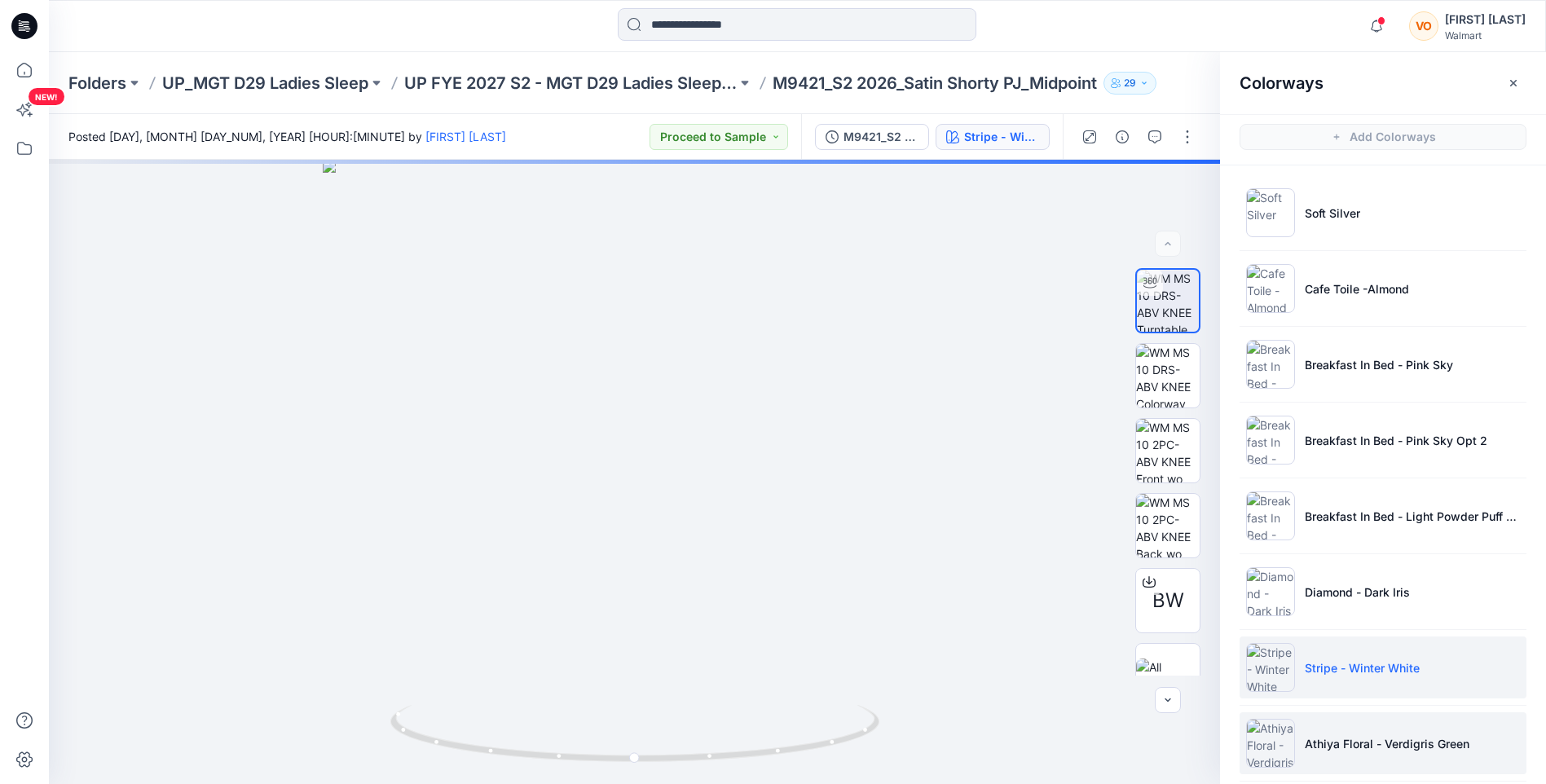 click on "Athiya Floral - Verdigris Green" at bounding box center [1387, 743] 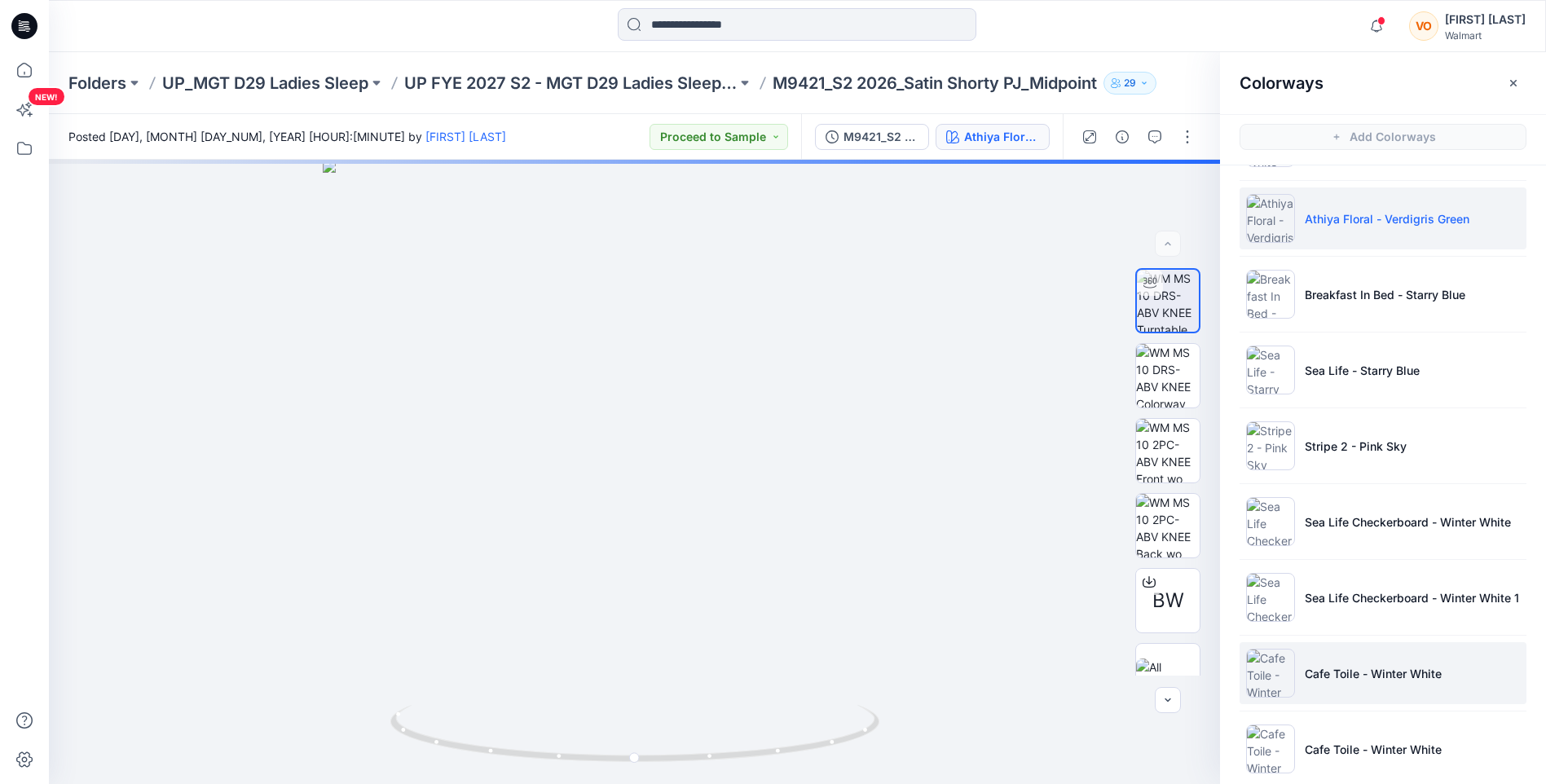 scroll, scrollTop: 545, scrollLeft: 0, axis: vertical 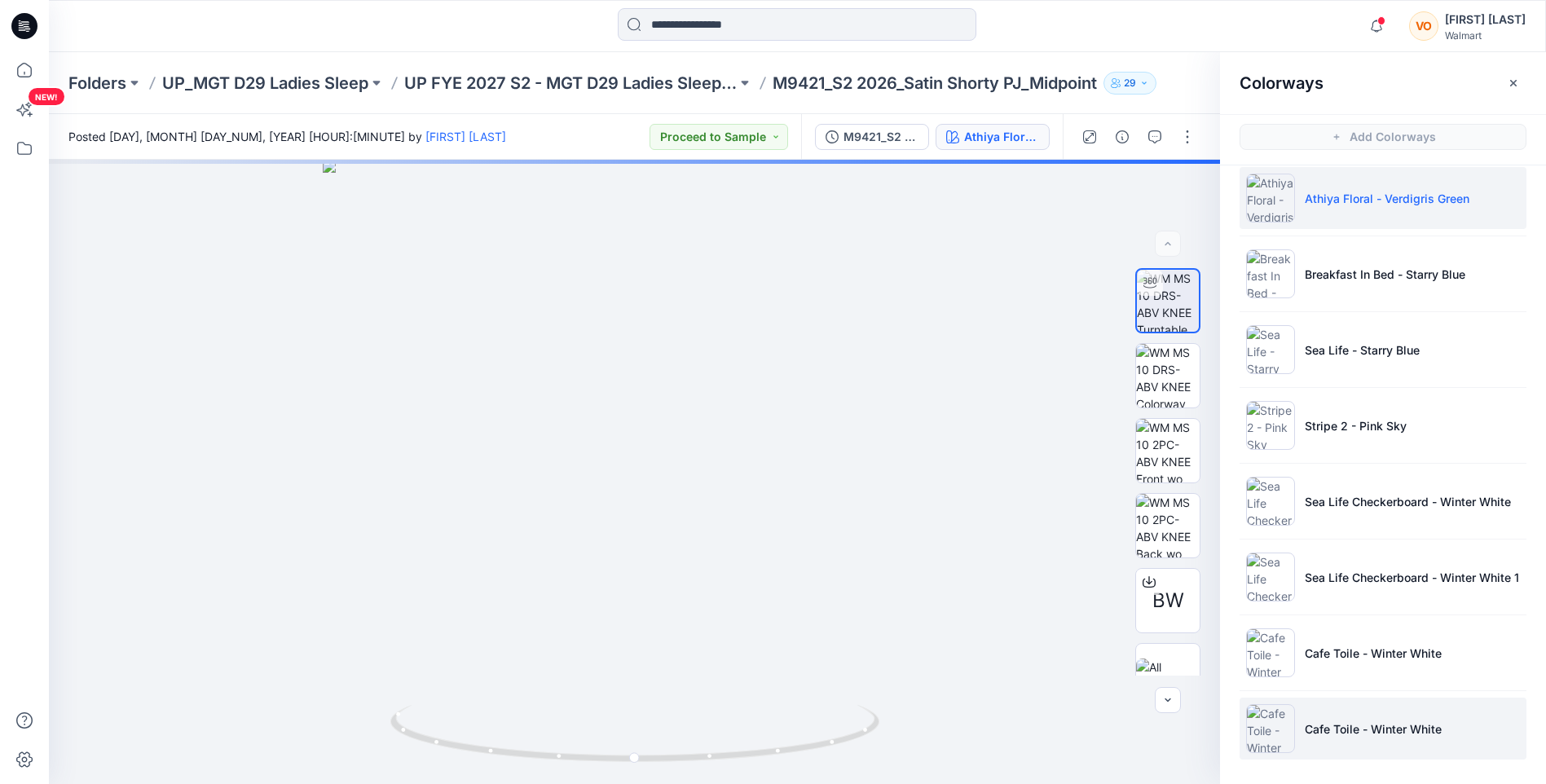 click on "Cafe Toile - Winter White" at bounding box center [1383, 729] 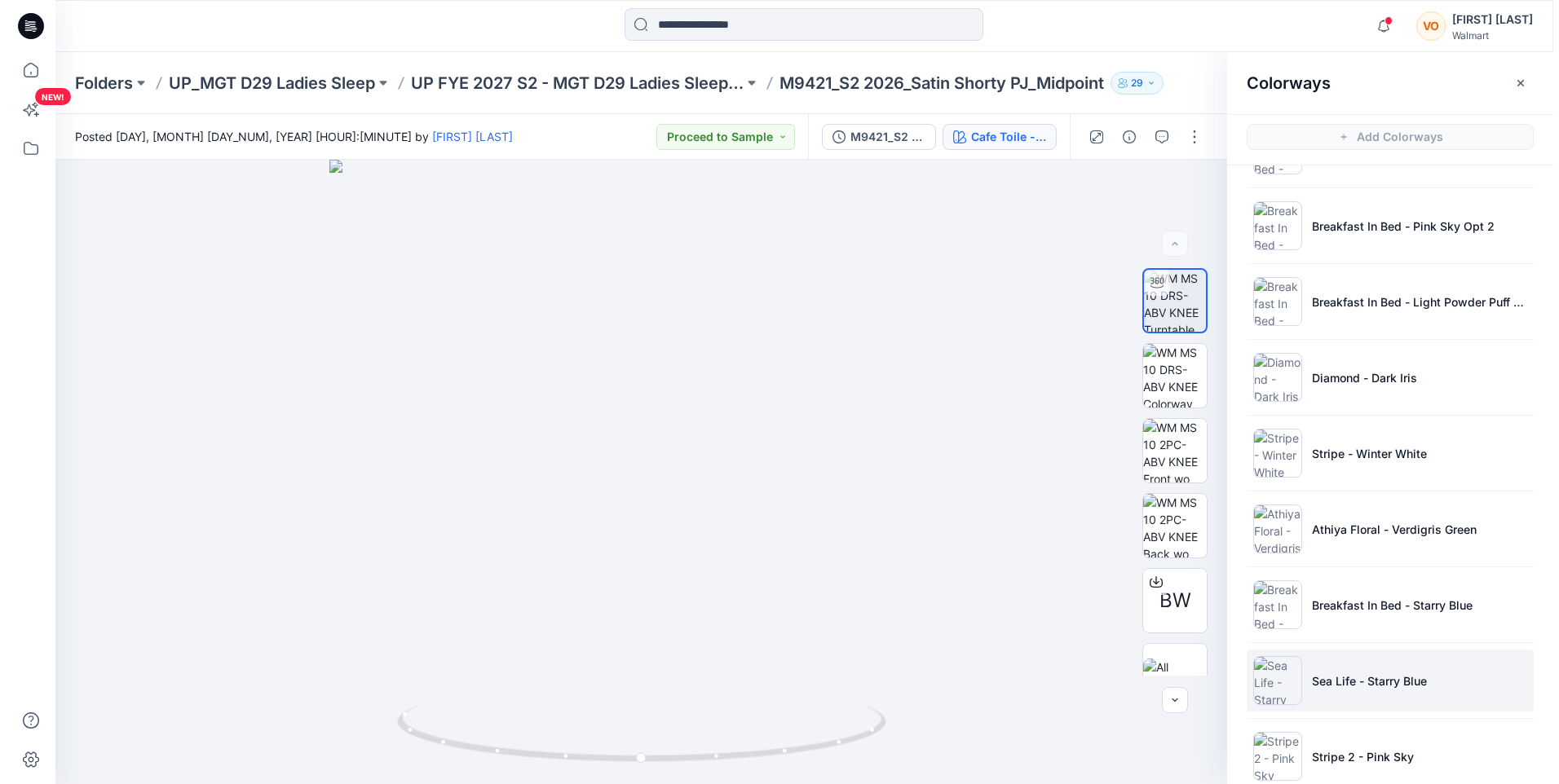 scroll, scrollTop: 0, scrollLeft: 0, axis: both 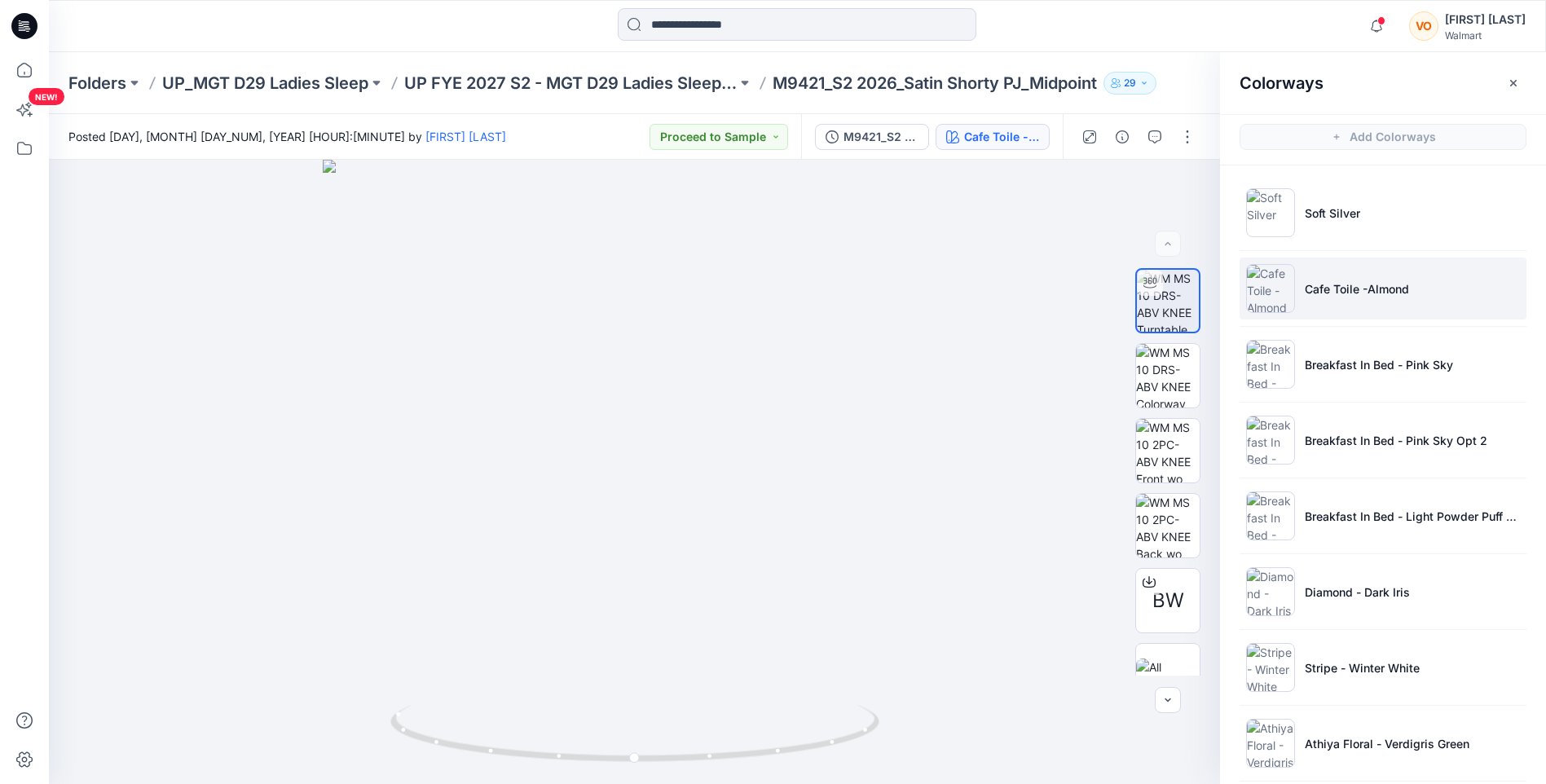 click at bounding box center [1271, 288] 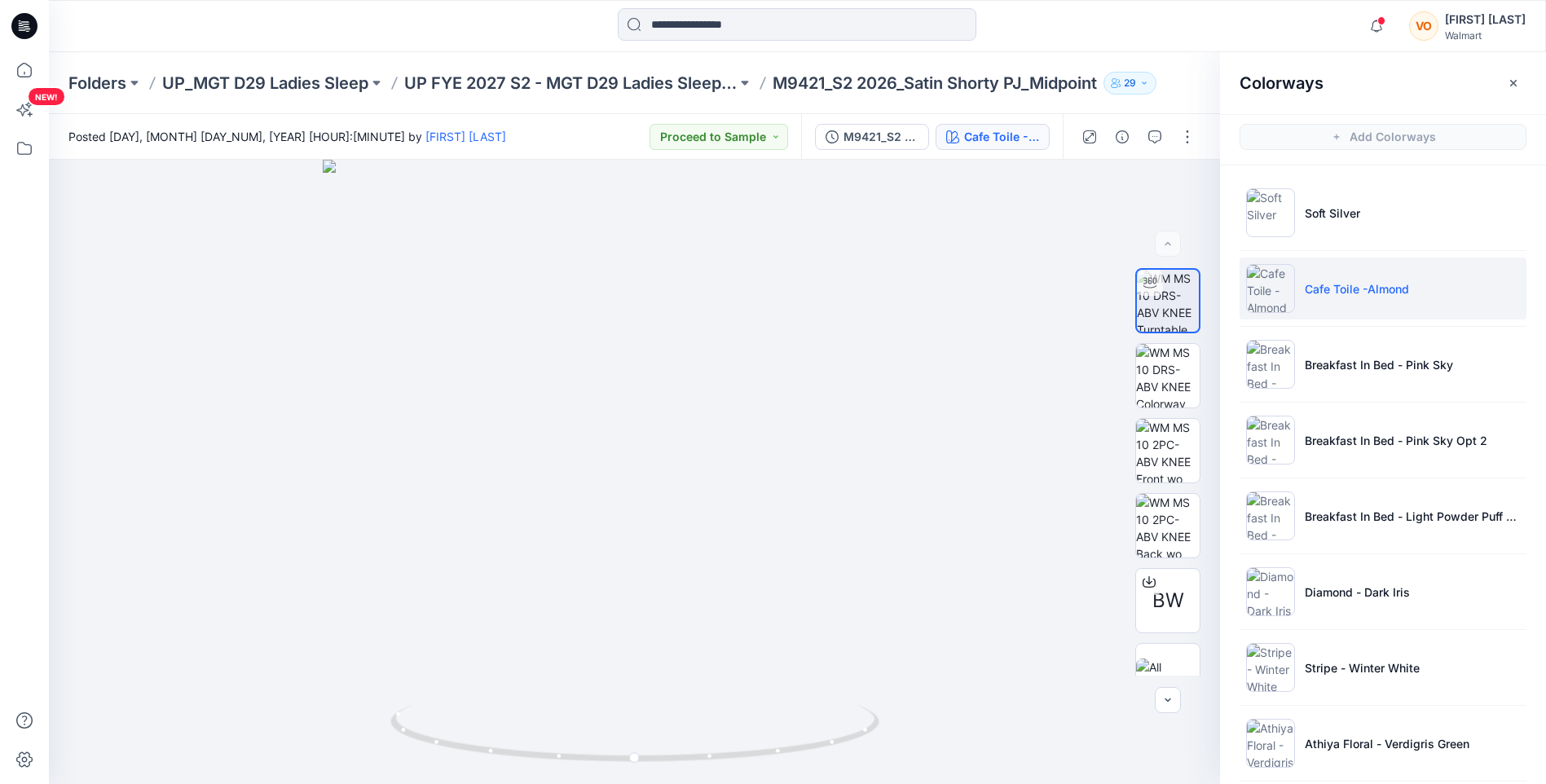 click 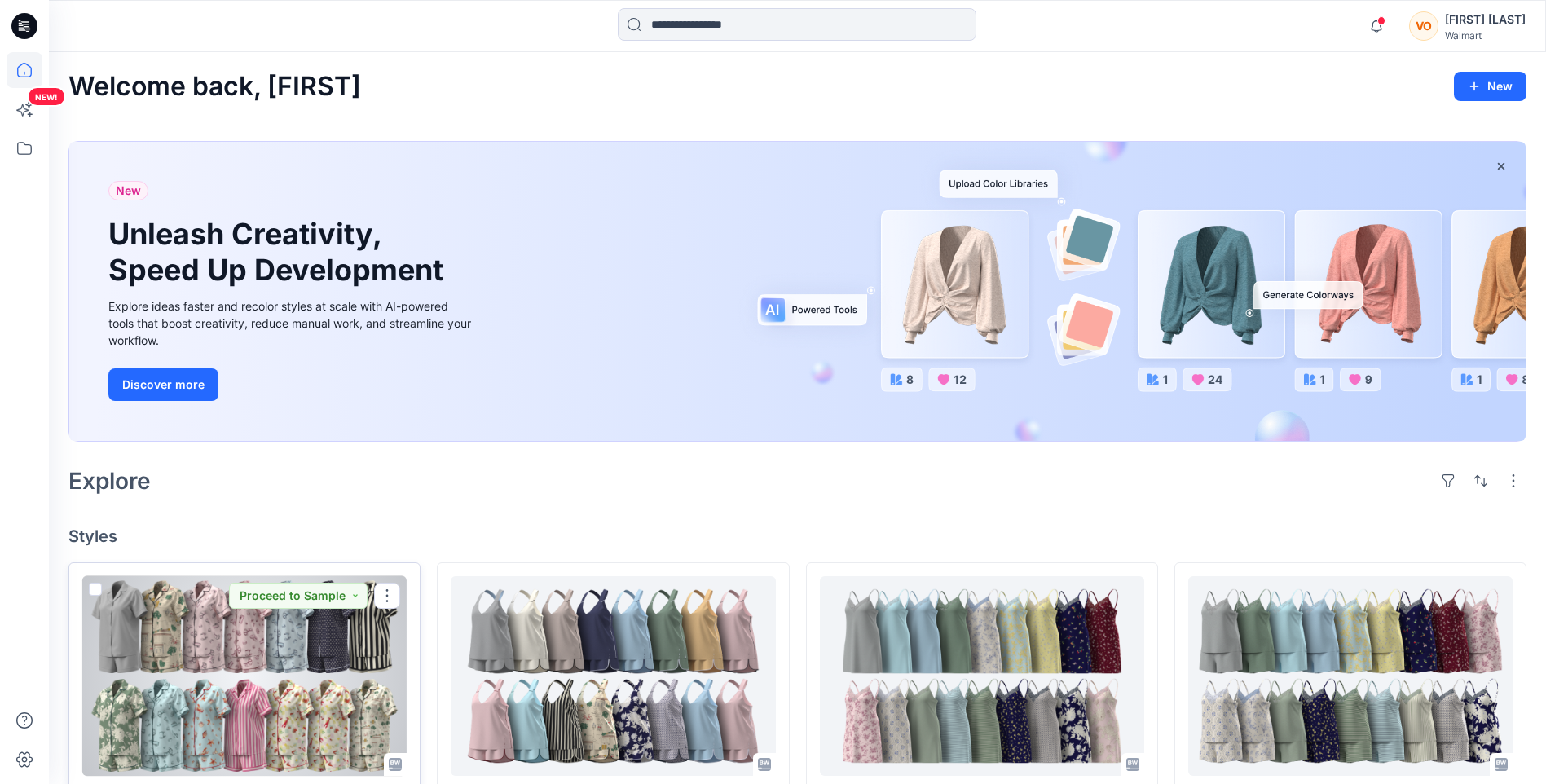 click at bounding box center (244, 676) 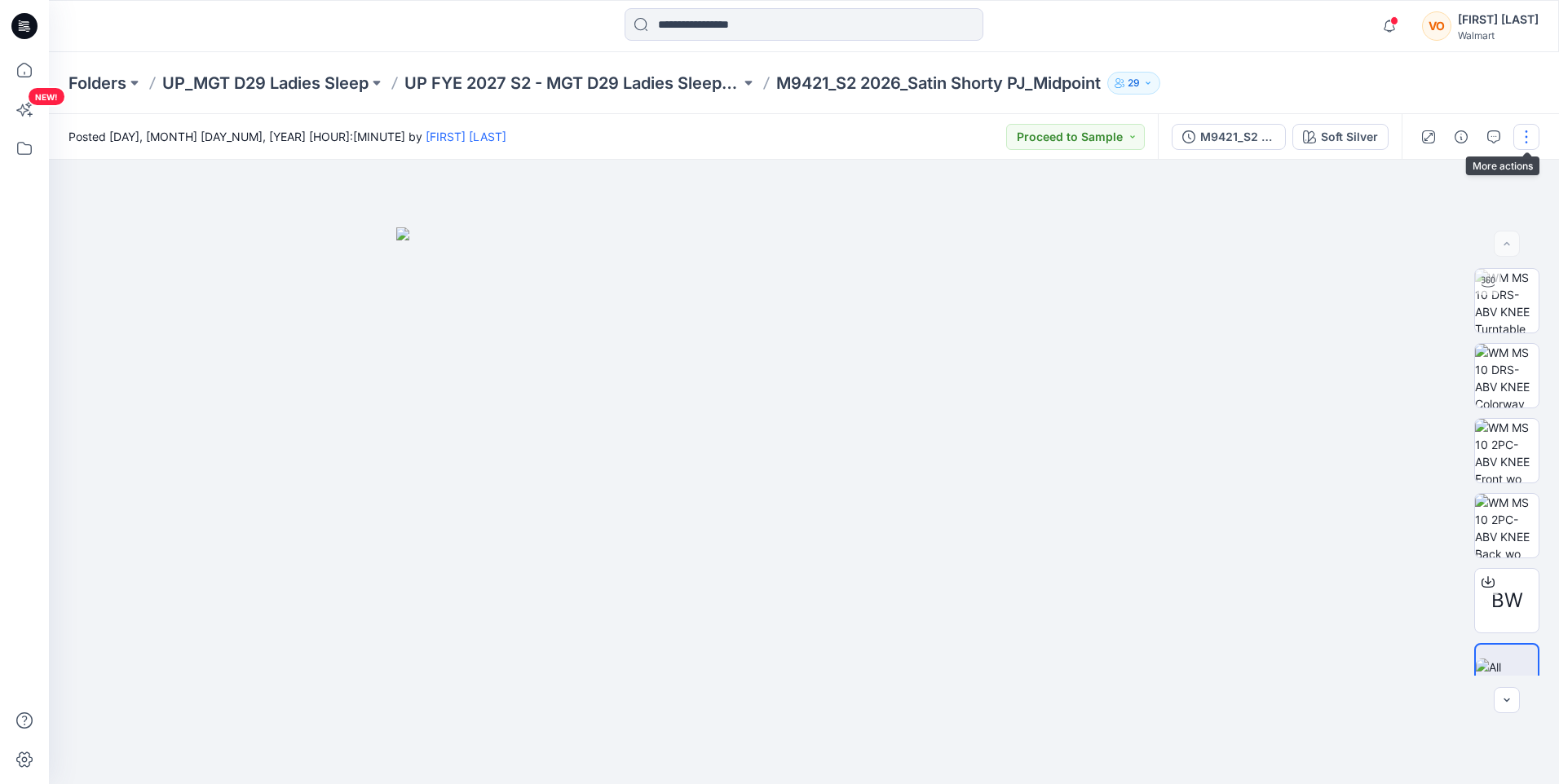 click at bounding box center [1526, 137] 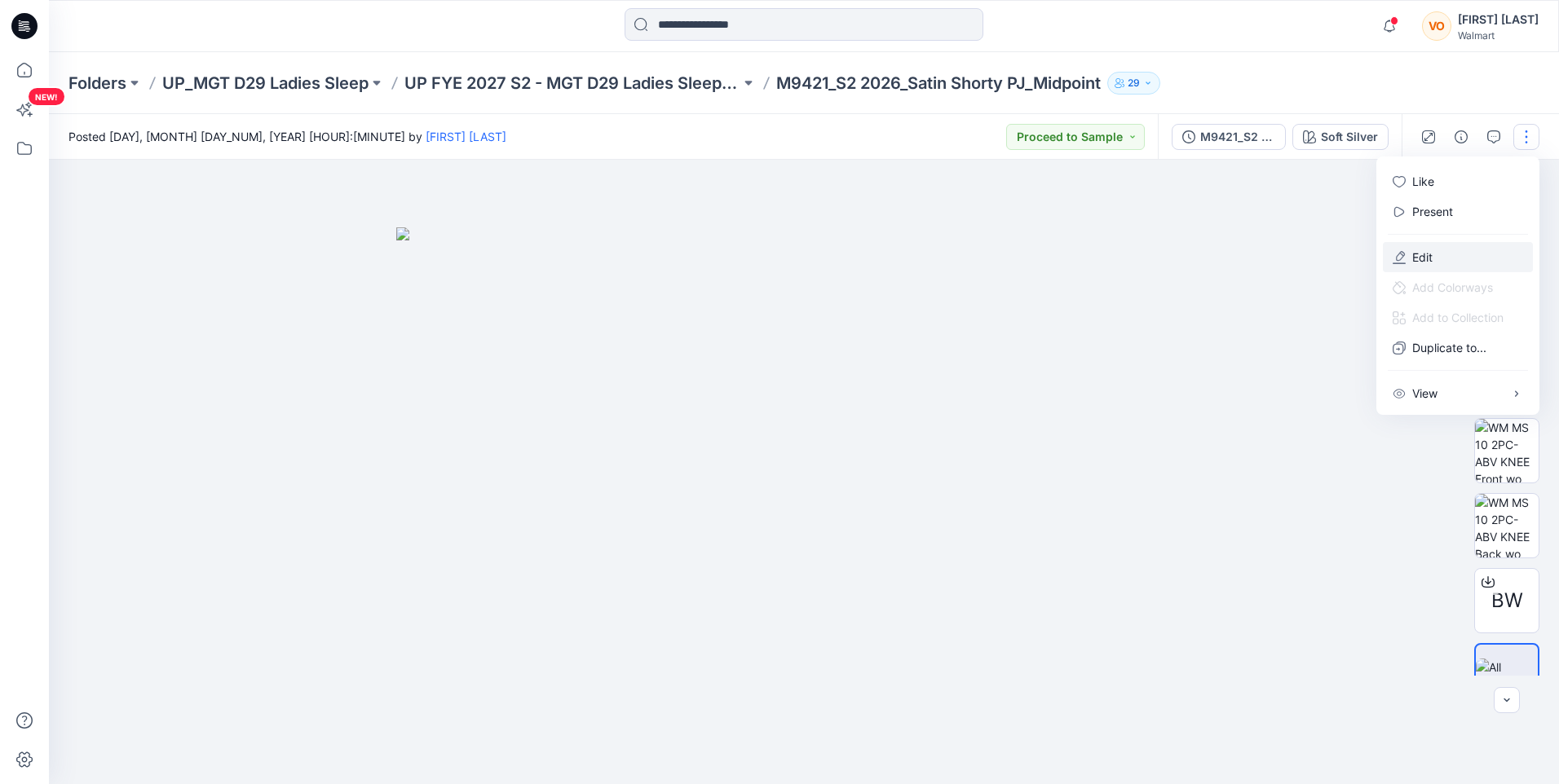 click on "Edit" at bounding box center (1422, 257) 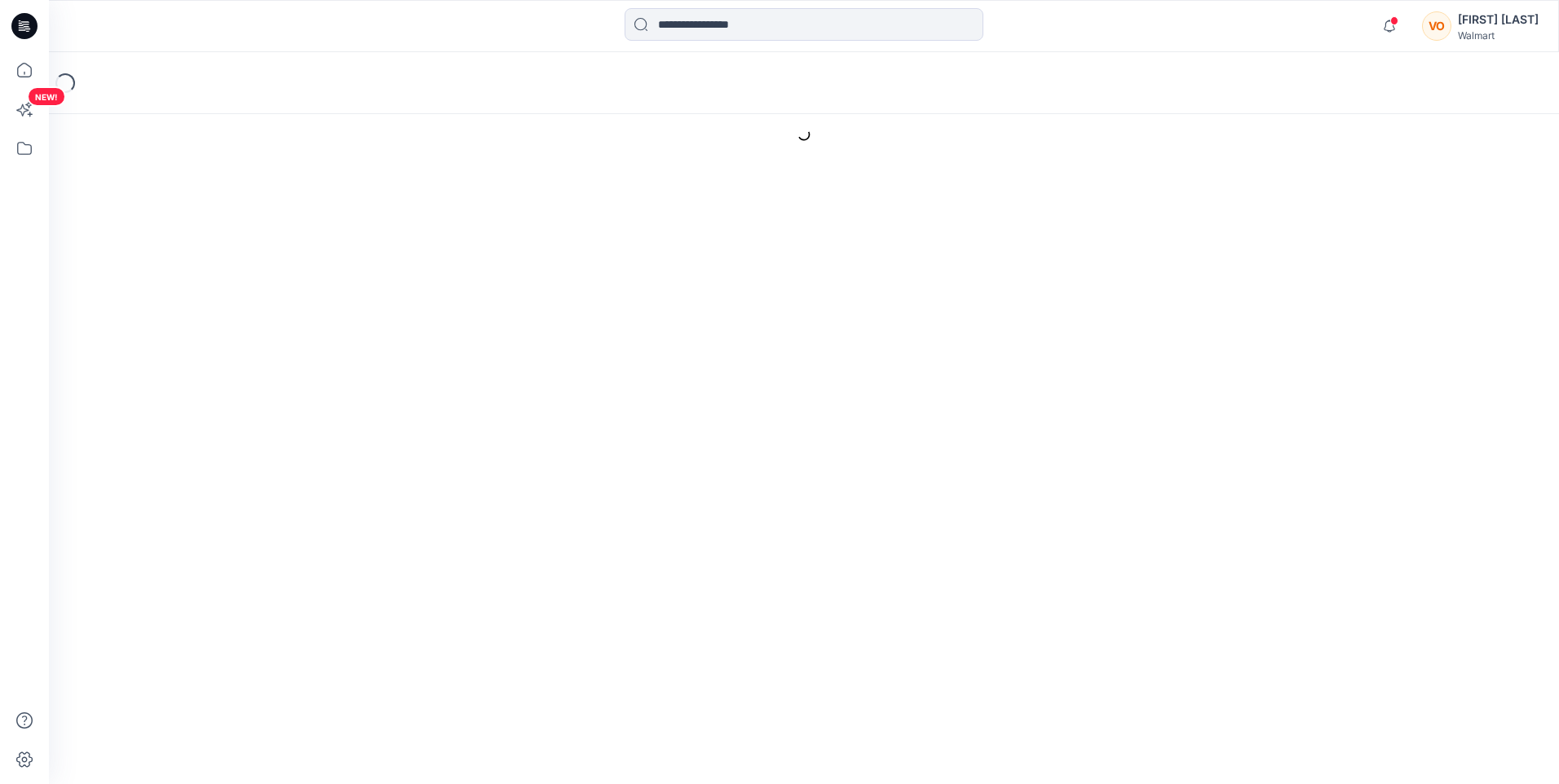 scroll, scrollTop: 0, scrollLeft: 0, axis: both 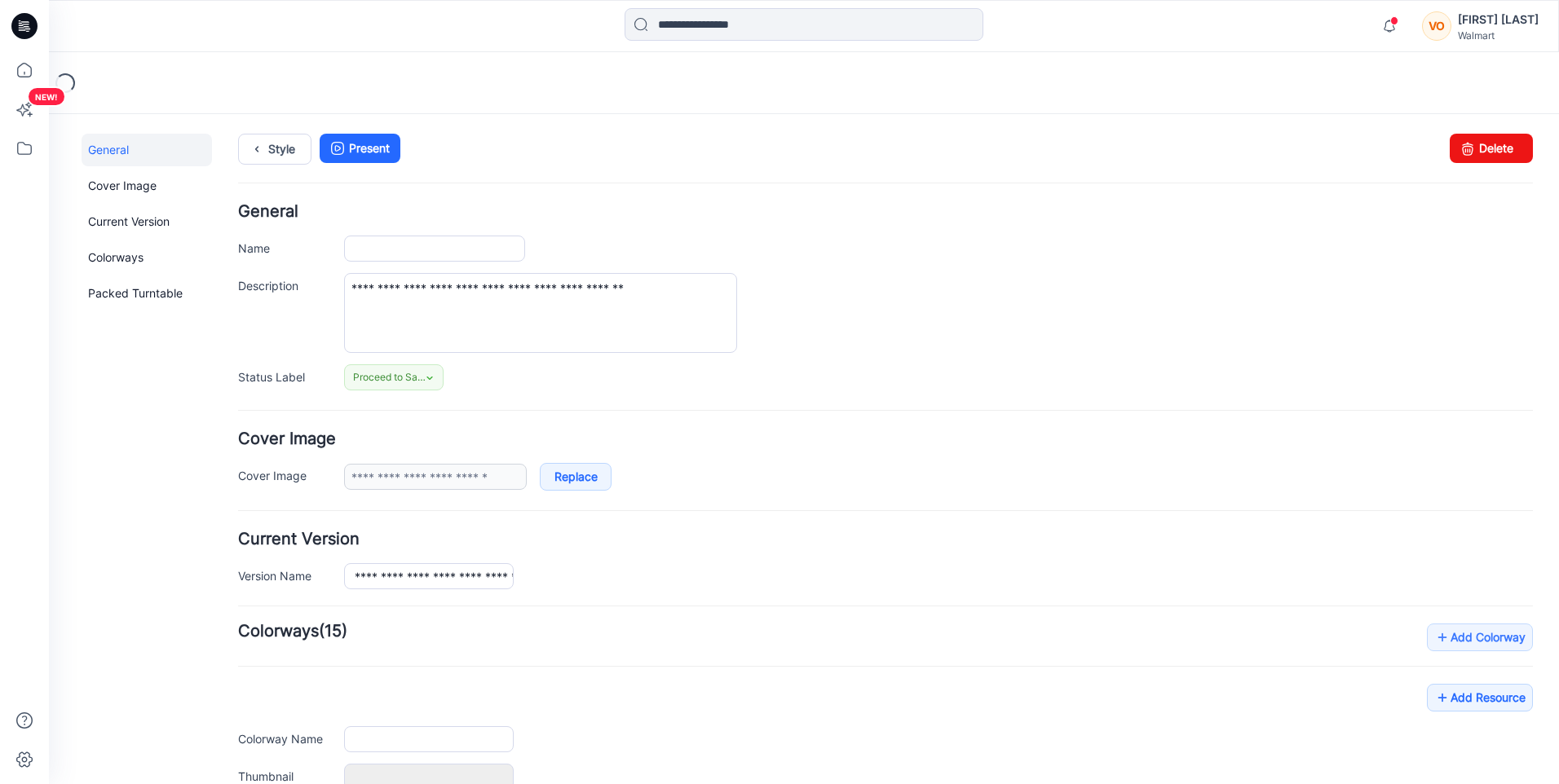 type on "**********" 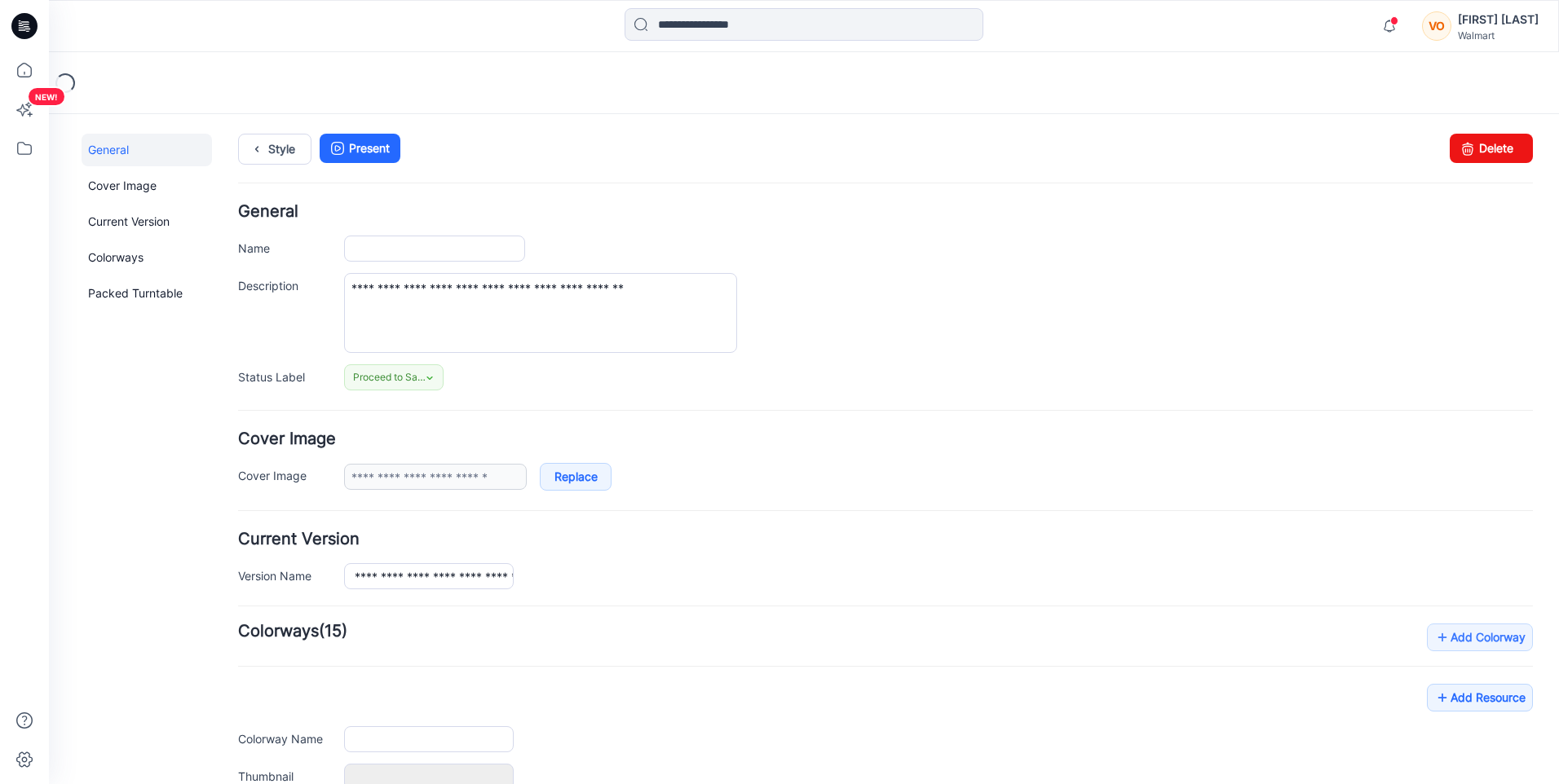 type on "**********" 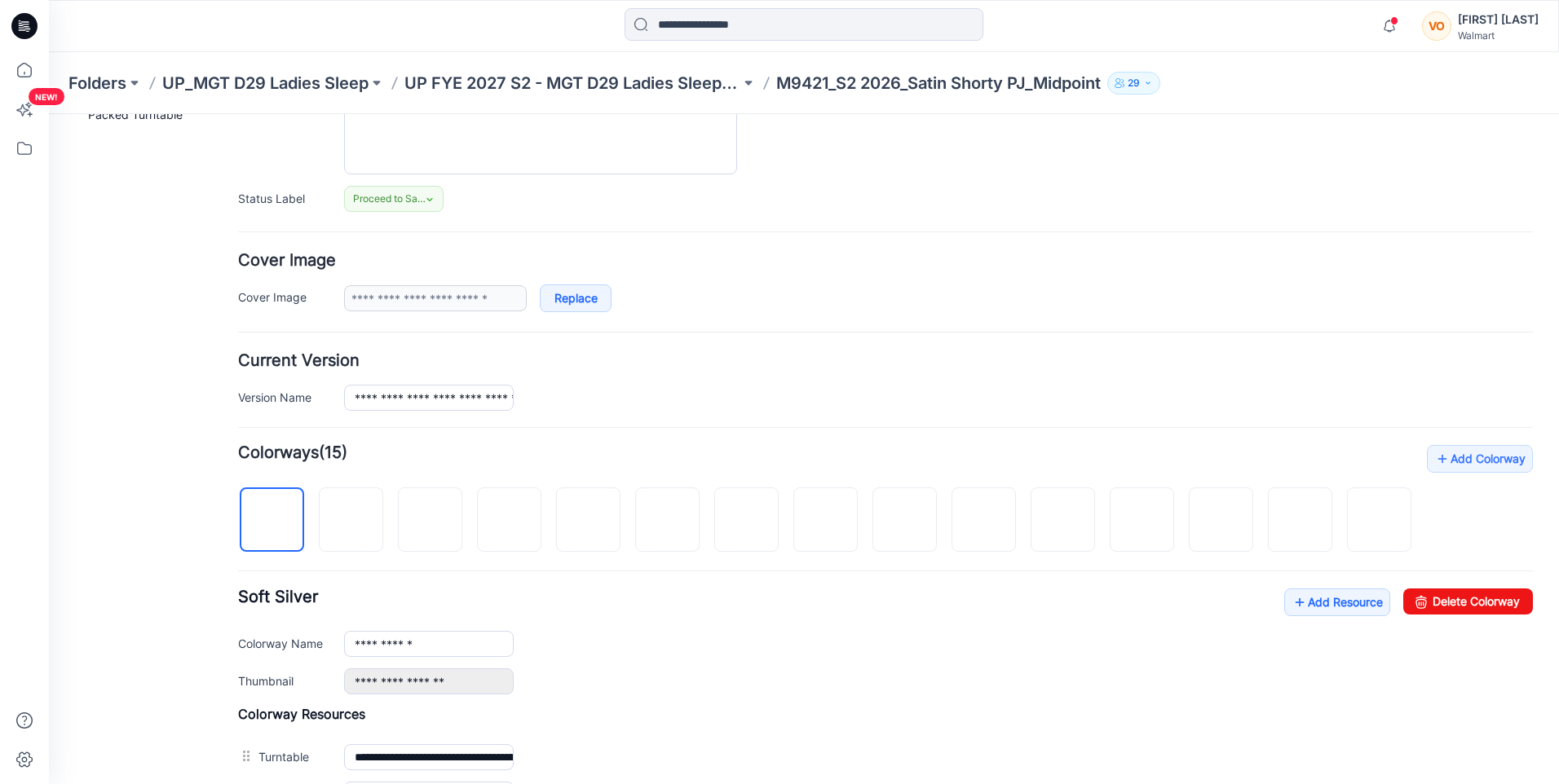 scroll, scrollTop: 244, scrollLeft: 0, axis: vertical 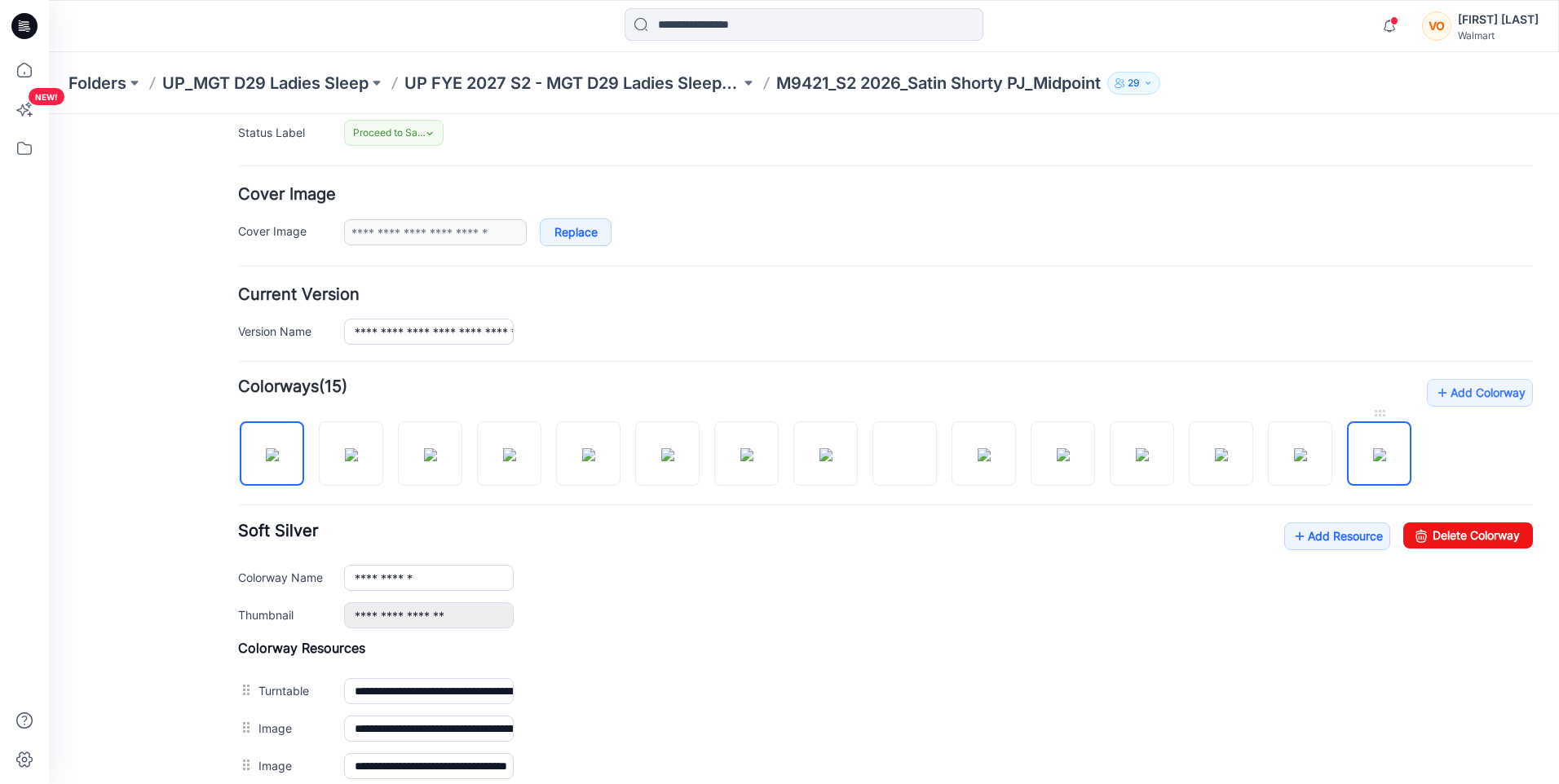 click at bounding box center [1380, 455] 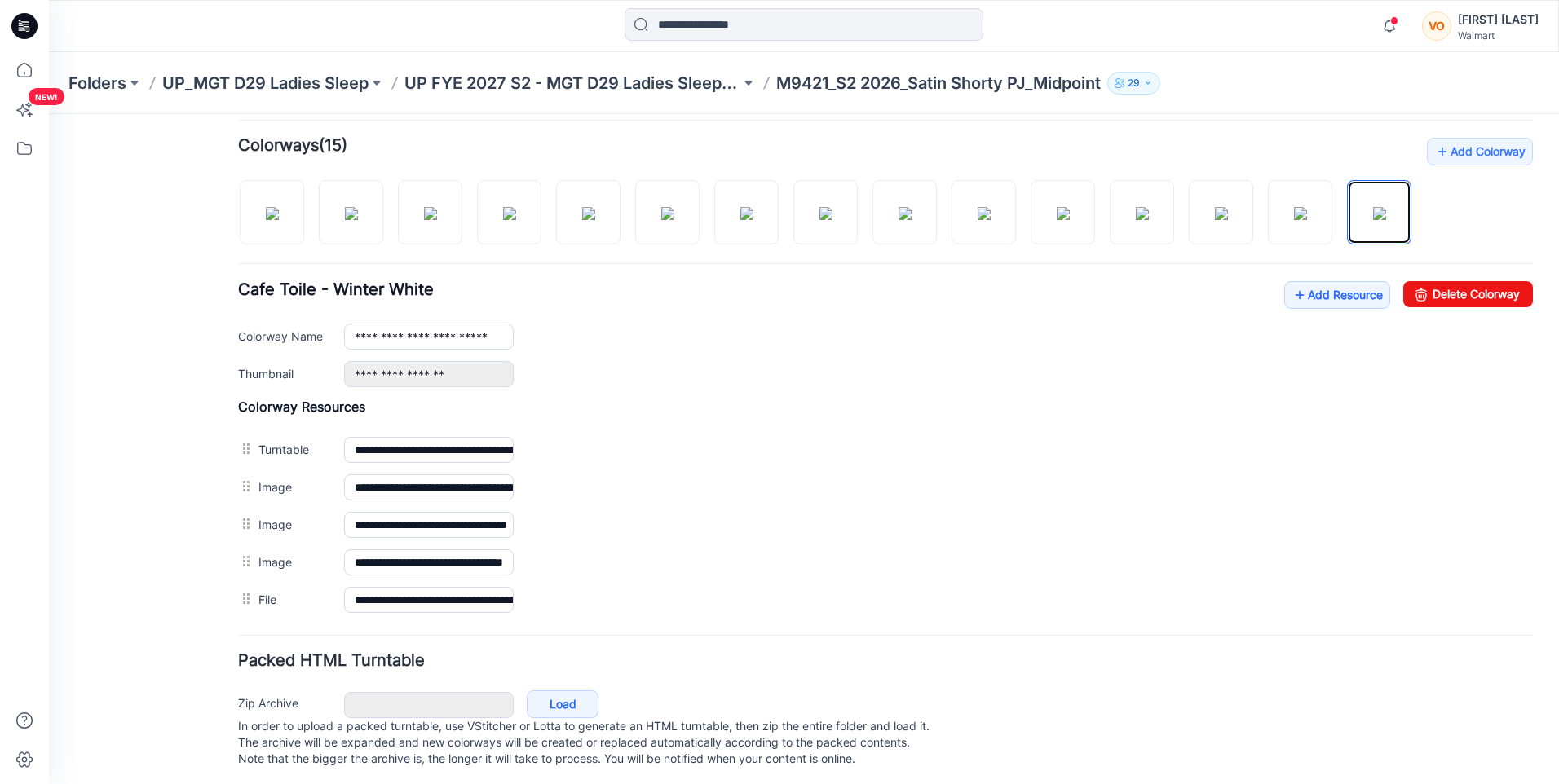 scroll, scrollTop: 525, scrollLeft: 0, axis: vertical 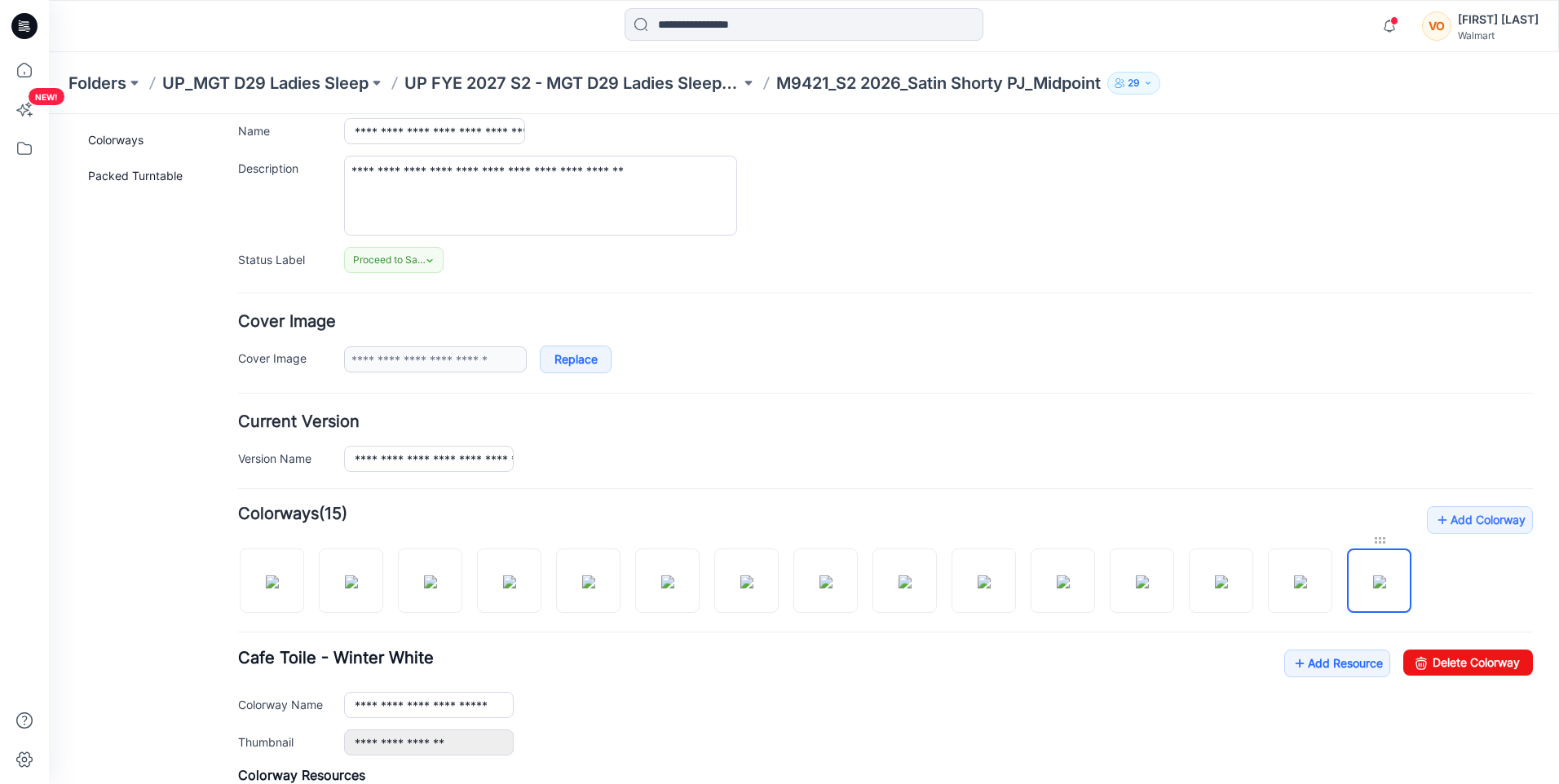 click at bounding box center (1379, 540) 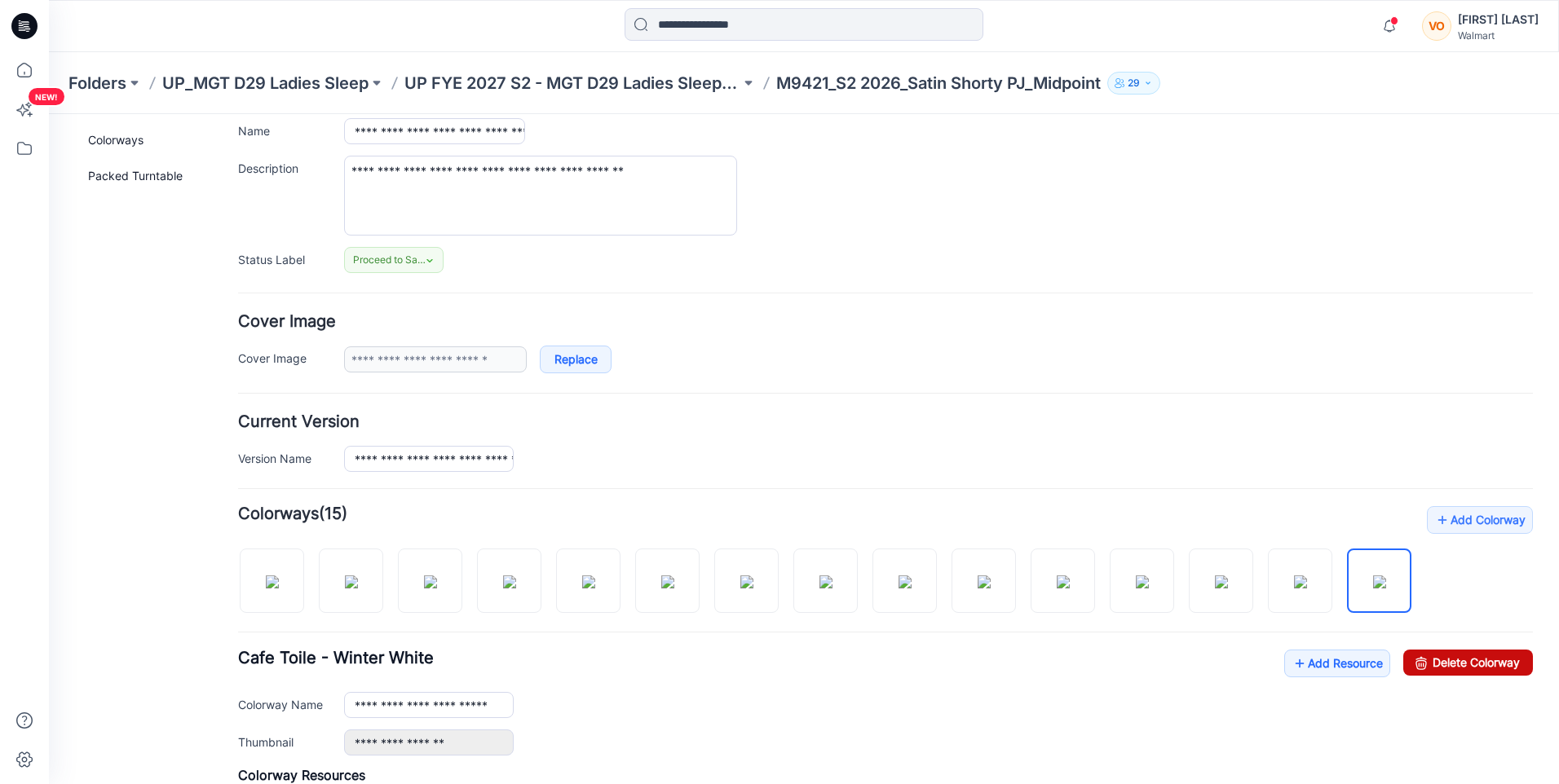 click on "Delete Colorway" at bounding box center (1468, 663) 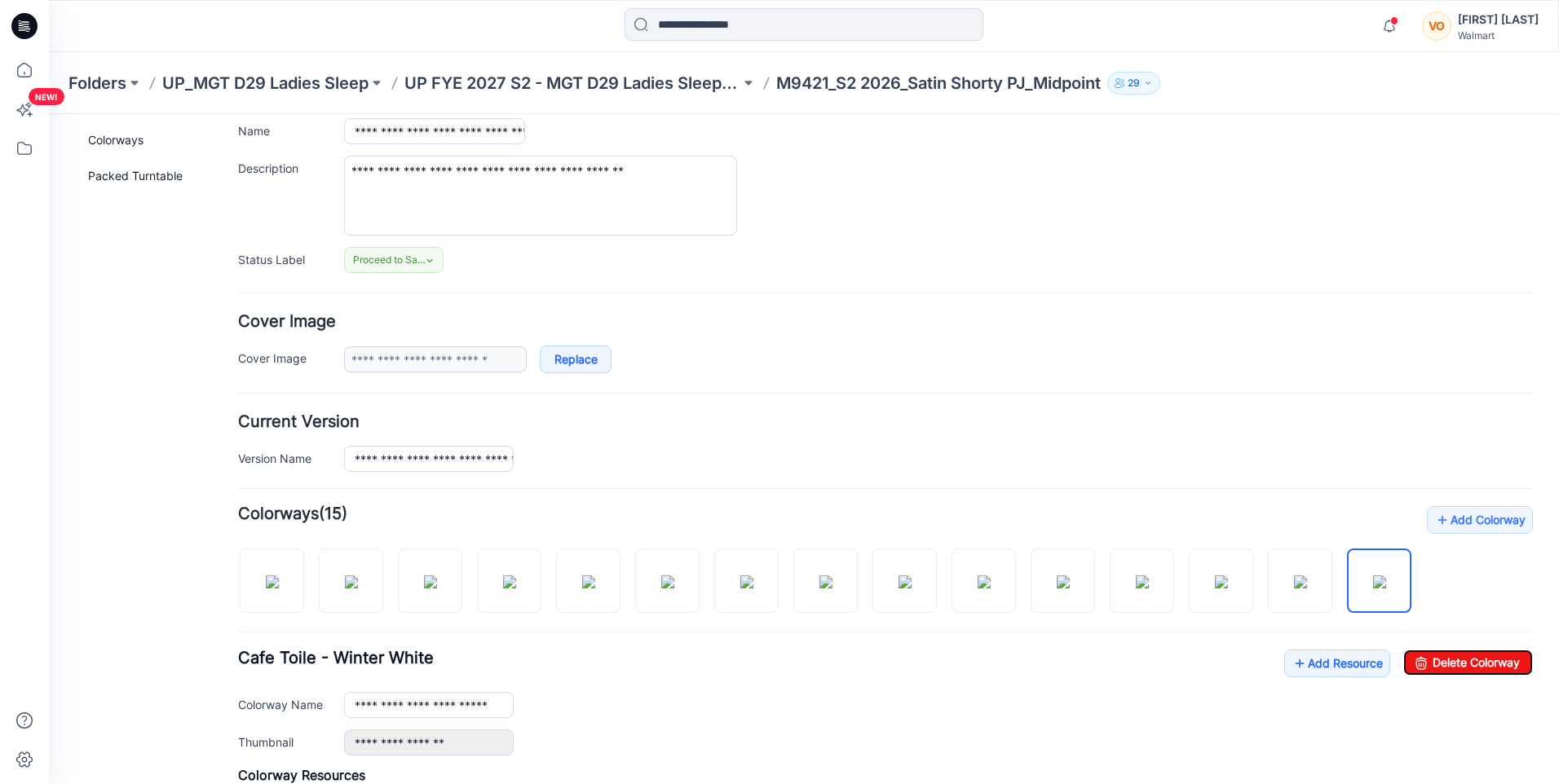 type on "**********" 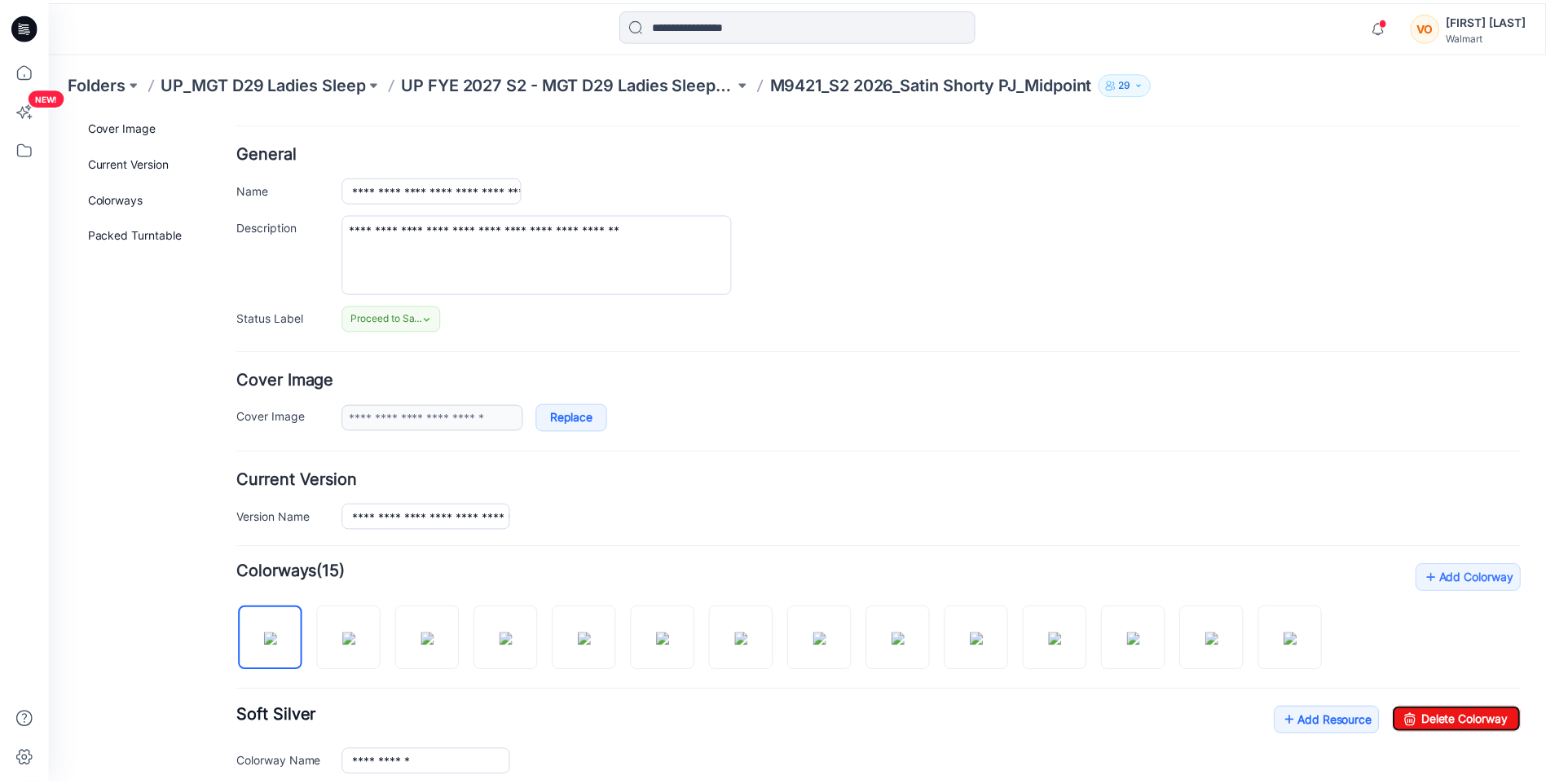 scroll, scrollTop: 0, scrollLeft: 0, axis: both 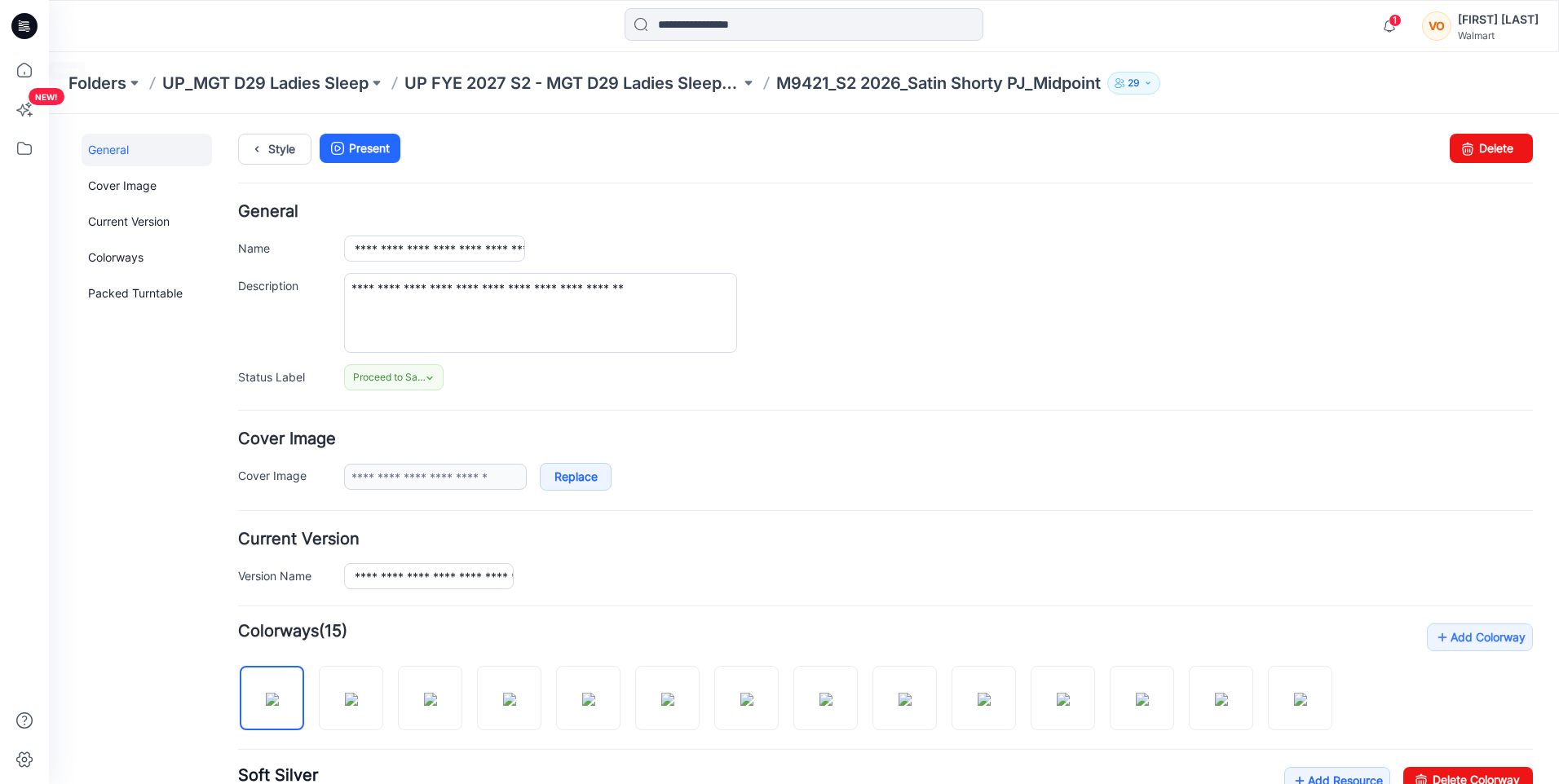 click 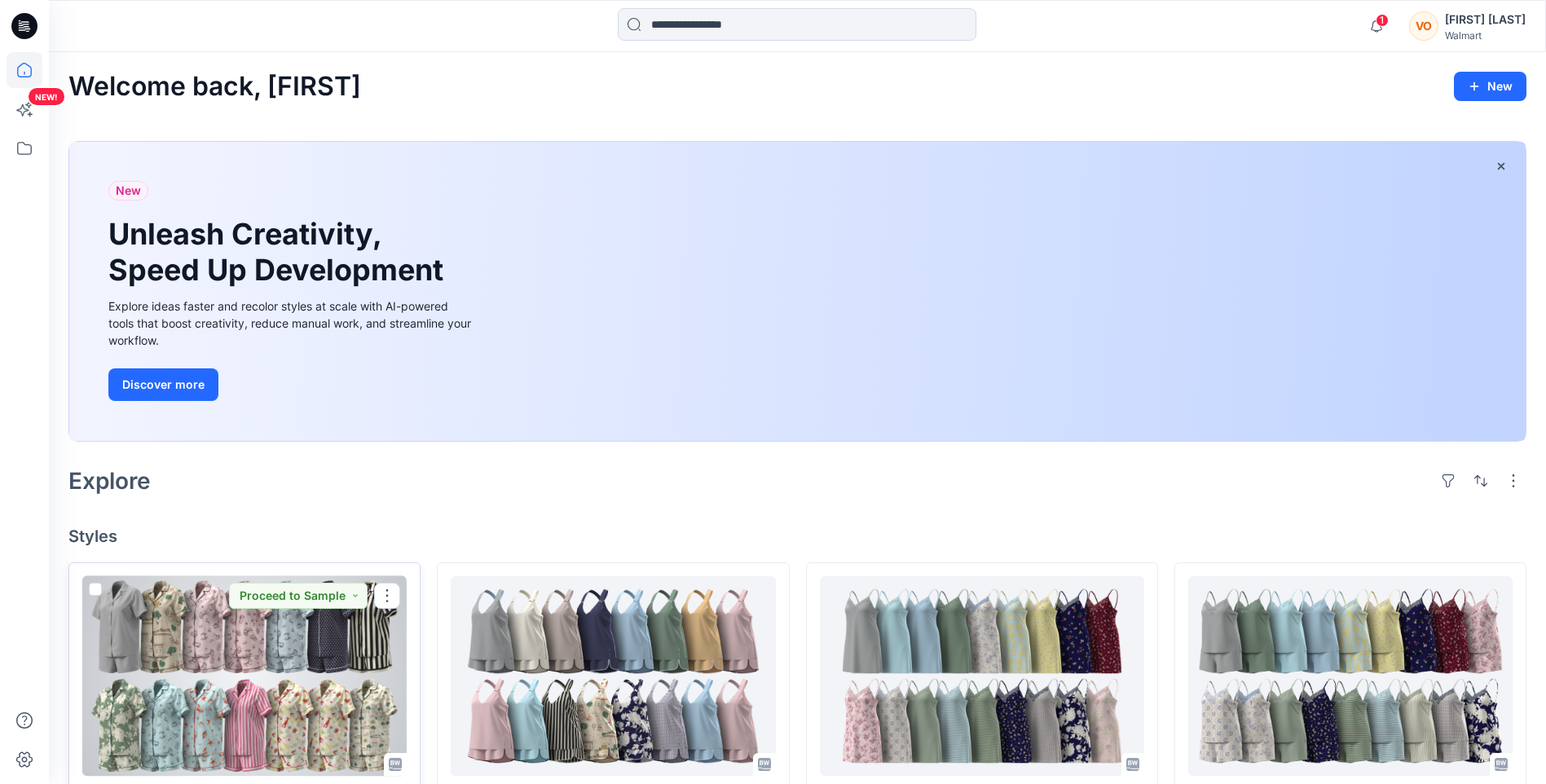 click at bounding box center [244, 676] 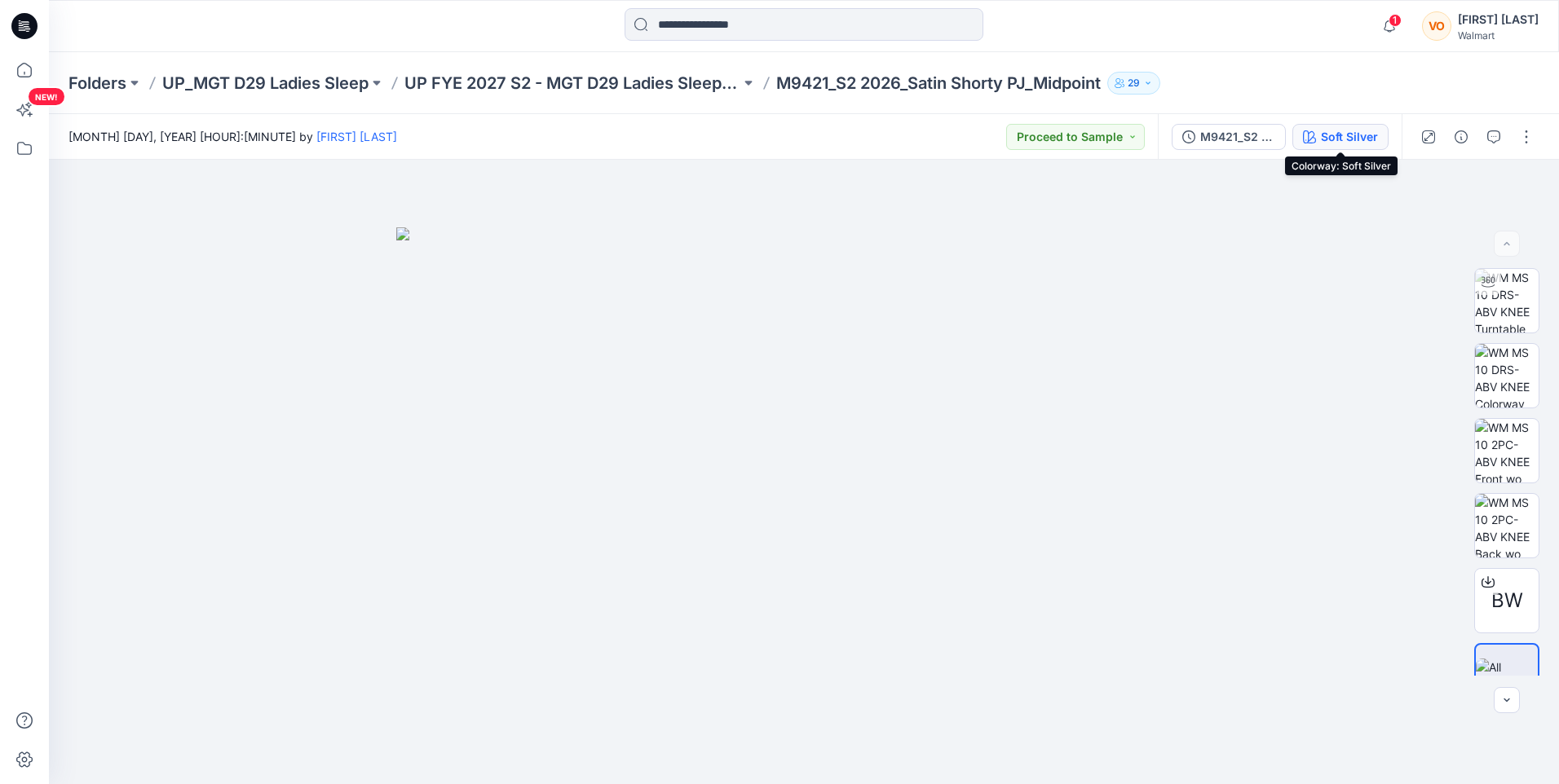 click on "Soft Silver" at bounding box center [1349, 137] 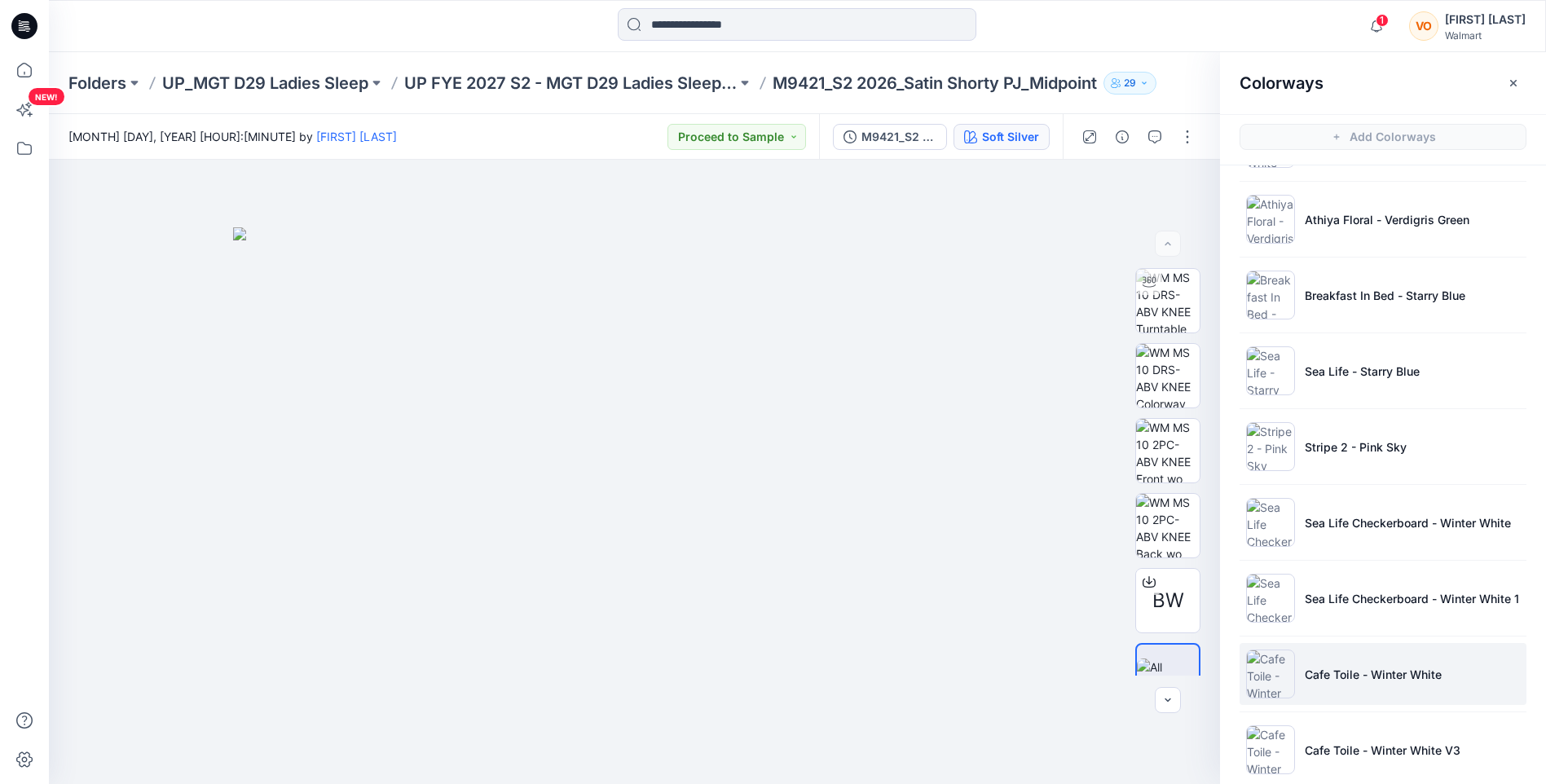 scroll, scrollTop: 545, scrollLeft: 0, axis: vertical 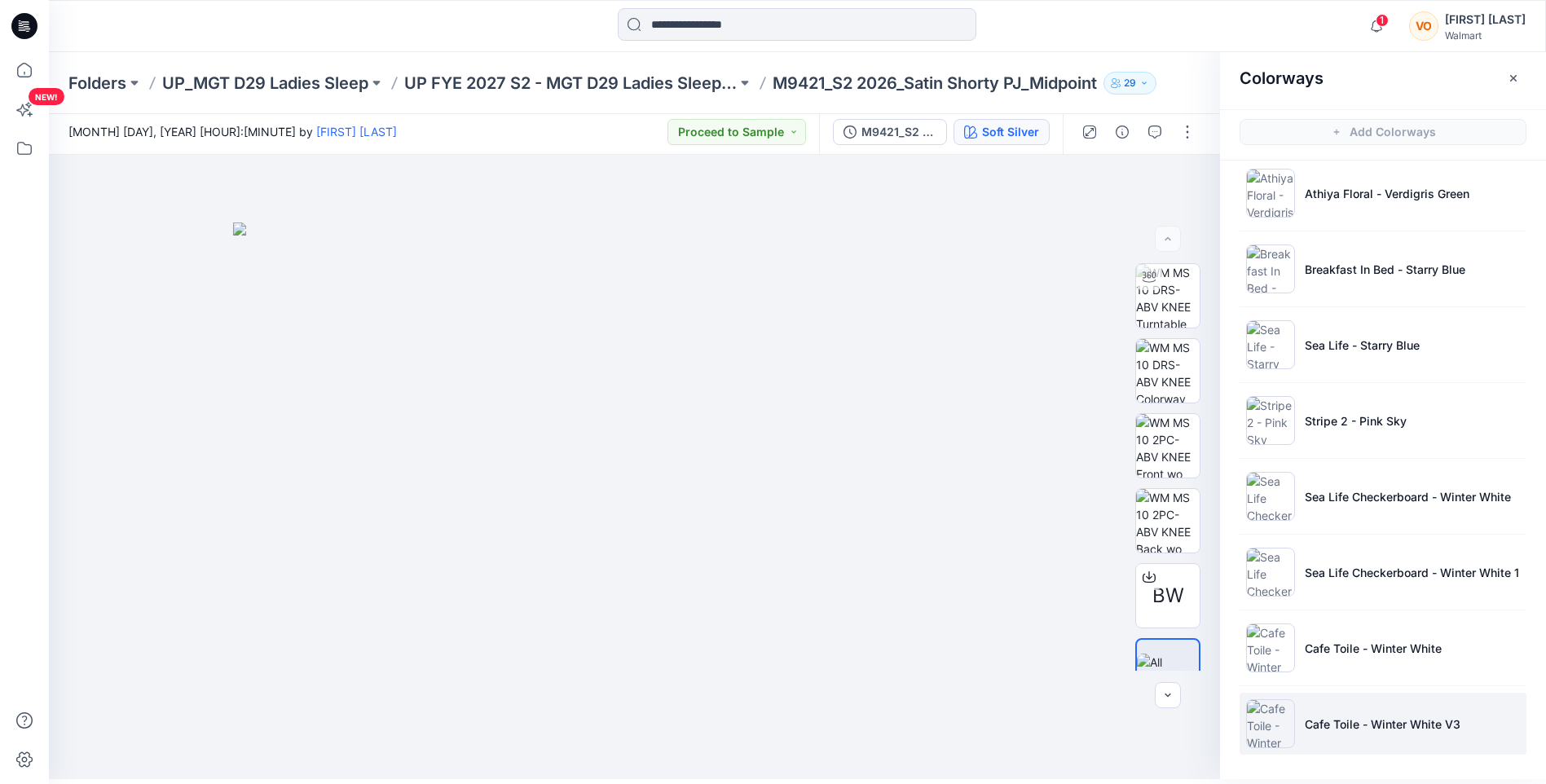 click on "Cafe Toile - Winter White V3" at bounding box center [1382, 724] 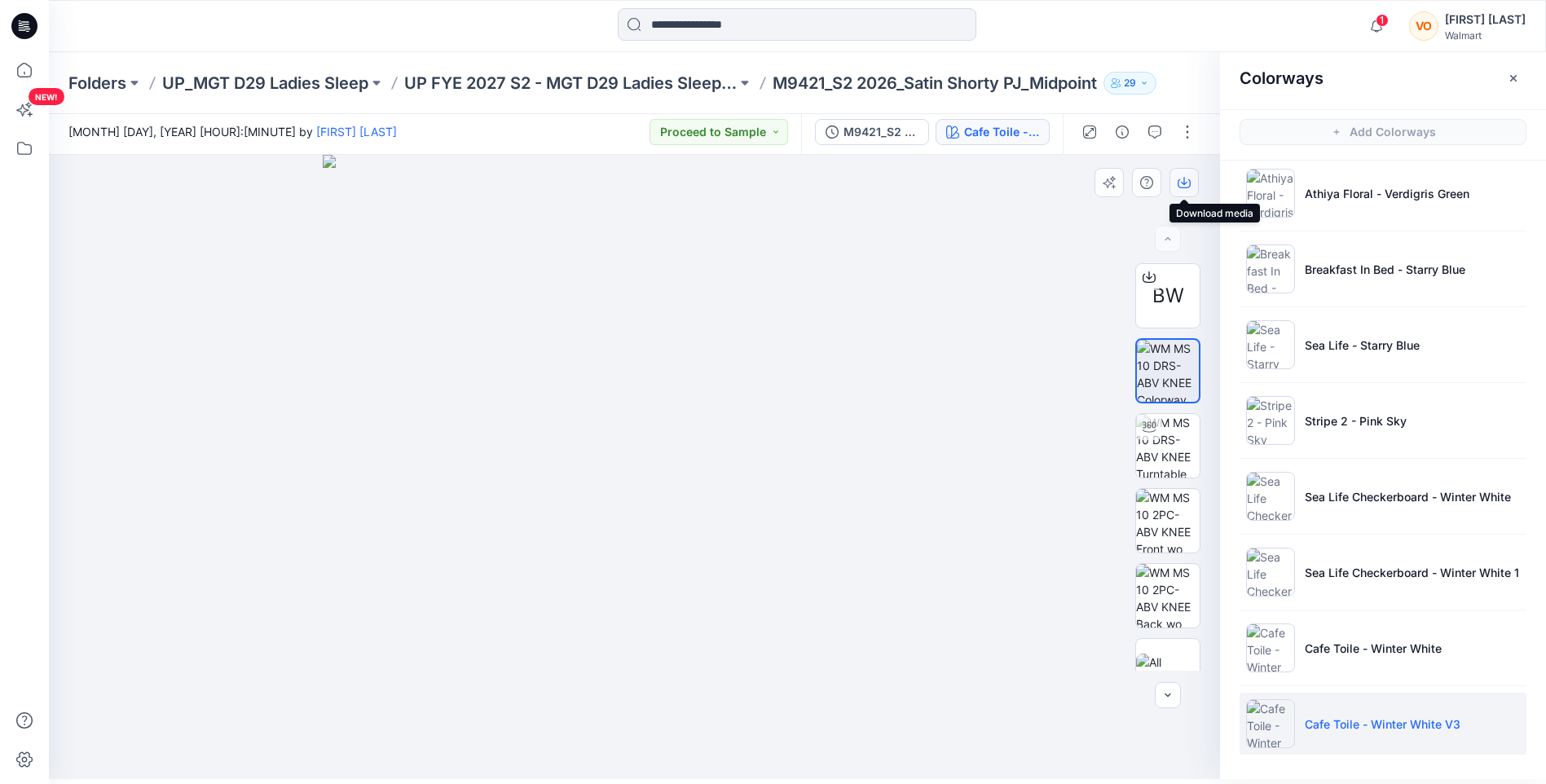 click 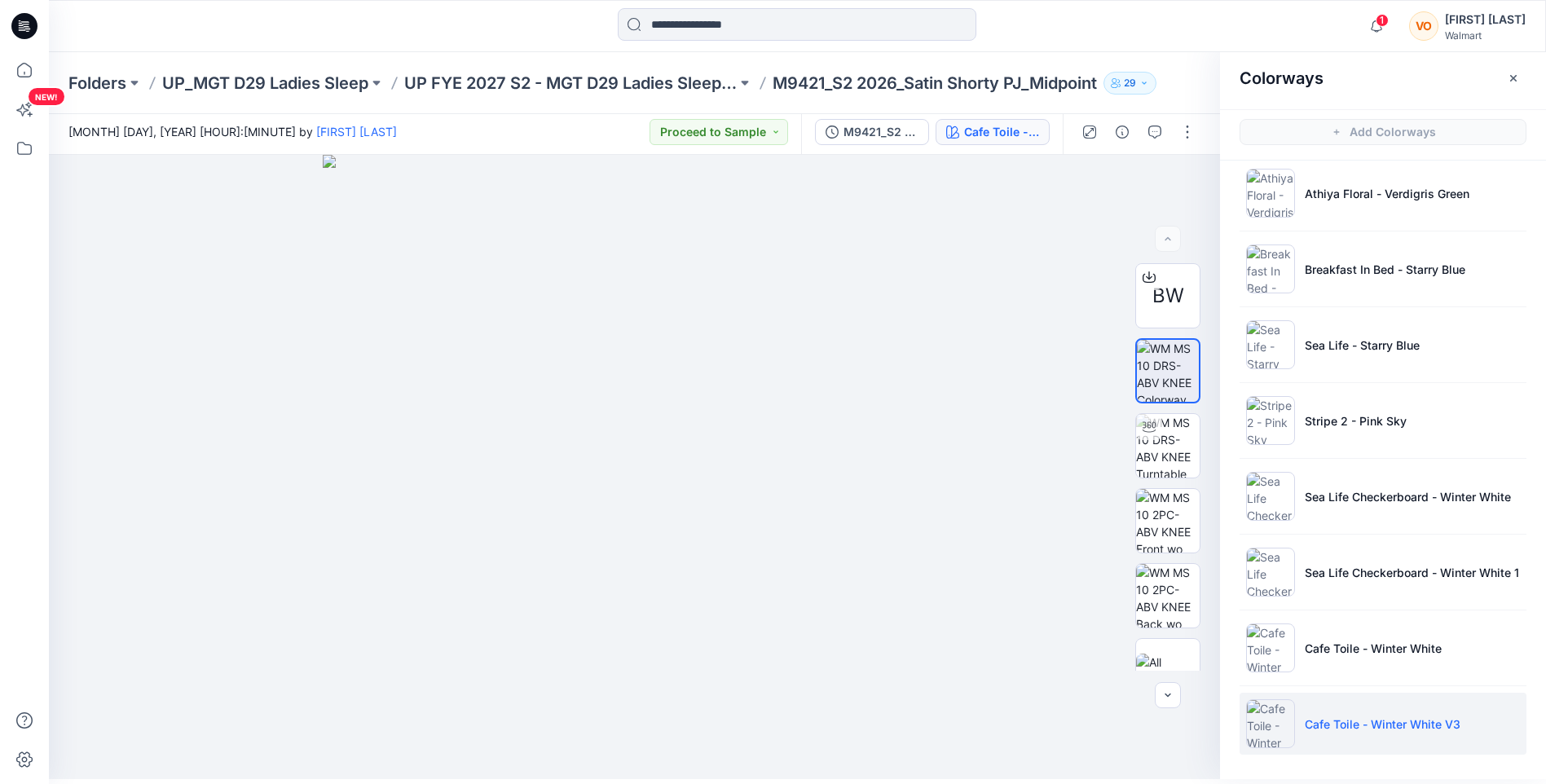 click at bounding box center (797, 26) 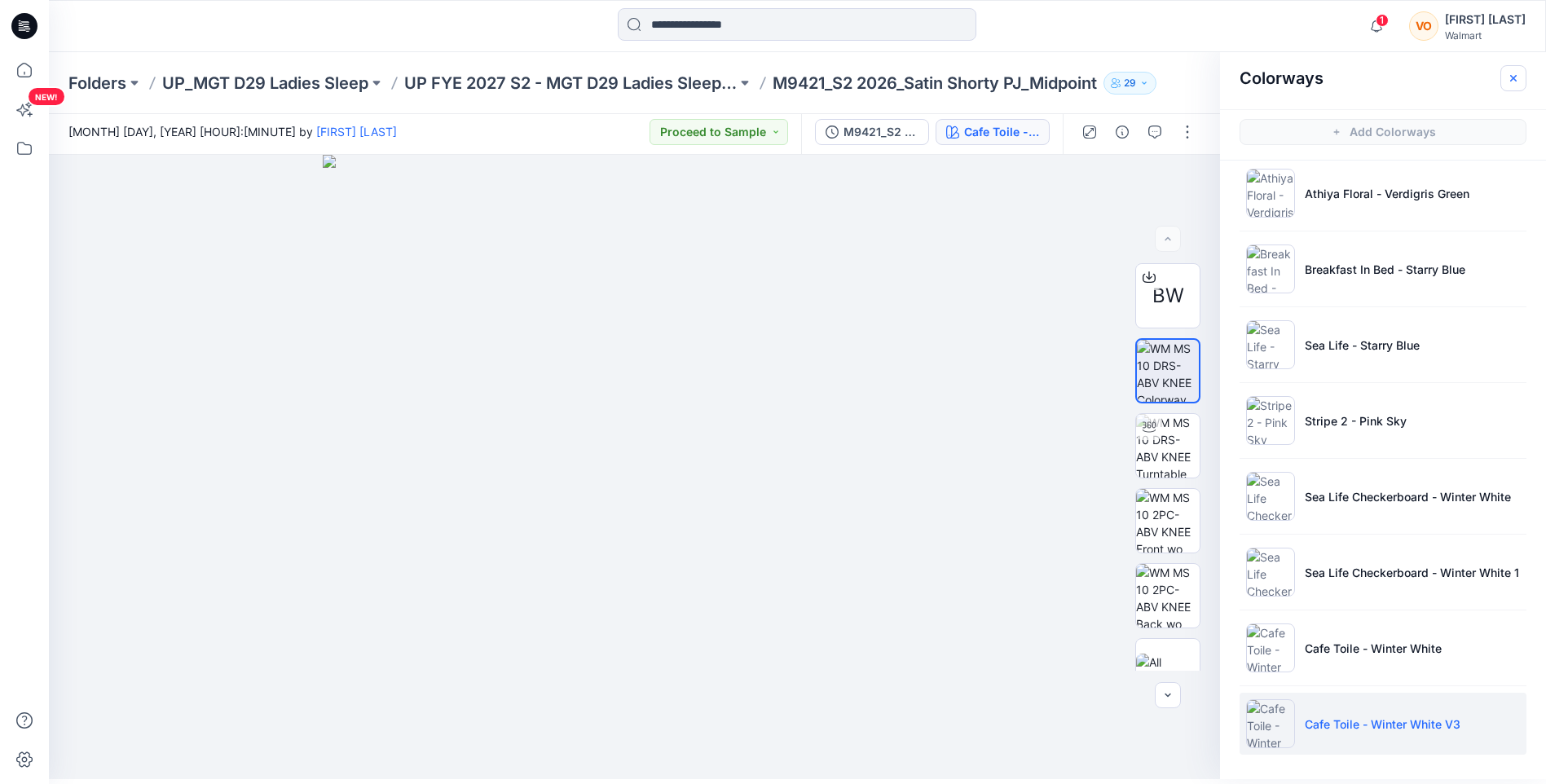 click 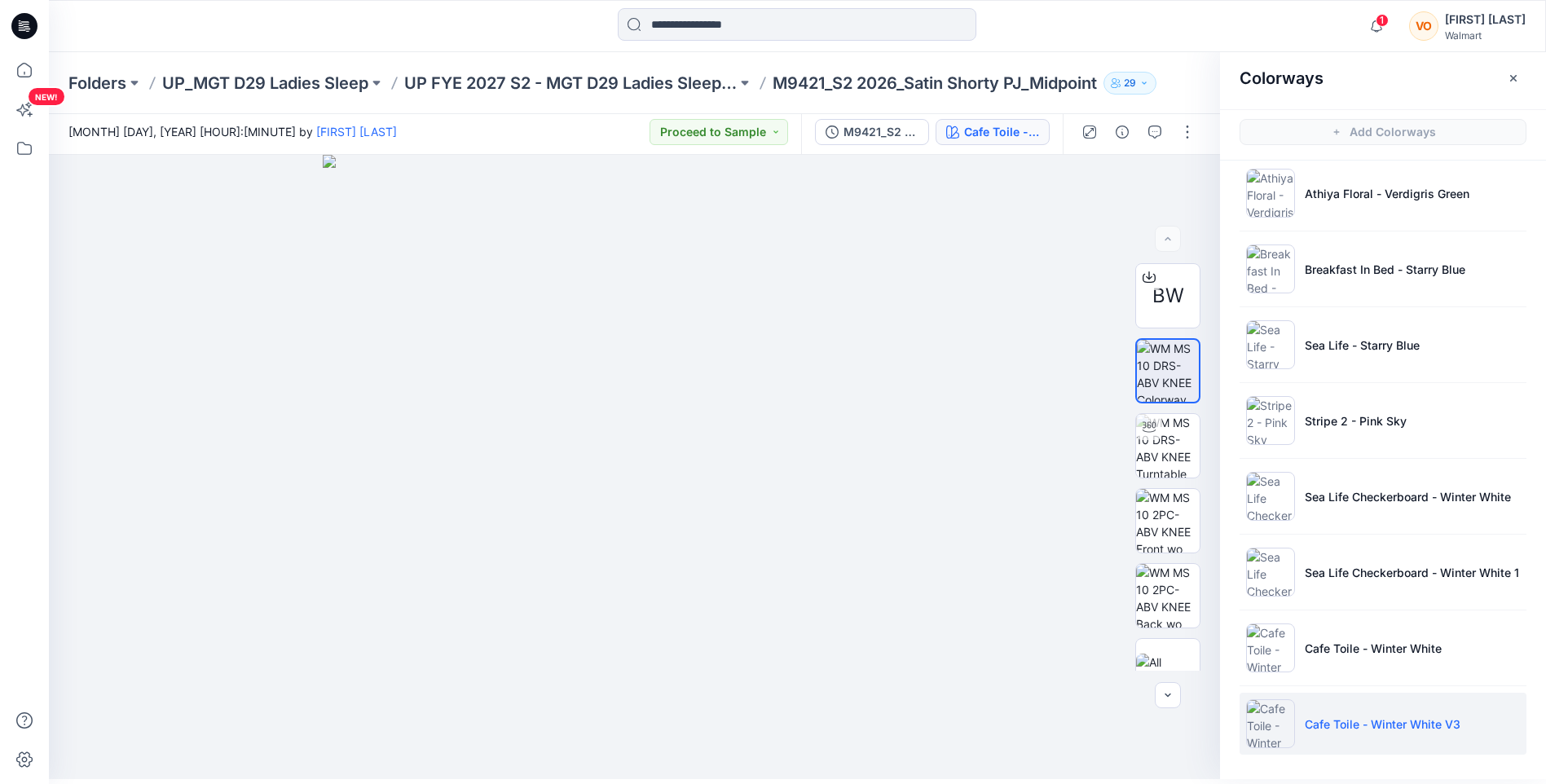 scroll, scrollTop: 0, scrollLeft: 0, axis: both 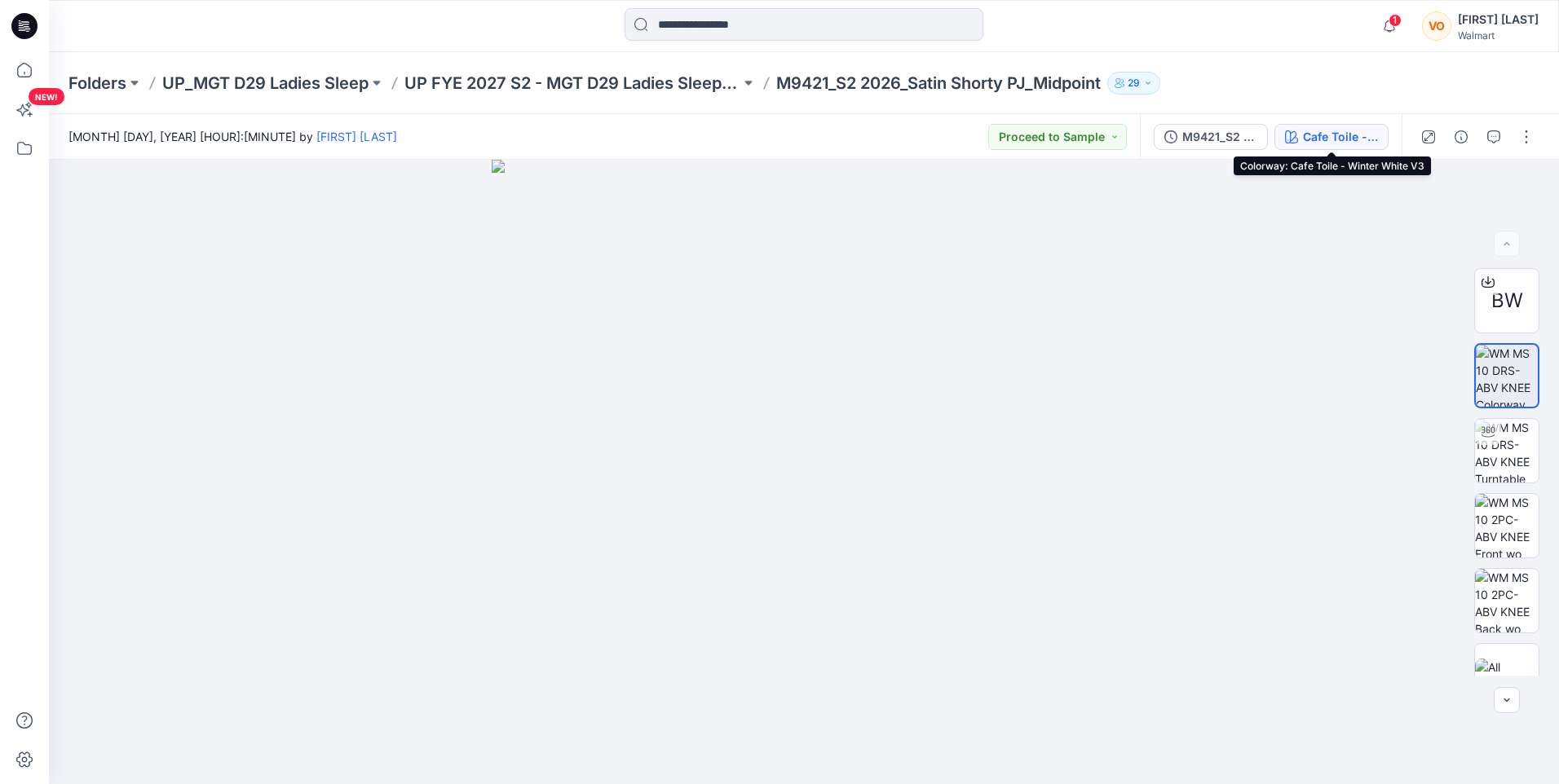 click on "Cafe Toile - Winter White V3" at bounding box center (1340, 137) 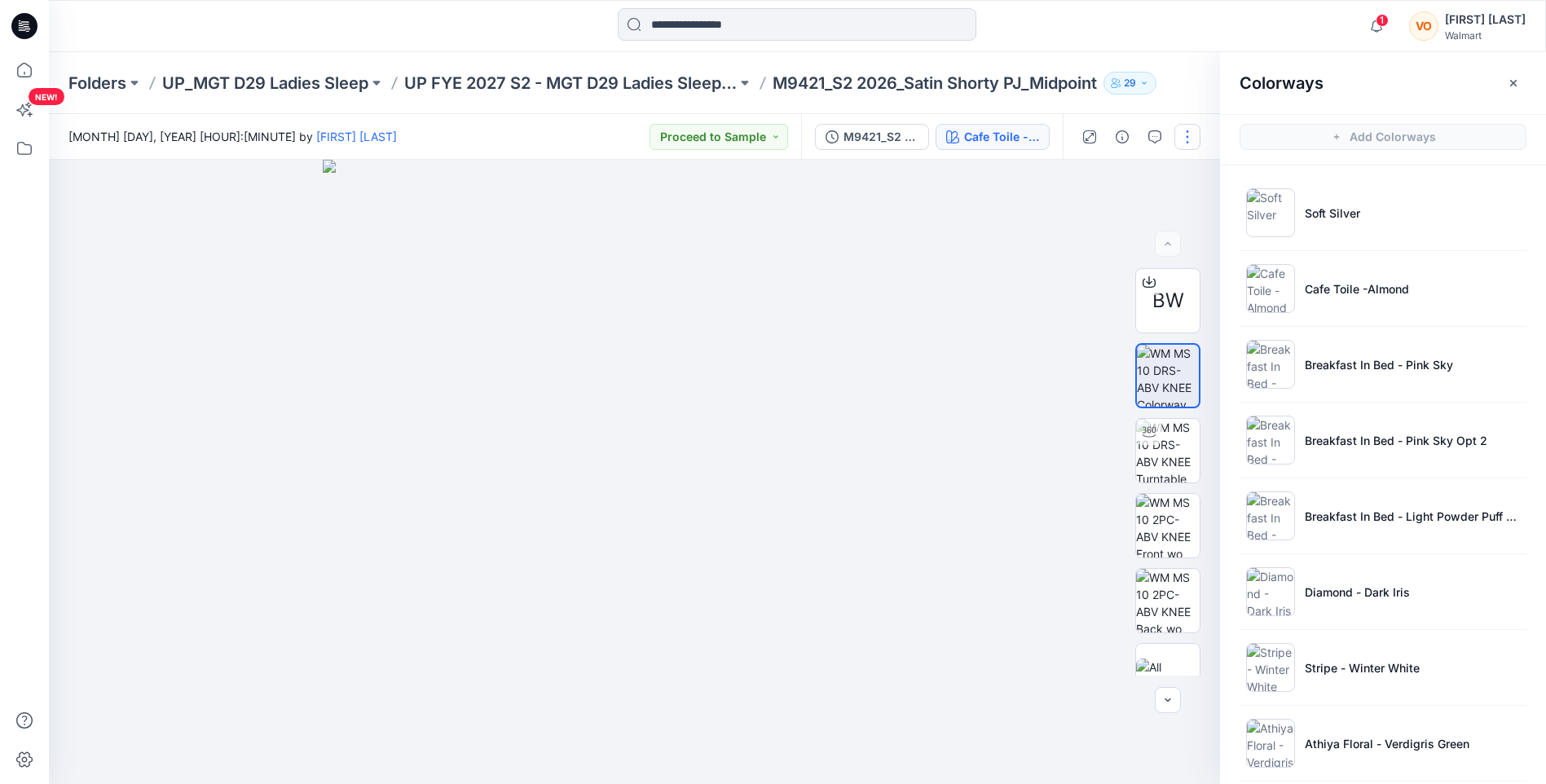 click at bounding box center (1187, 137) 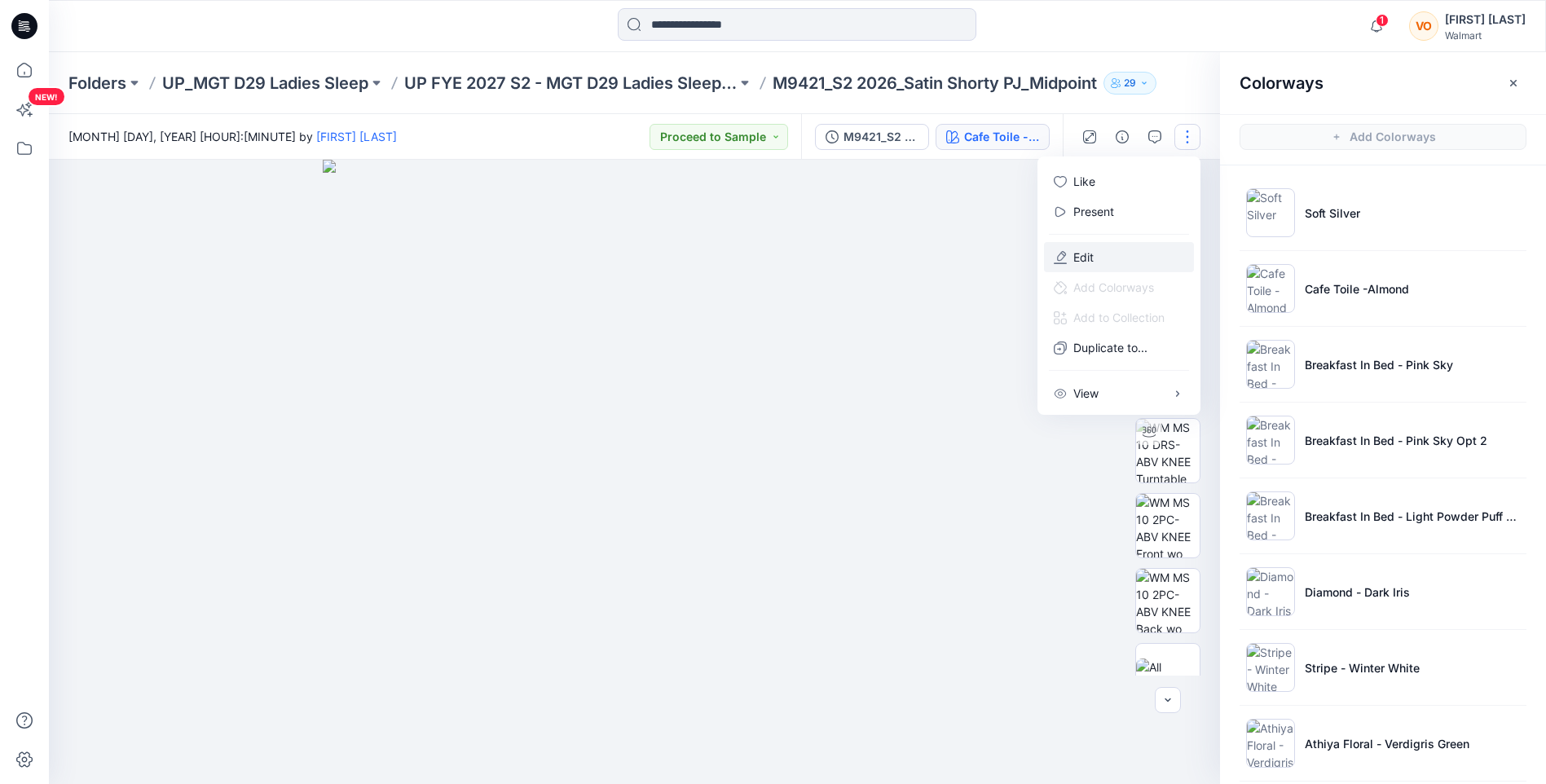 click on "Edit" at bounding box center [1119, 257] 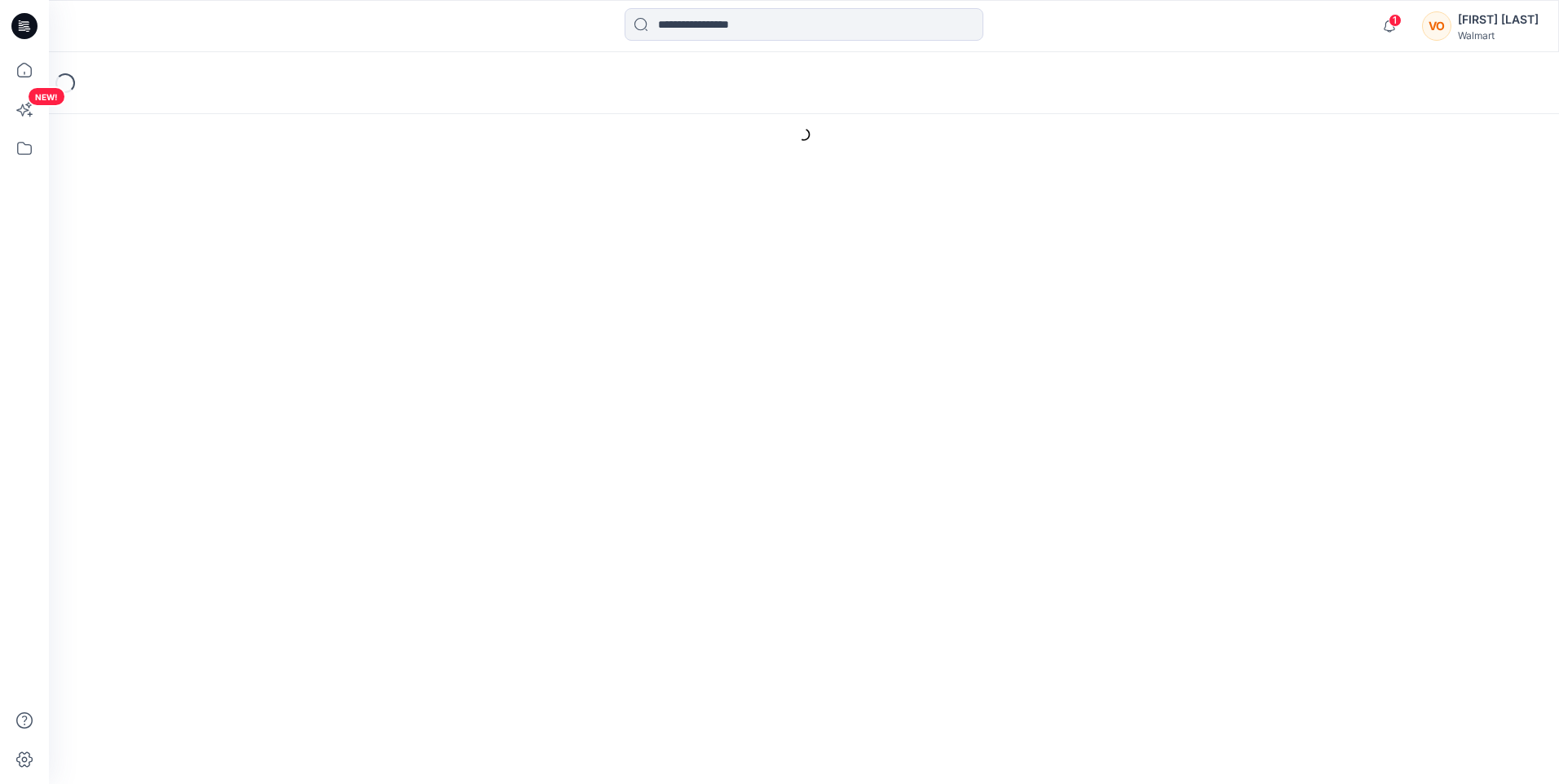 scroll, scrollTop: 0, scrollLeft: 0, axis: both 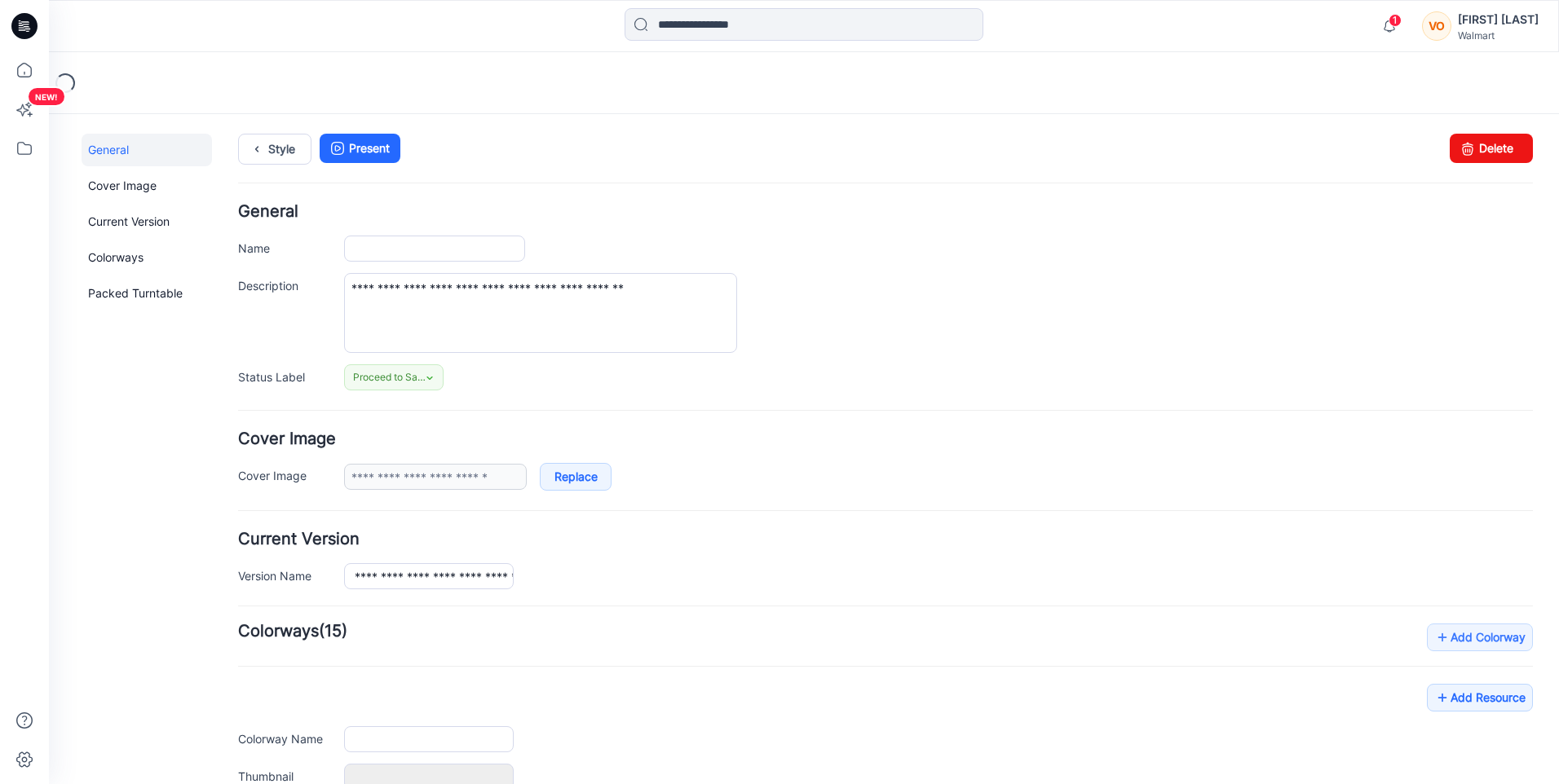 type on "**********" 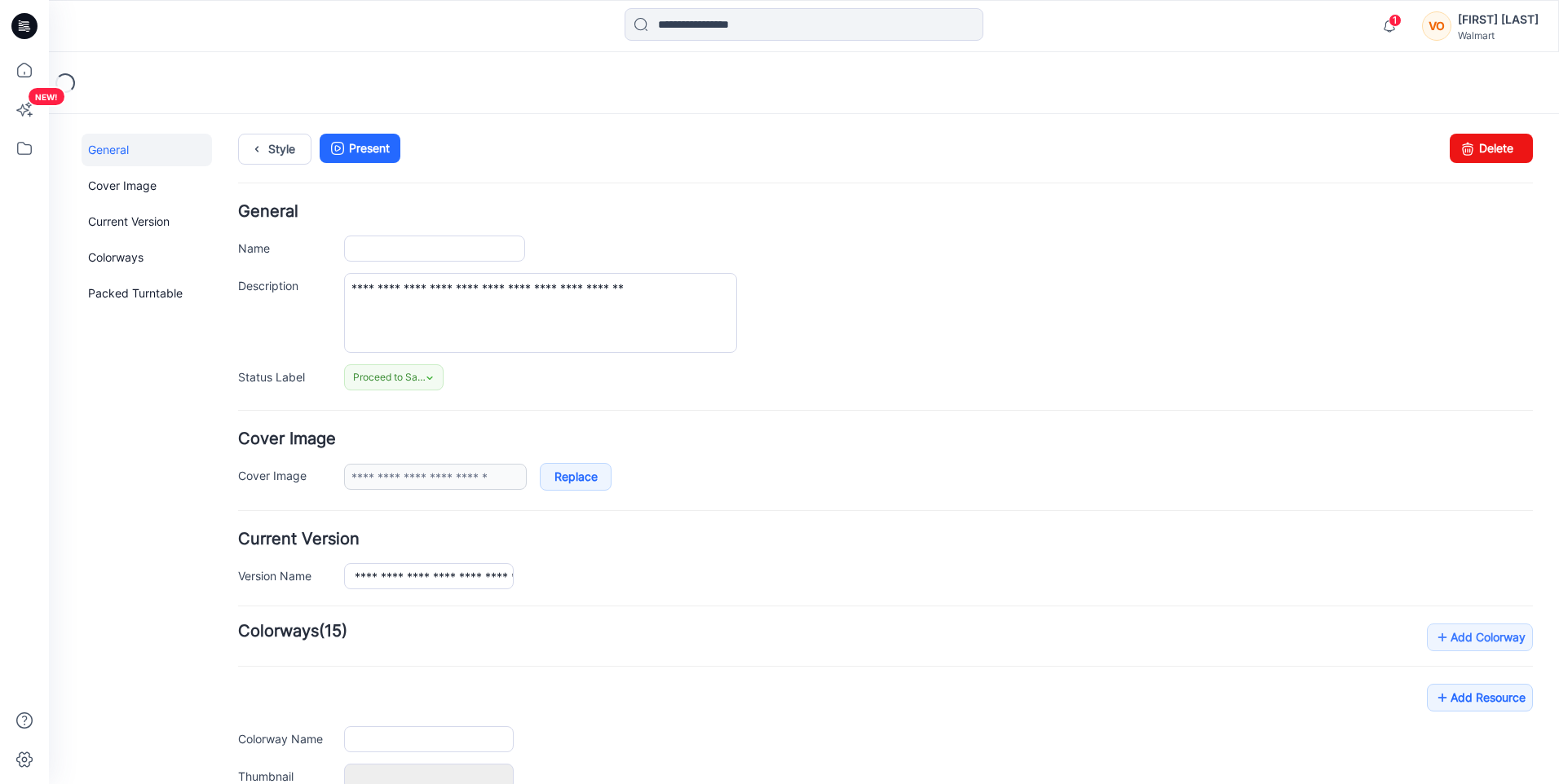 type on "**********" 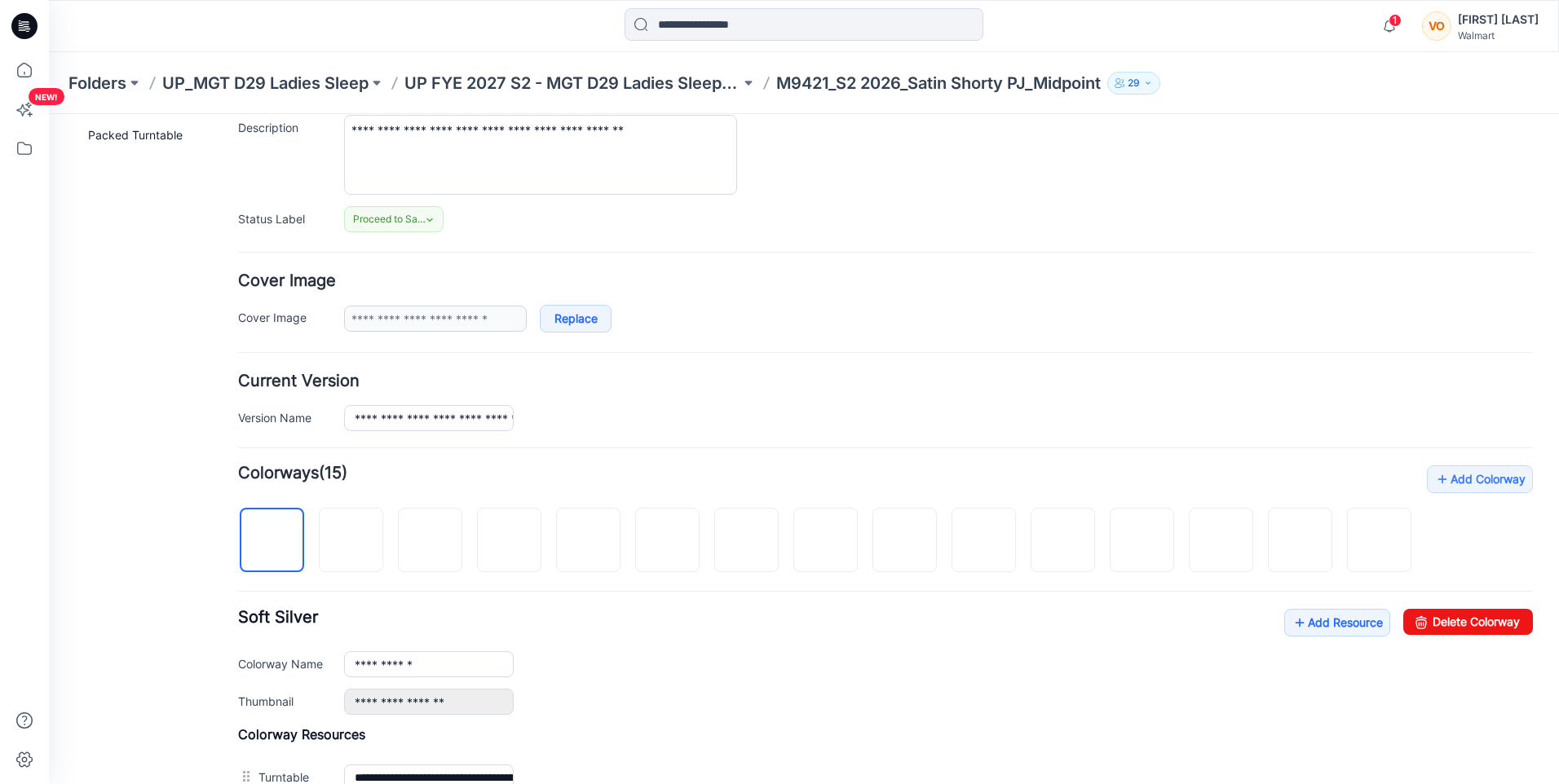 scroll, scrollTop: 407, scrollLeft: 0, axis: vertical 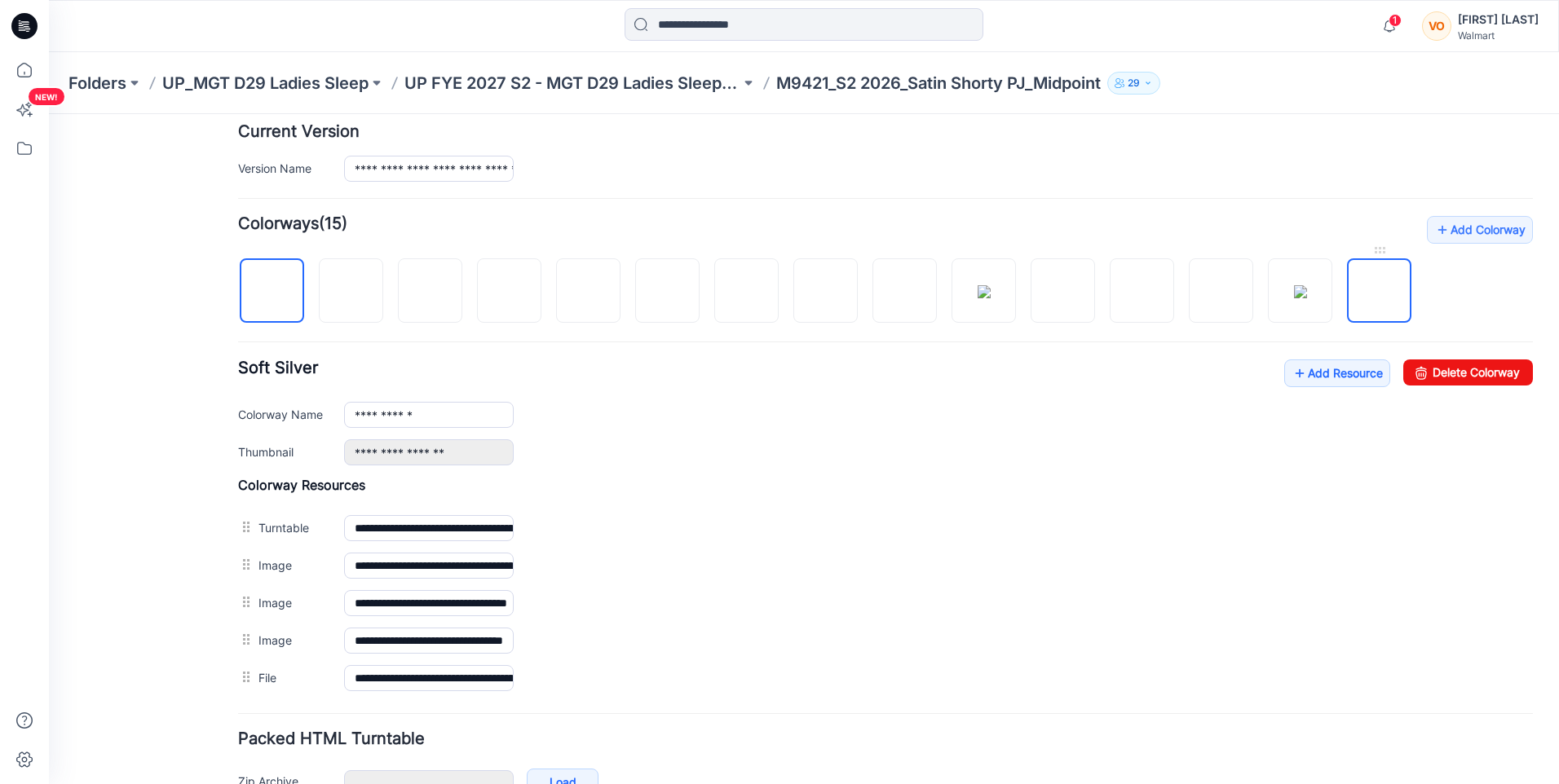 click at bounding box center (1380, 292) 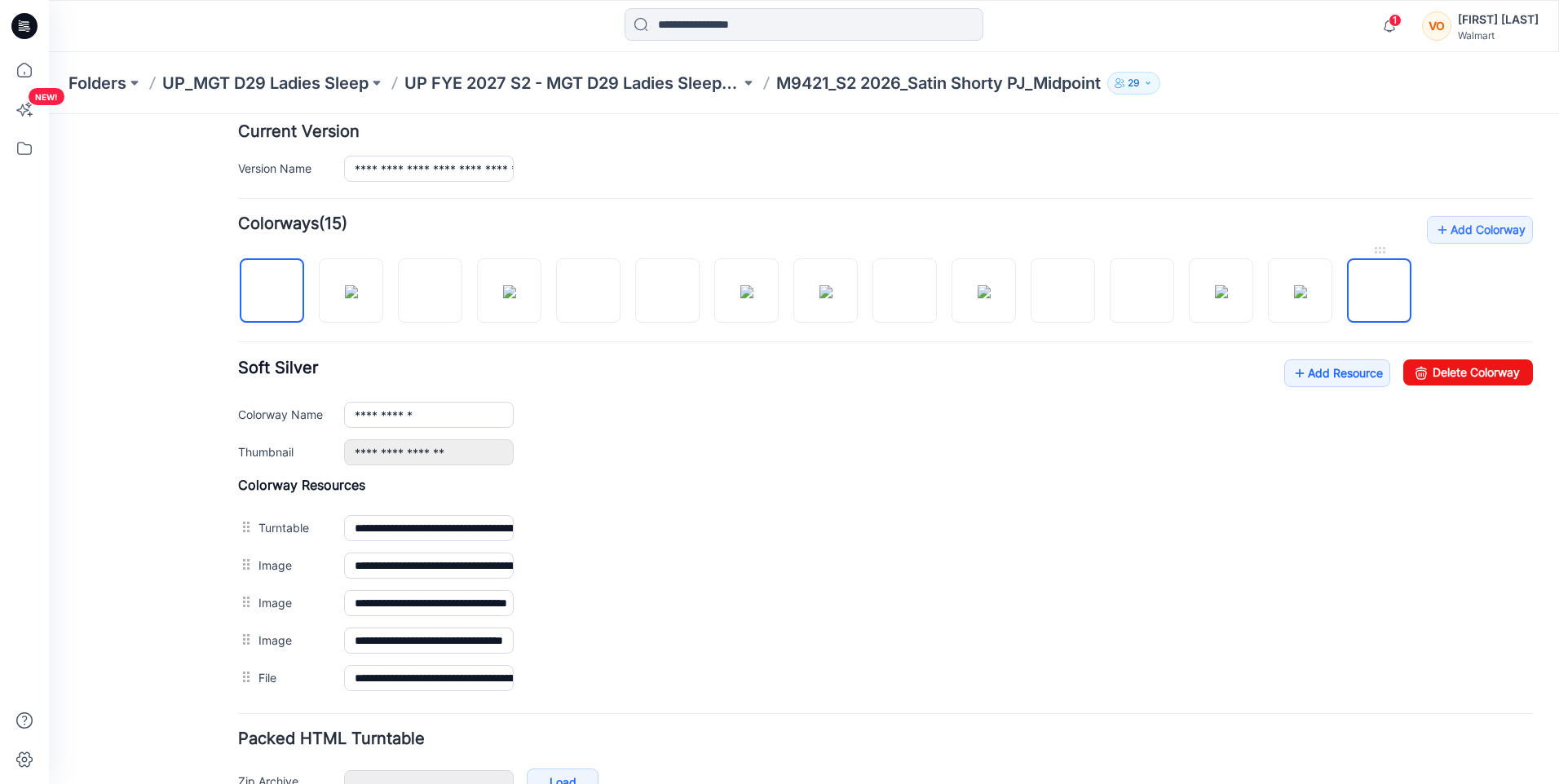 type on "**********" 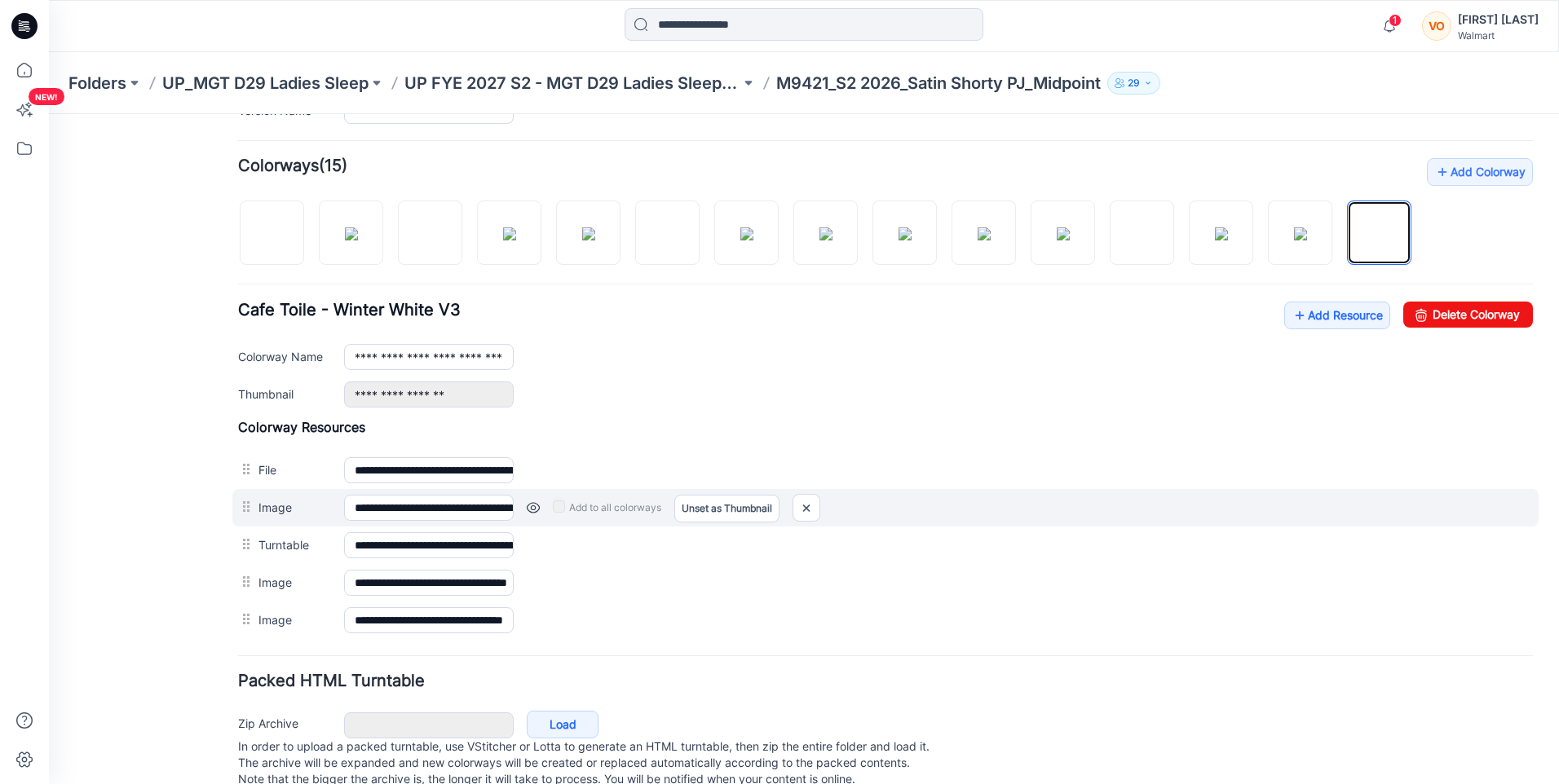scroll, scrollTop: 525, scrollLeft: 0, axis: vertical 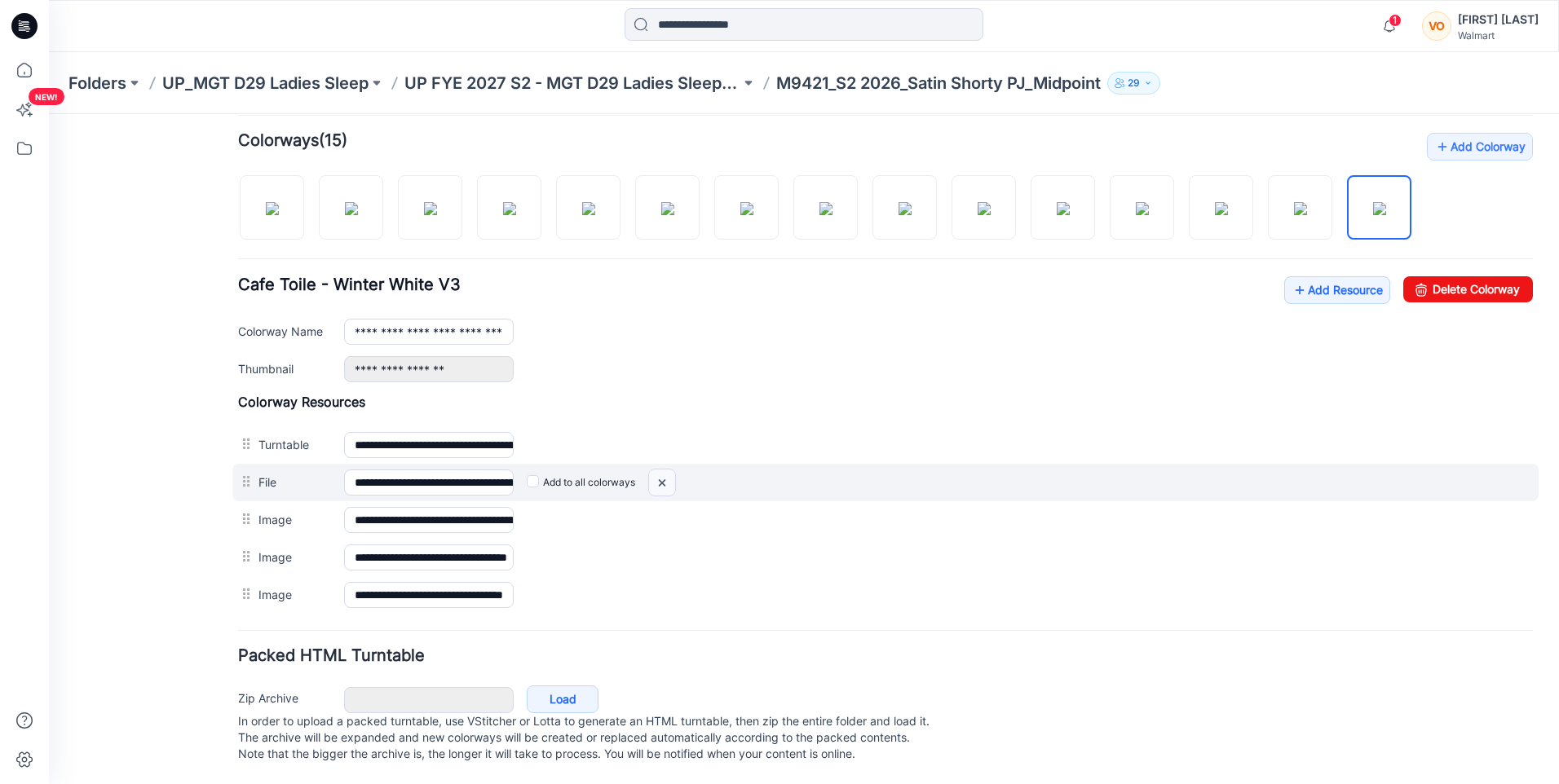 click at bounding box center [49, 114] 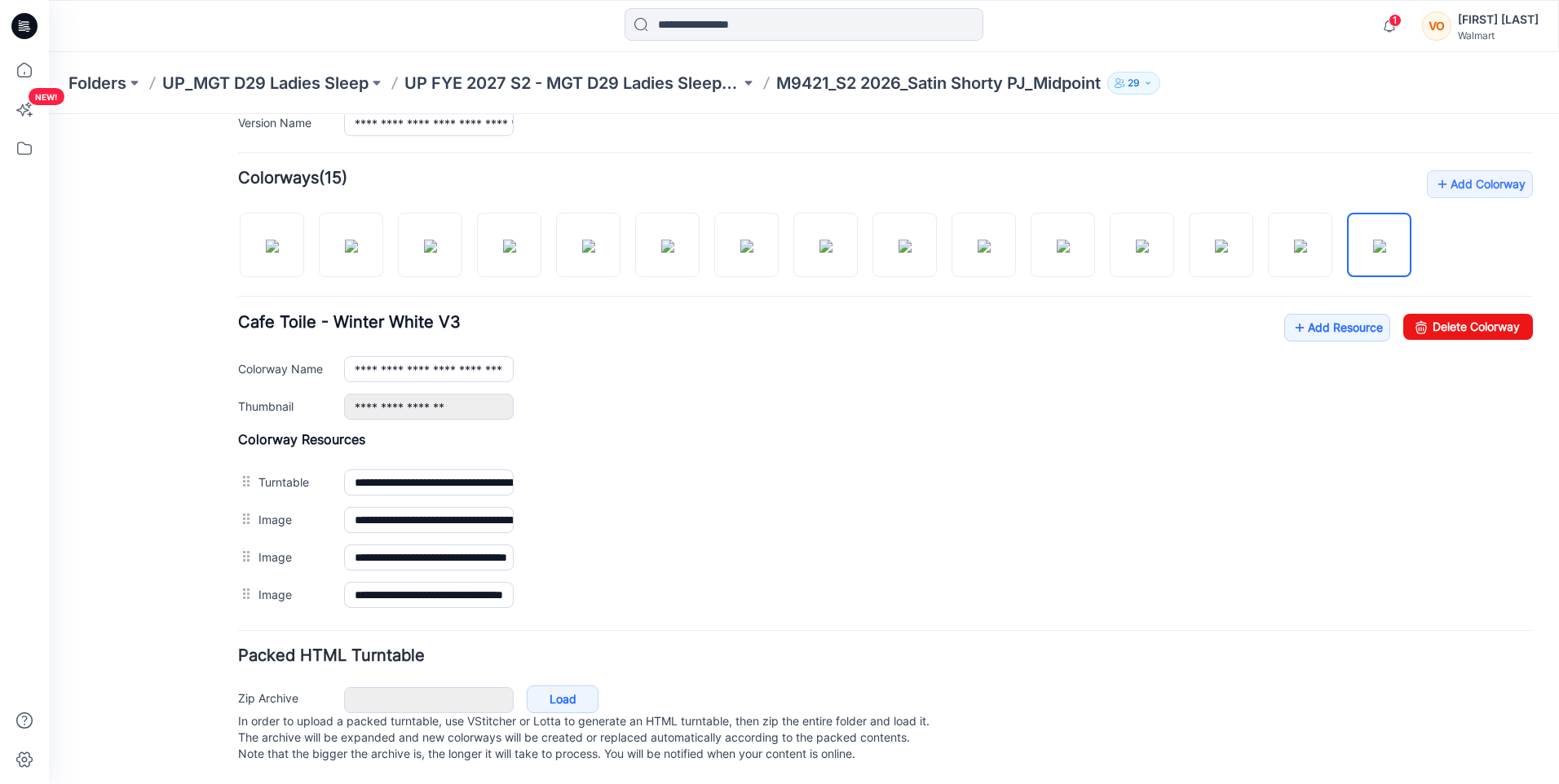 scroll, scrollTop: 487, scrollLeft: 0, axis: vertical 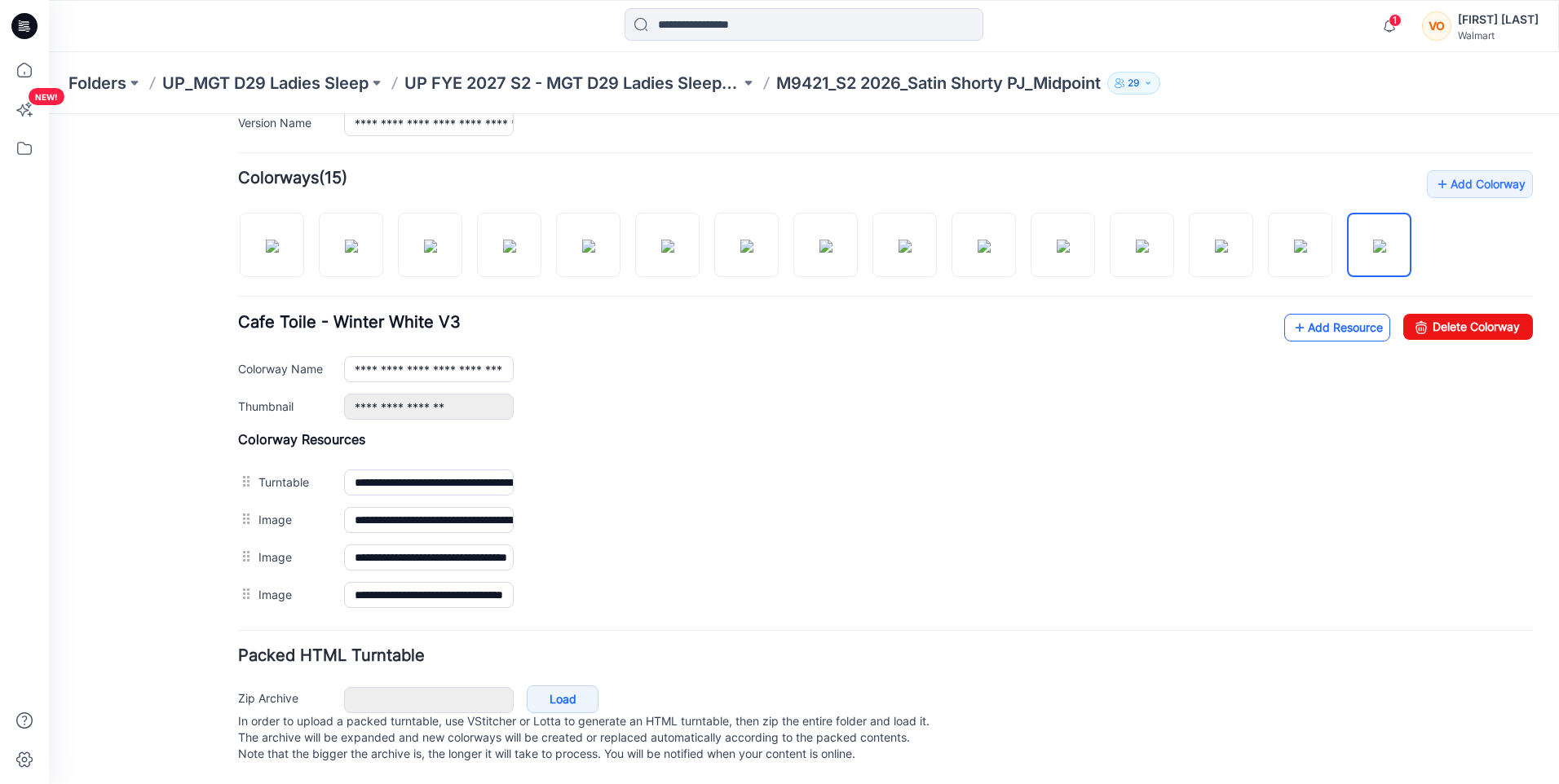 click on "Add Resource" at bounding box center (1337, 328) 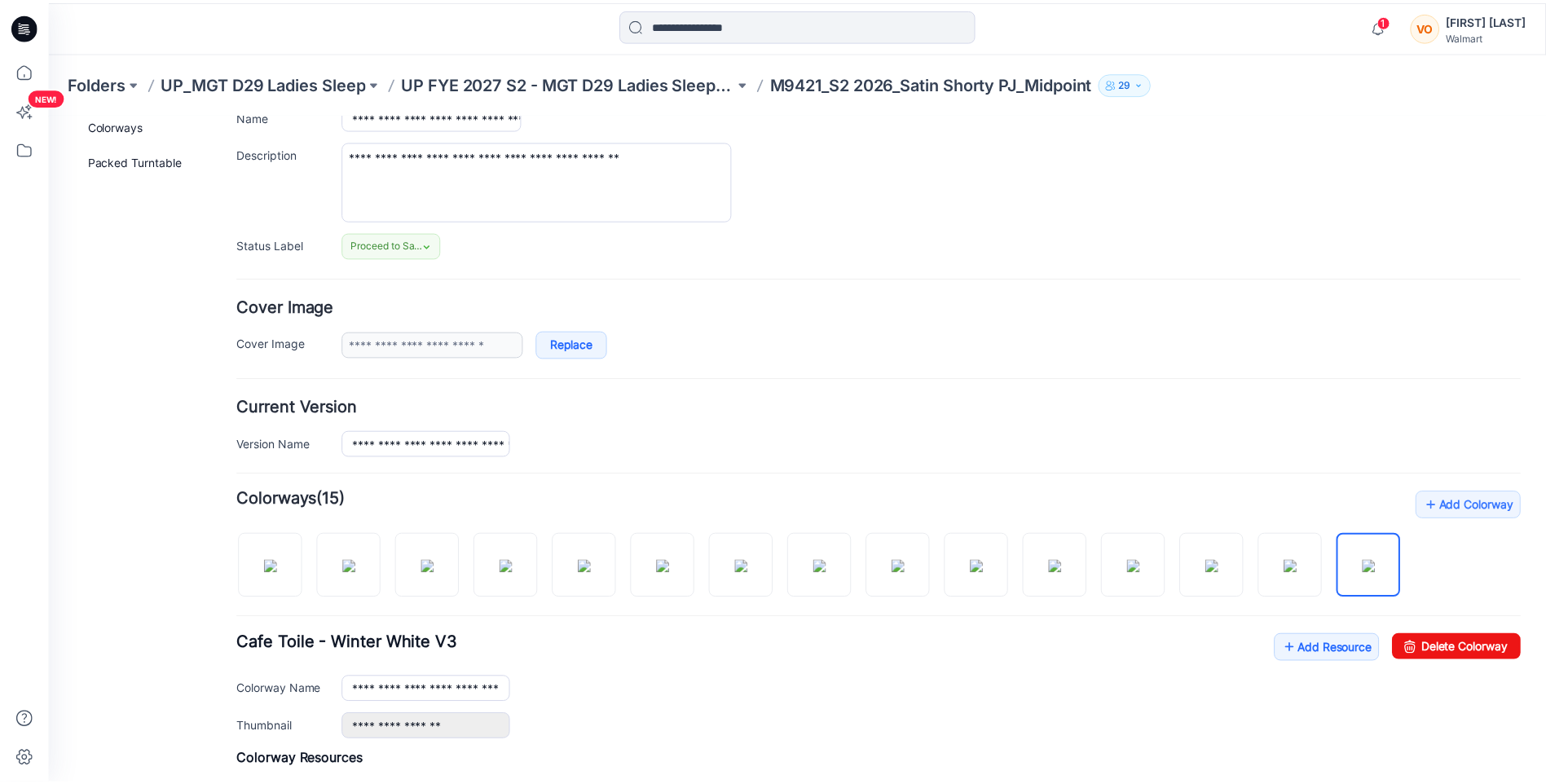 scroll, scrollTop: 0, scrollLeft: 0, axis: both 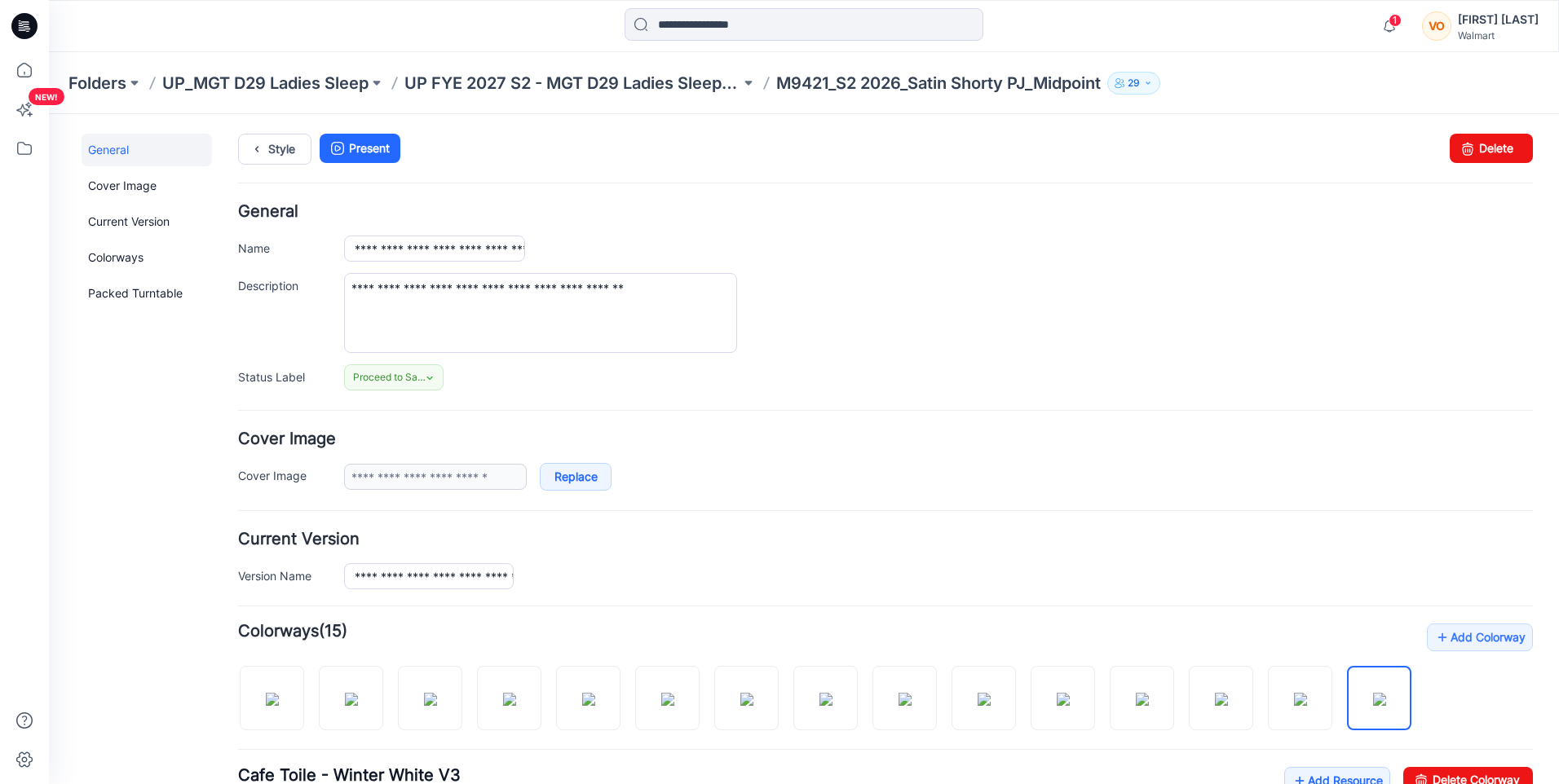 click 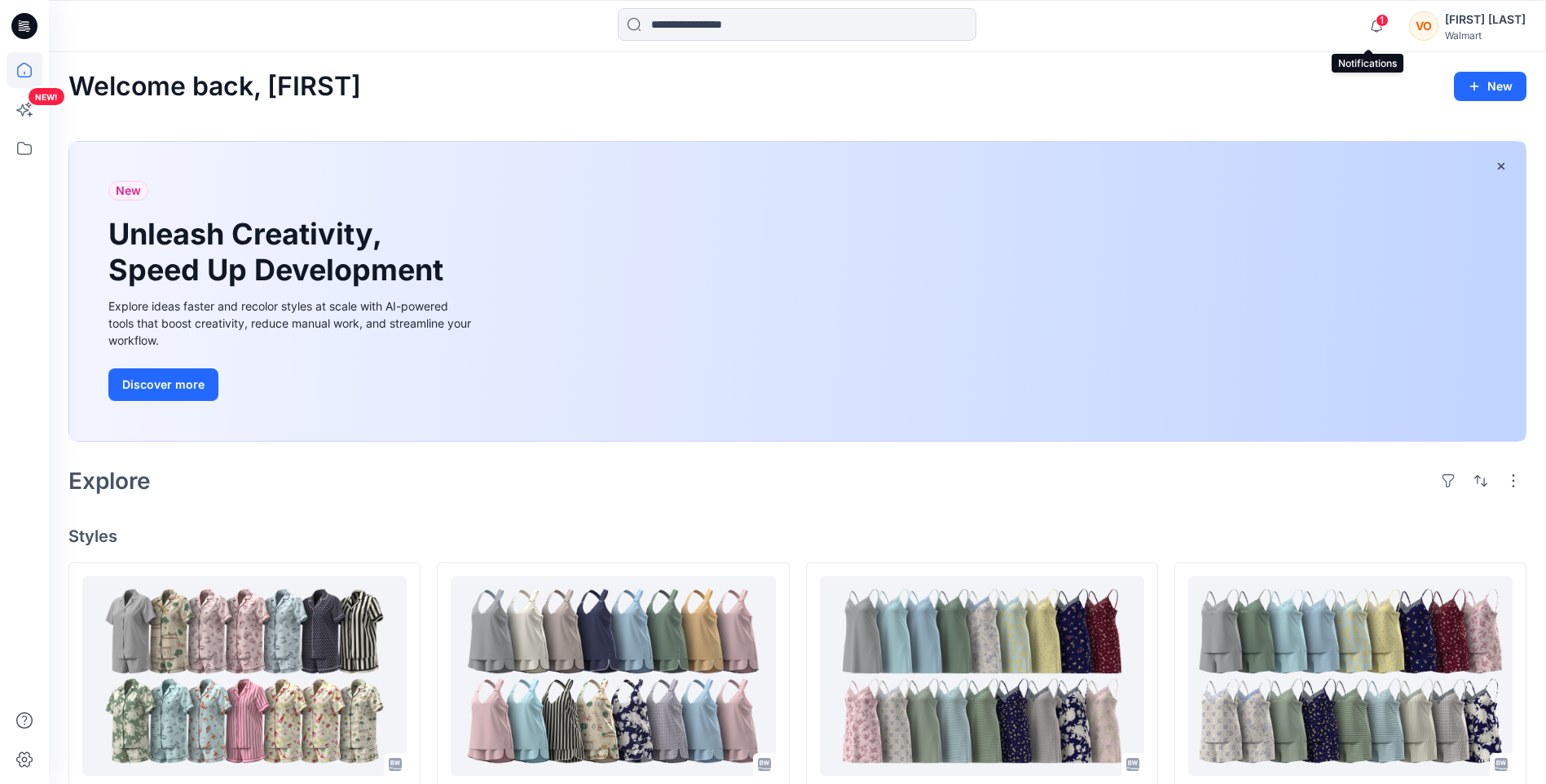 click on "1" at bounding box center [1382, 20] 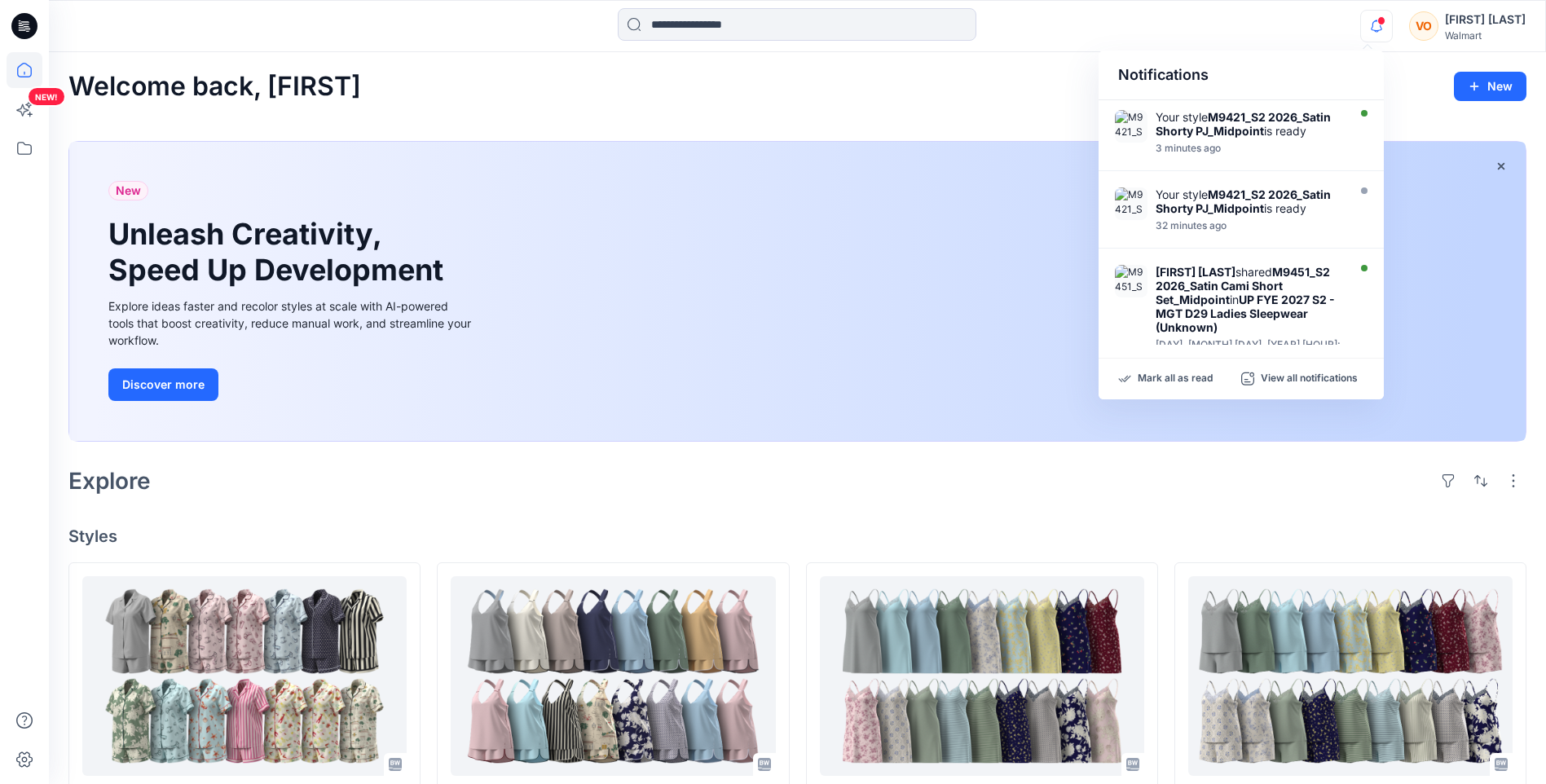 click 